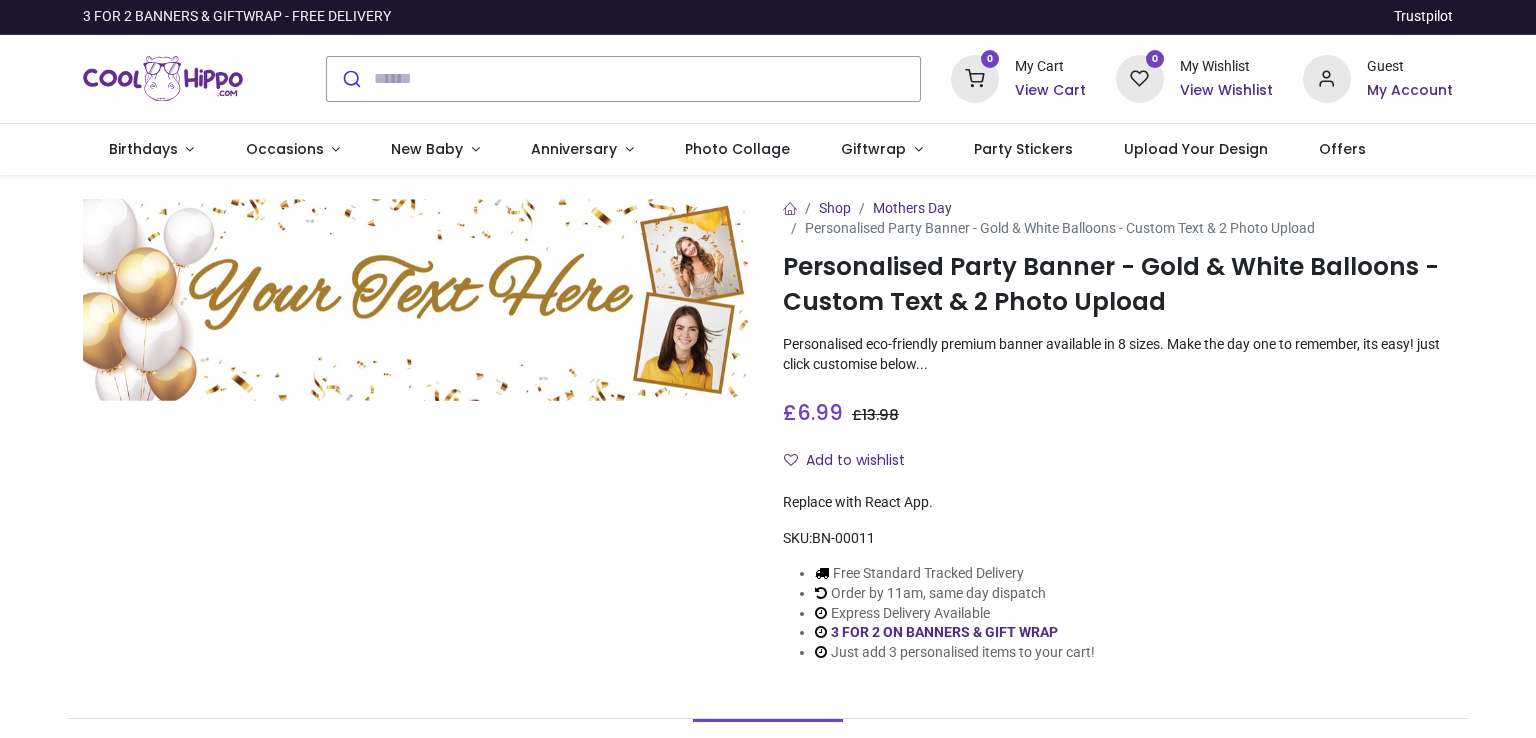 scroll, scrollTop: 0, scrollLeft: 0, axis: both 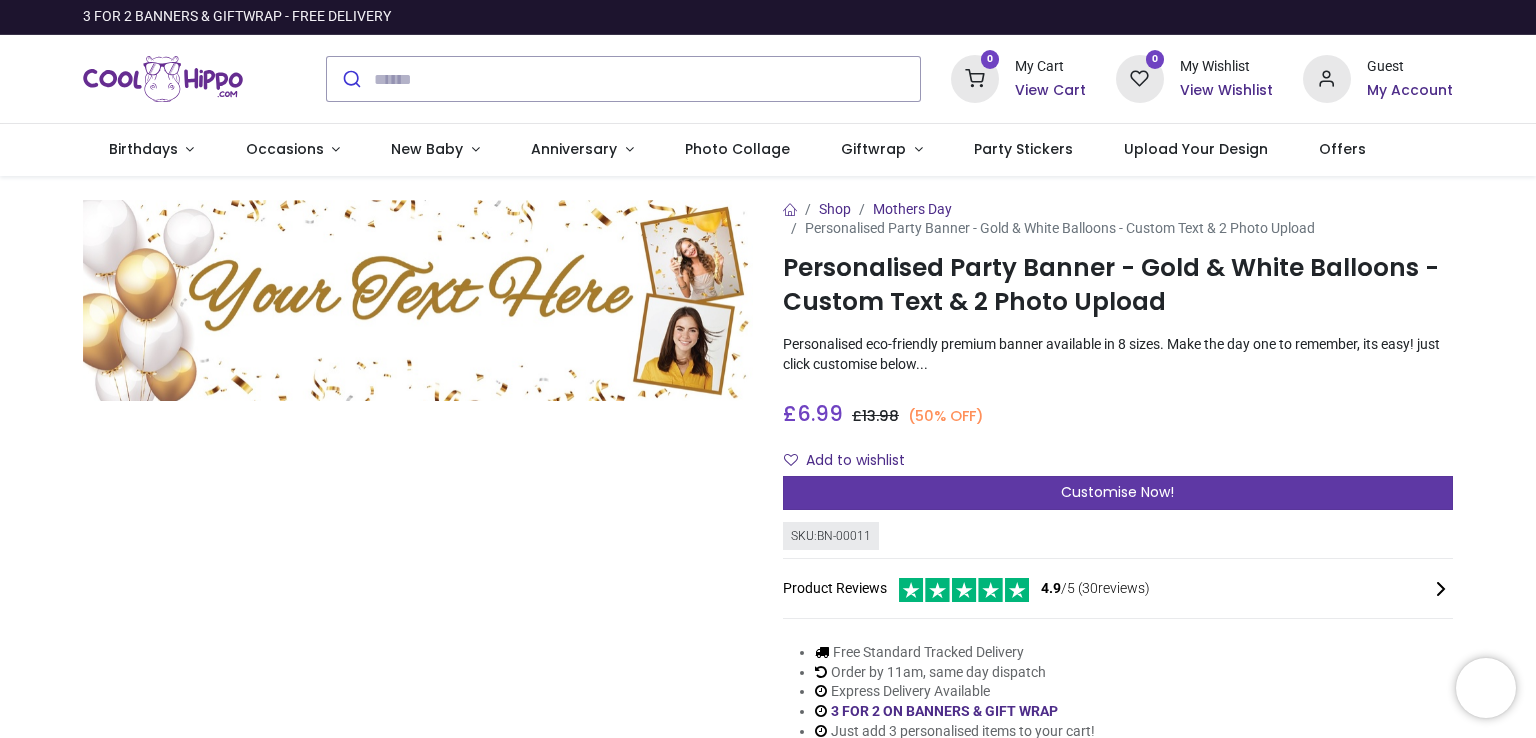 click on "Customise Now!" at bounding box center [1118, 493] 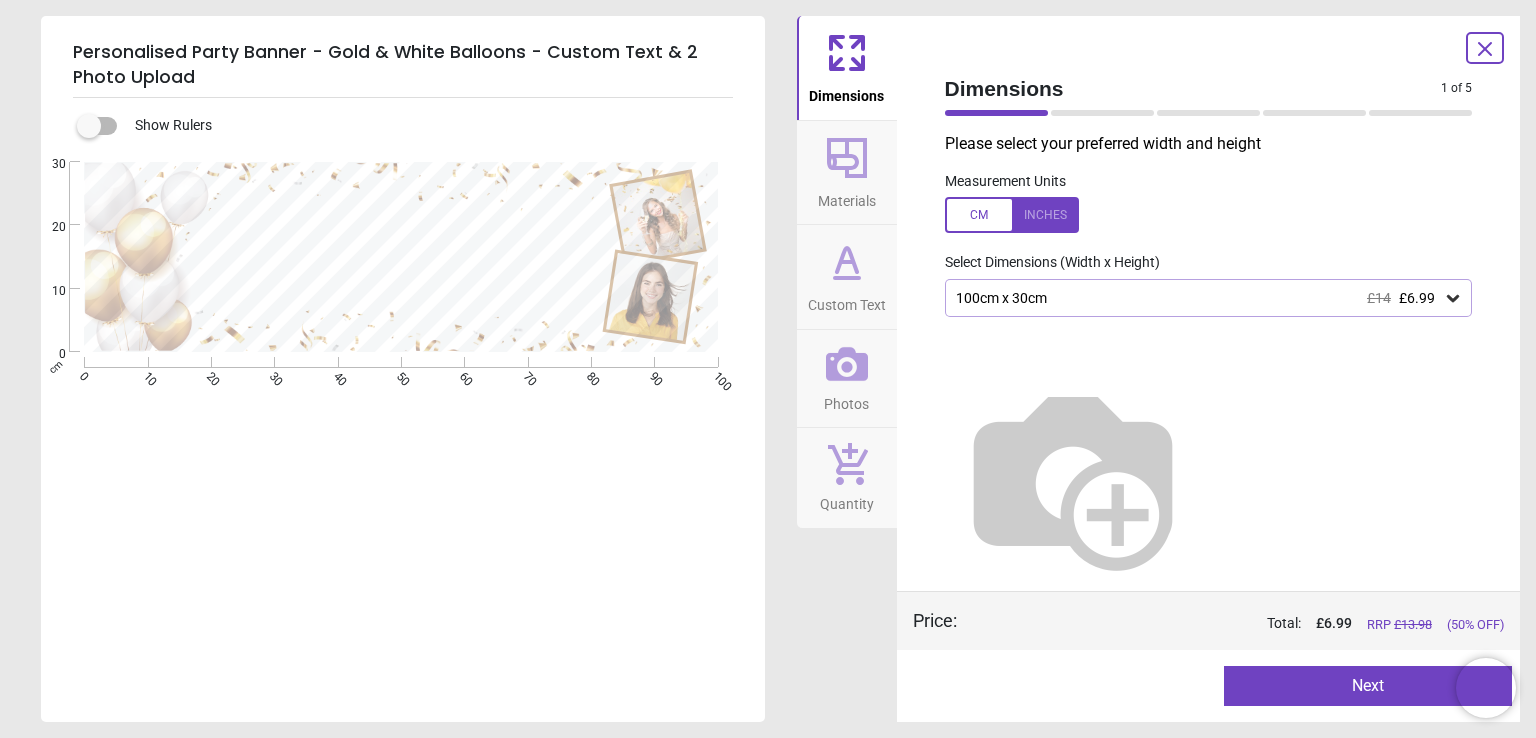 click on "100cm  x  30cm       £14 £6.99" at bounding box center (1199, 298) 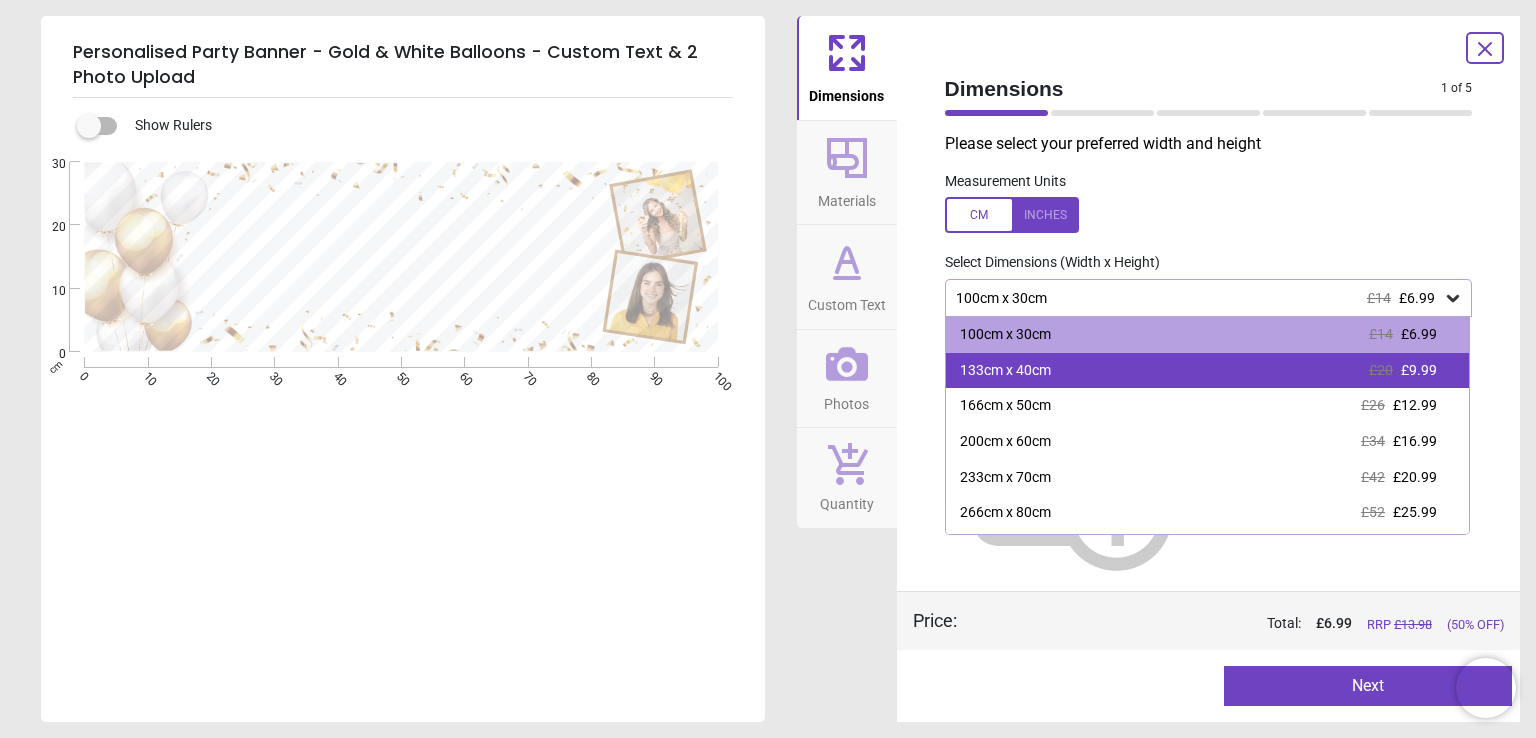 click on "133cm  x  40cm       £20 £9.99" at bounding box center [1208, 371] 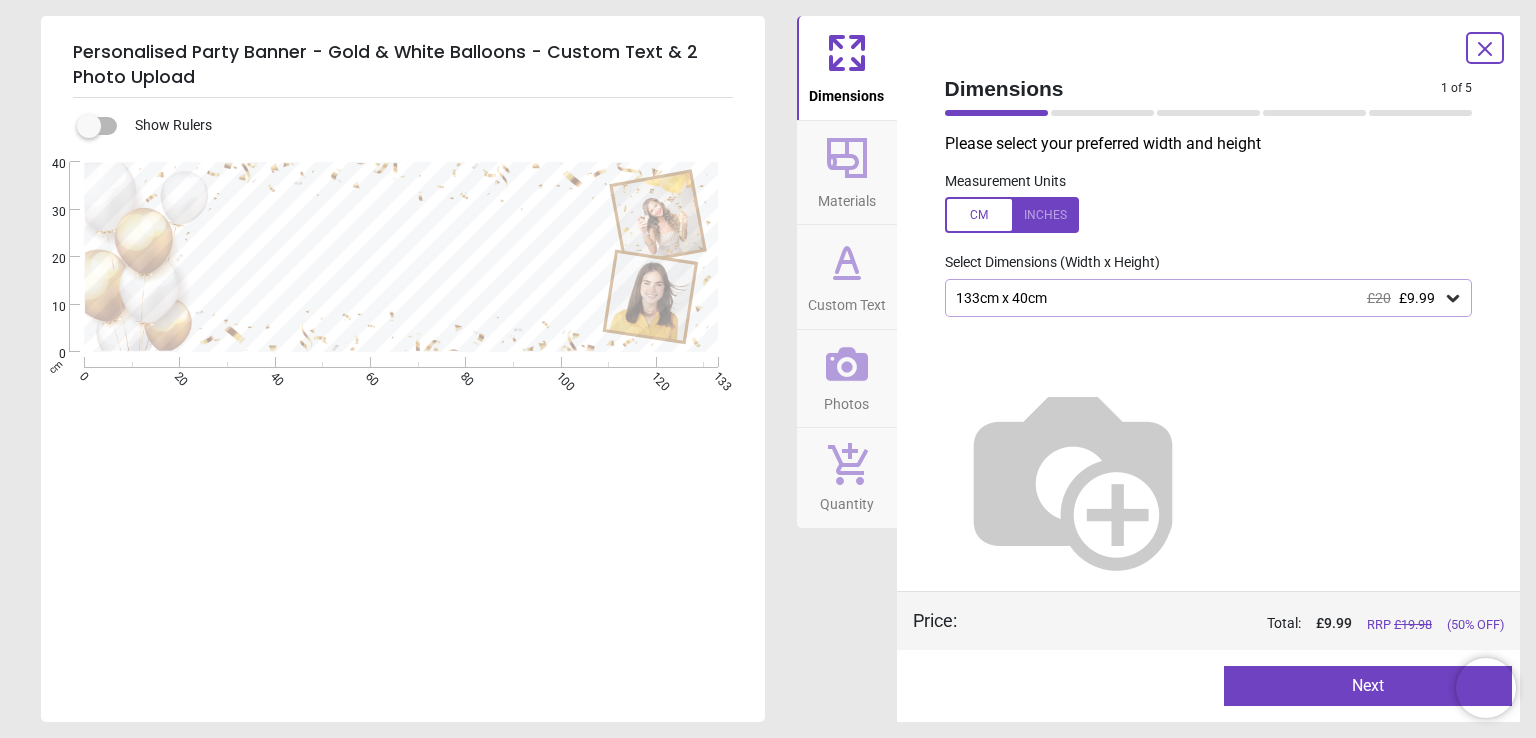 click at bounding box center (1012, 215) 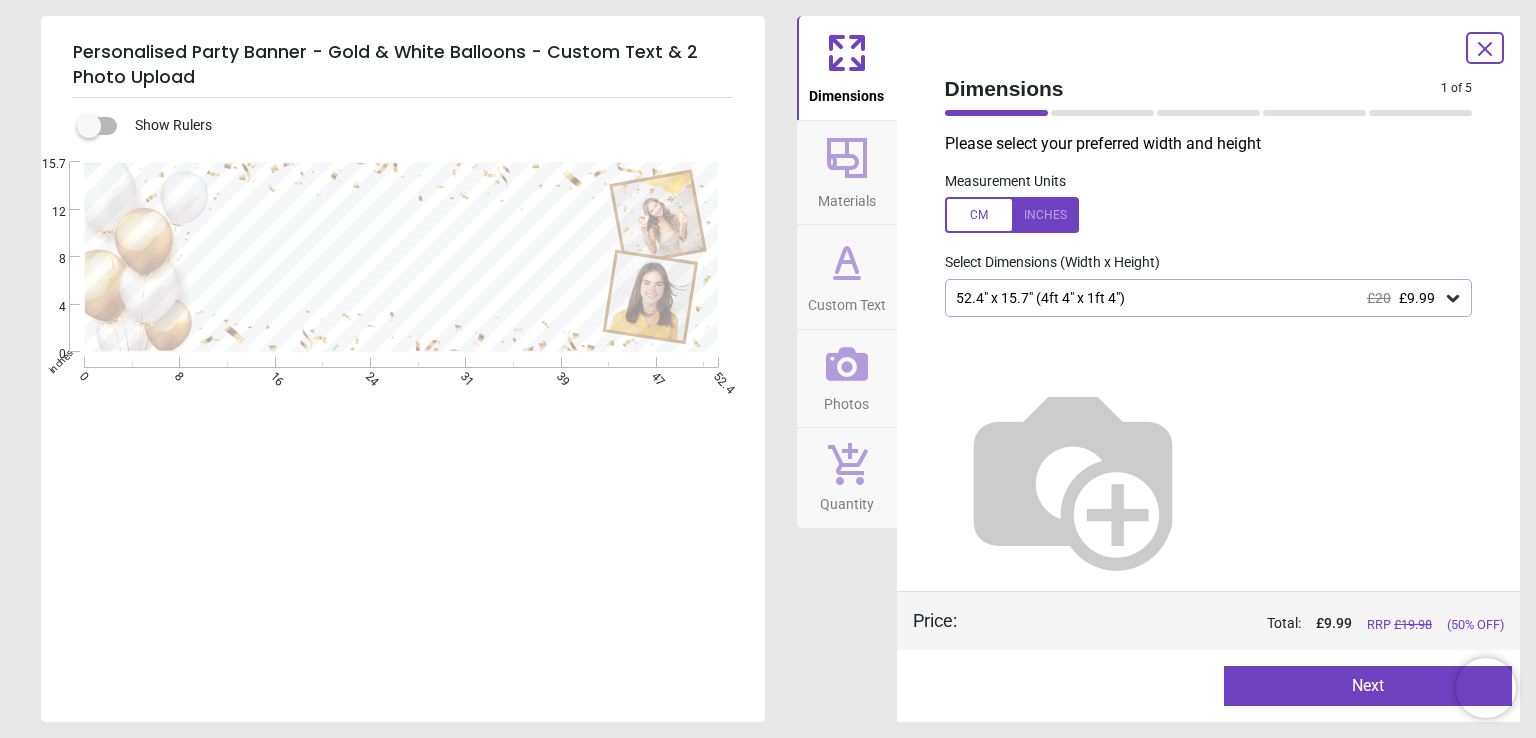 click at bounding box center (1012, 215) 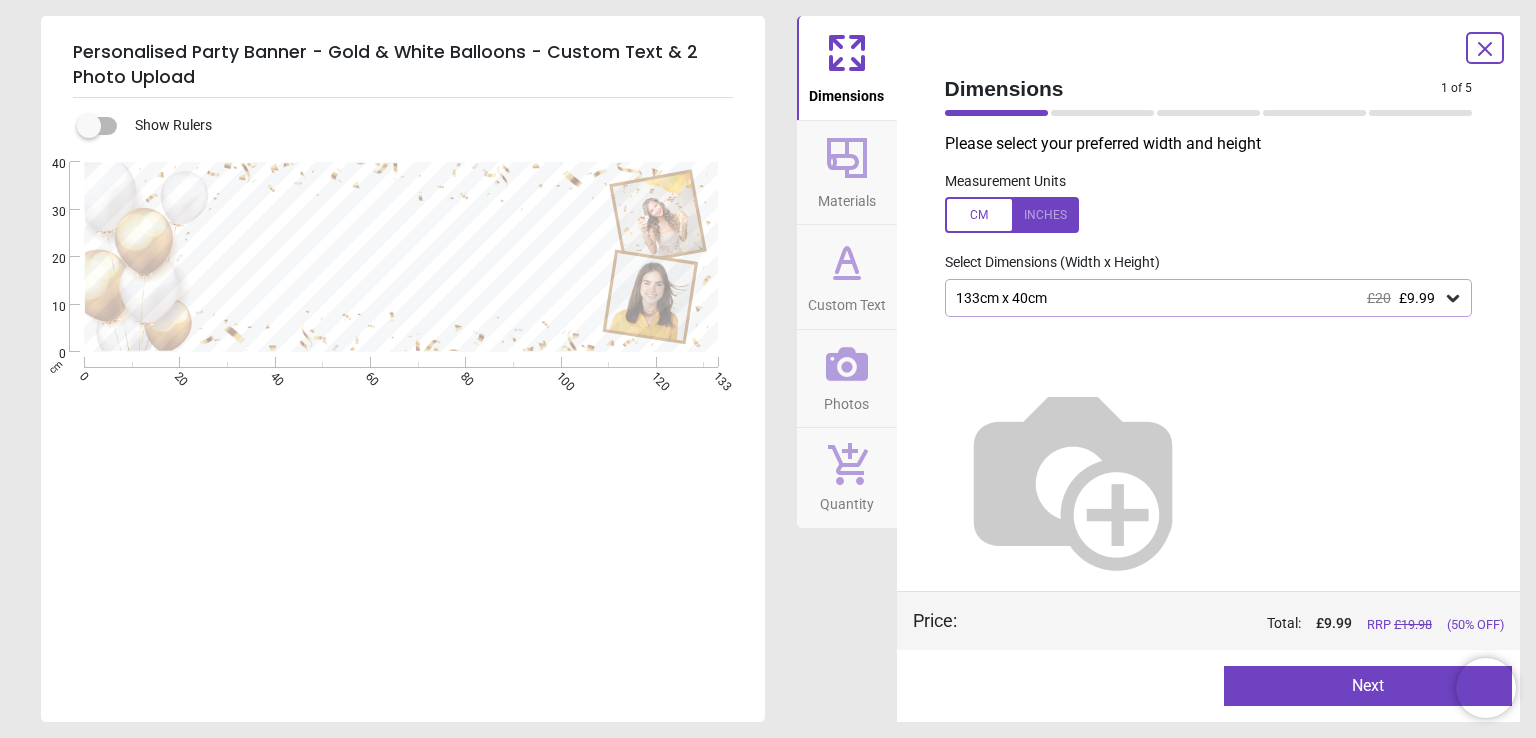 click on "Next" at bounding box center [1368, 686] 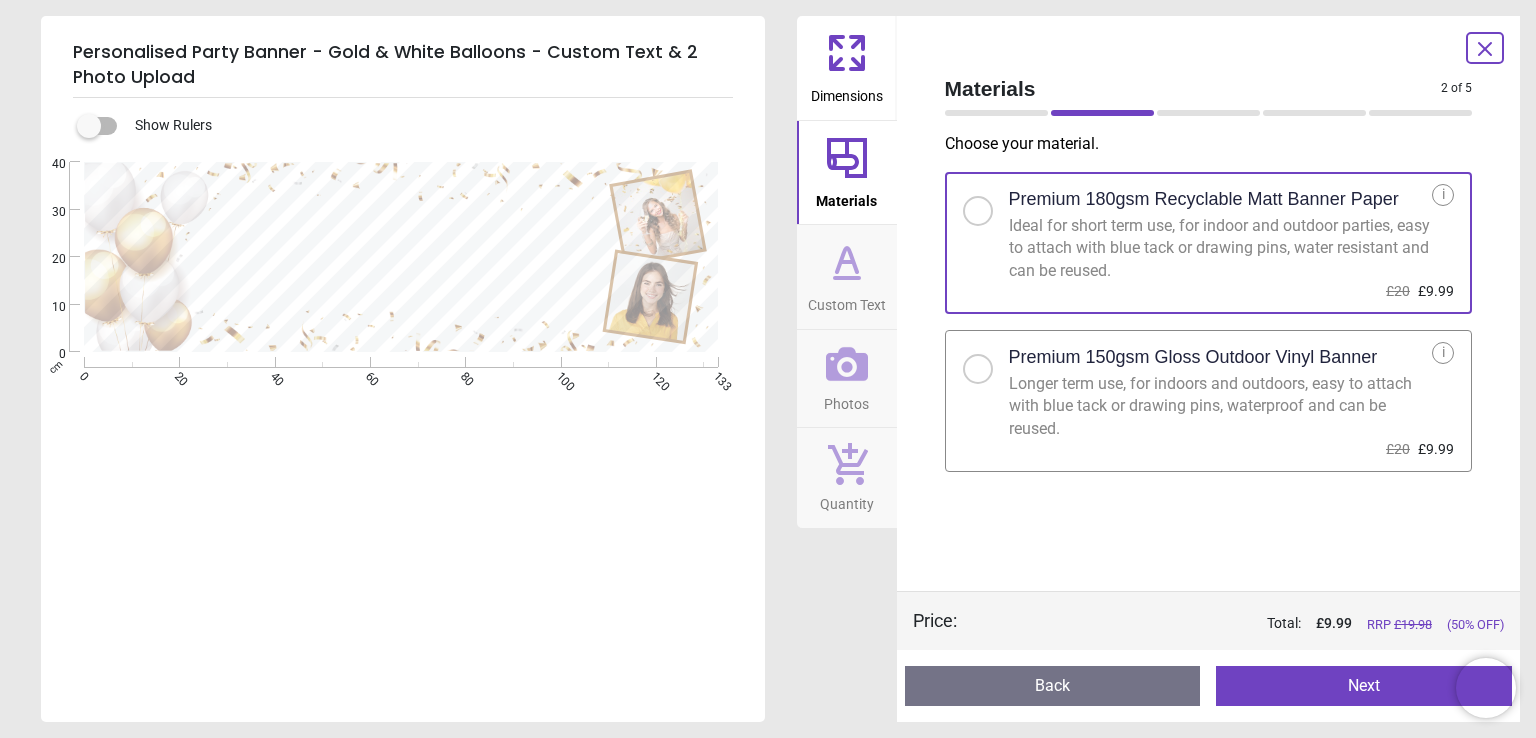 click at bounding box center (978, 369) 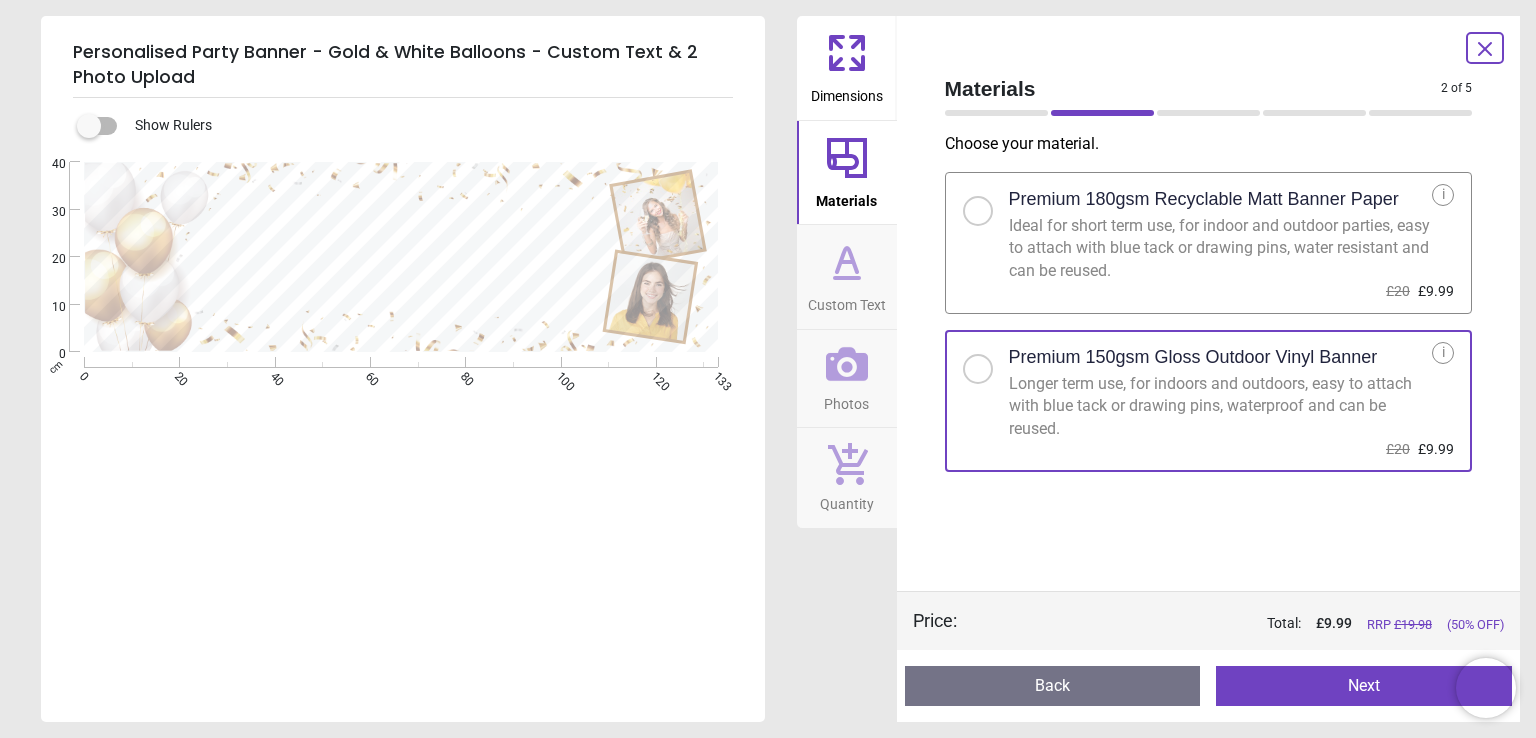 click on "Next" at bounding box center [1364, 686] 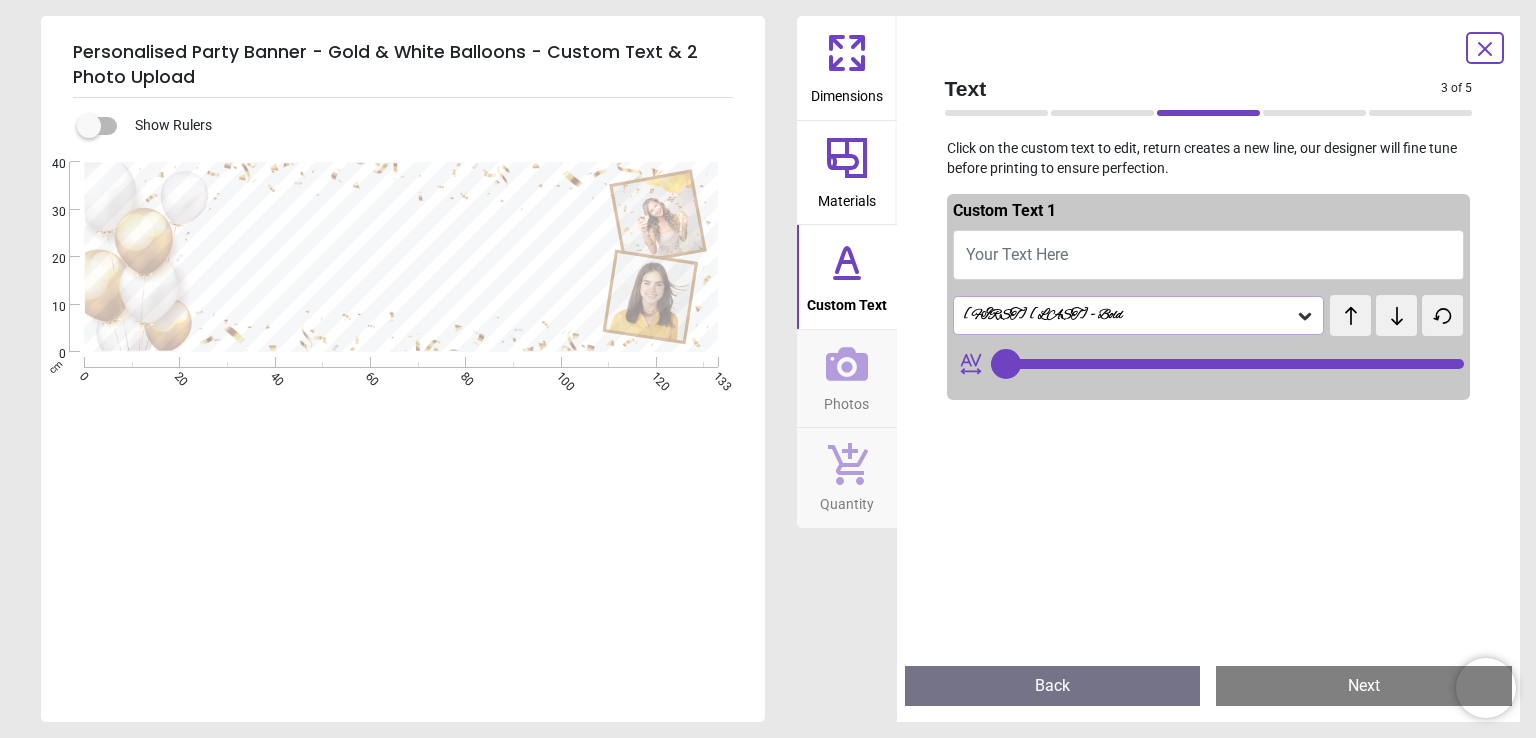 type on "**" 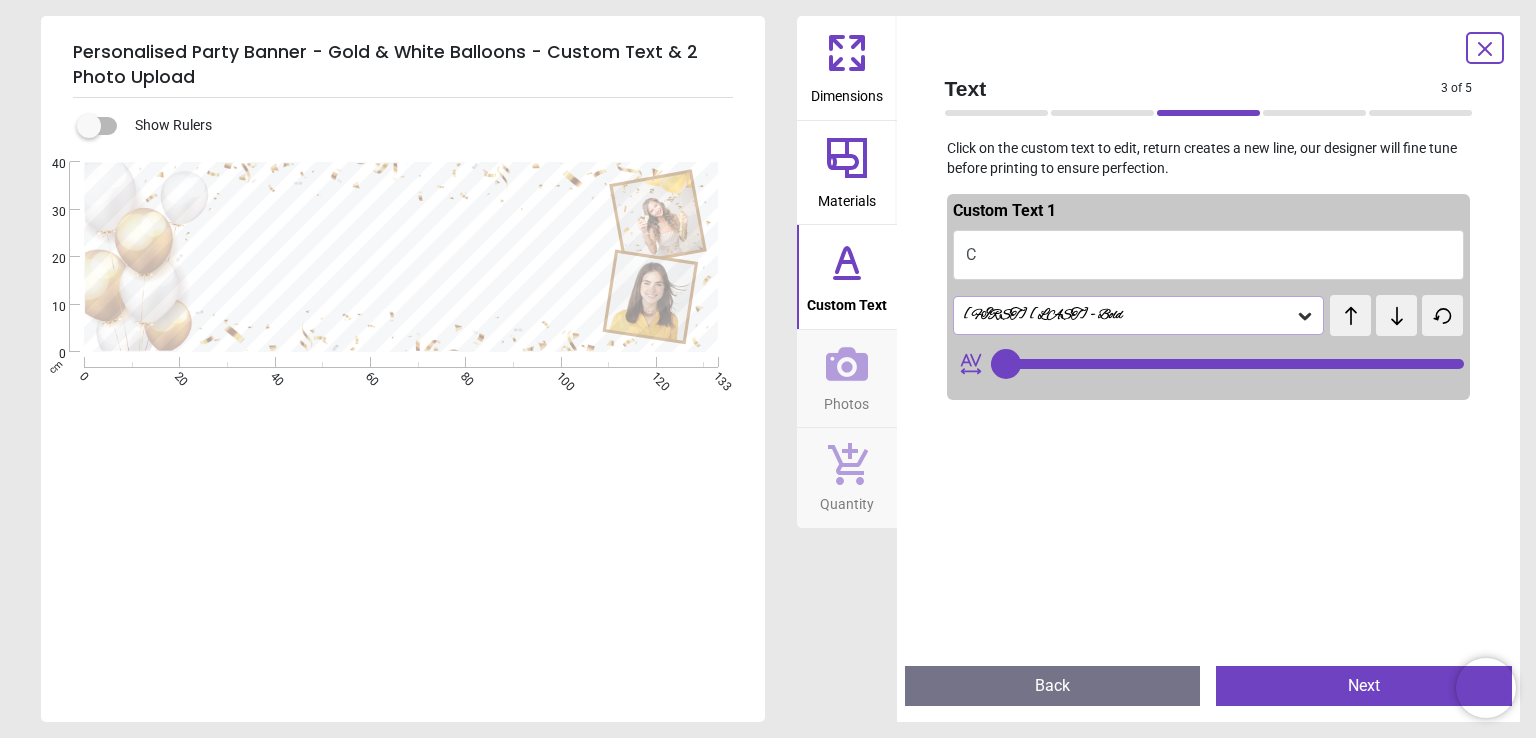 type on "**" 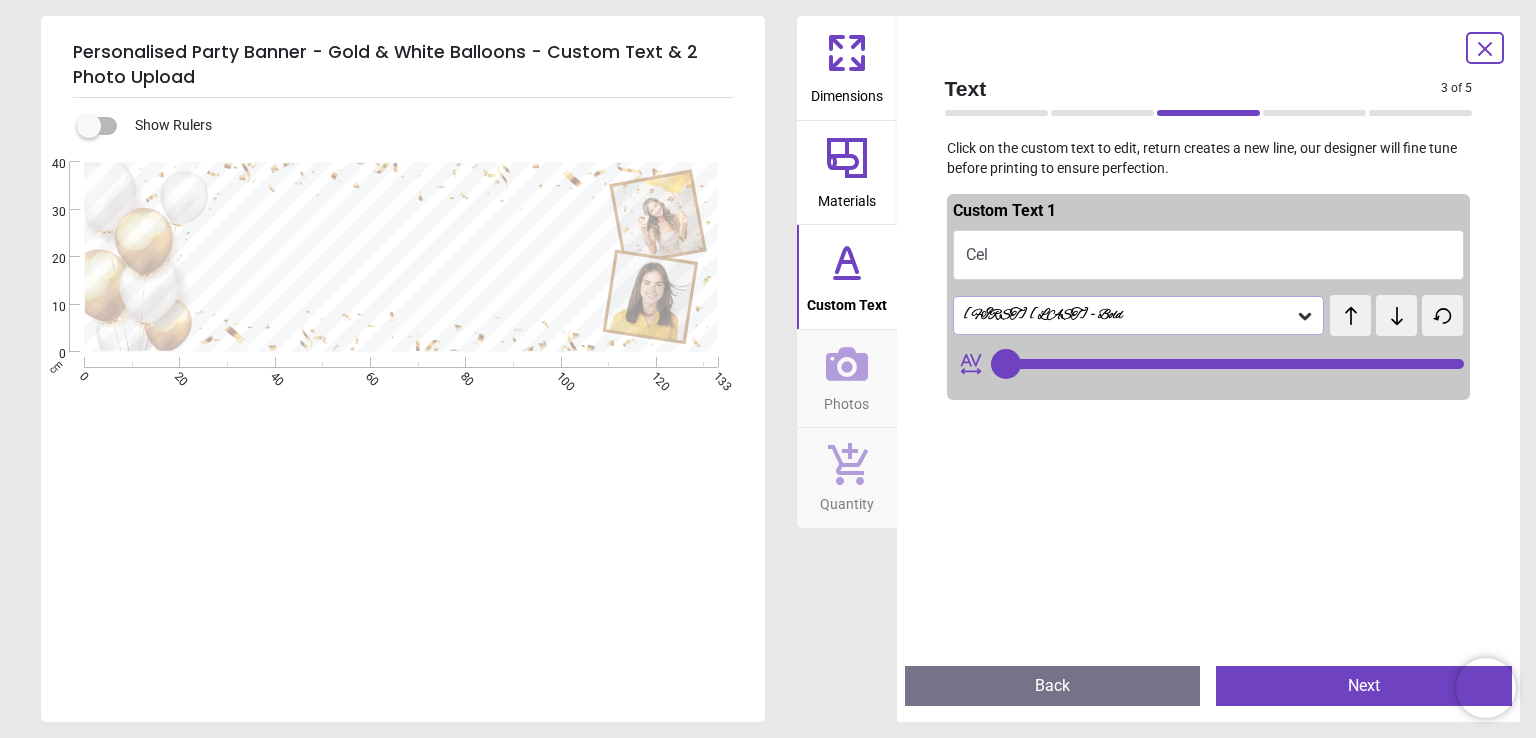 type on "***" 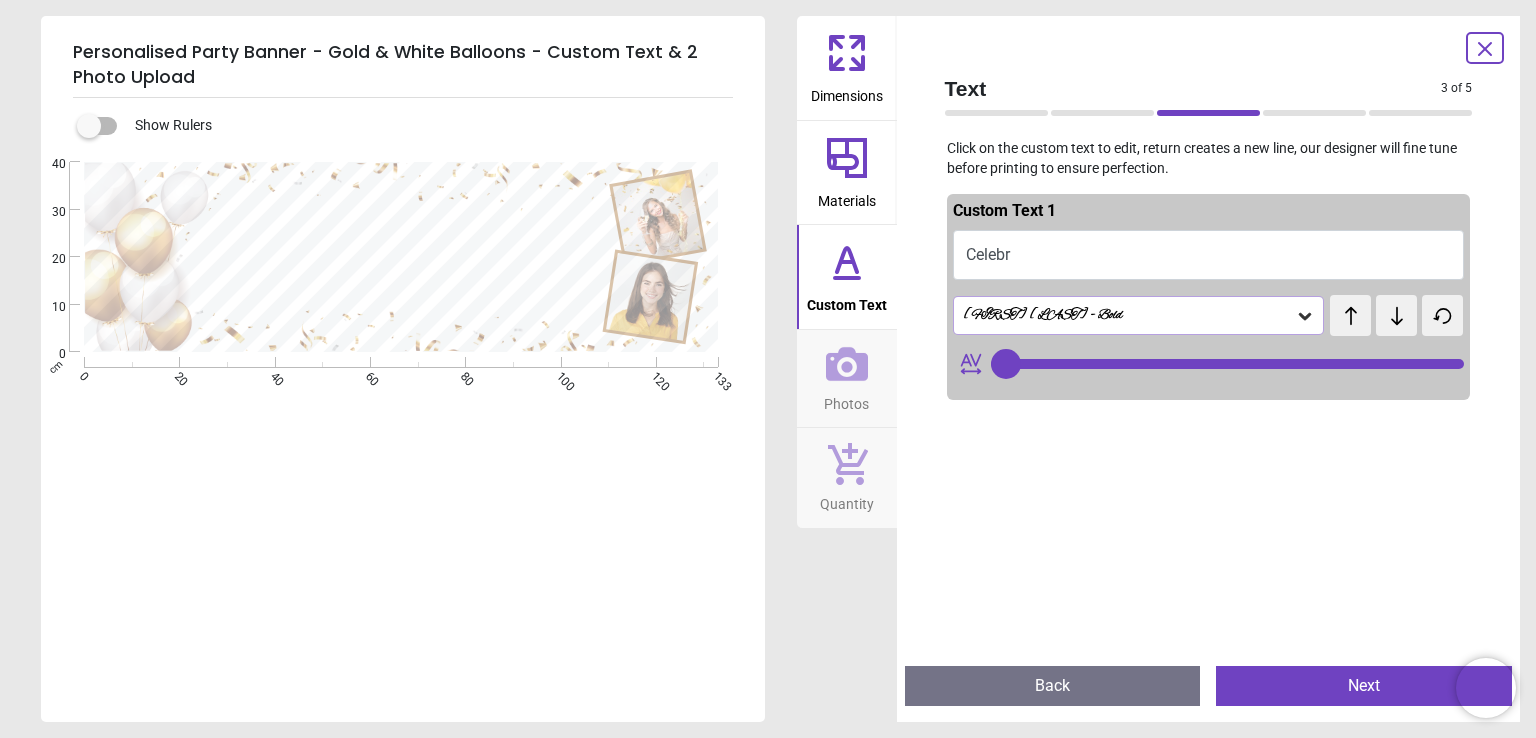 type on "********" 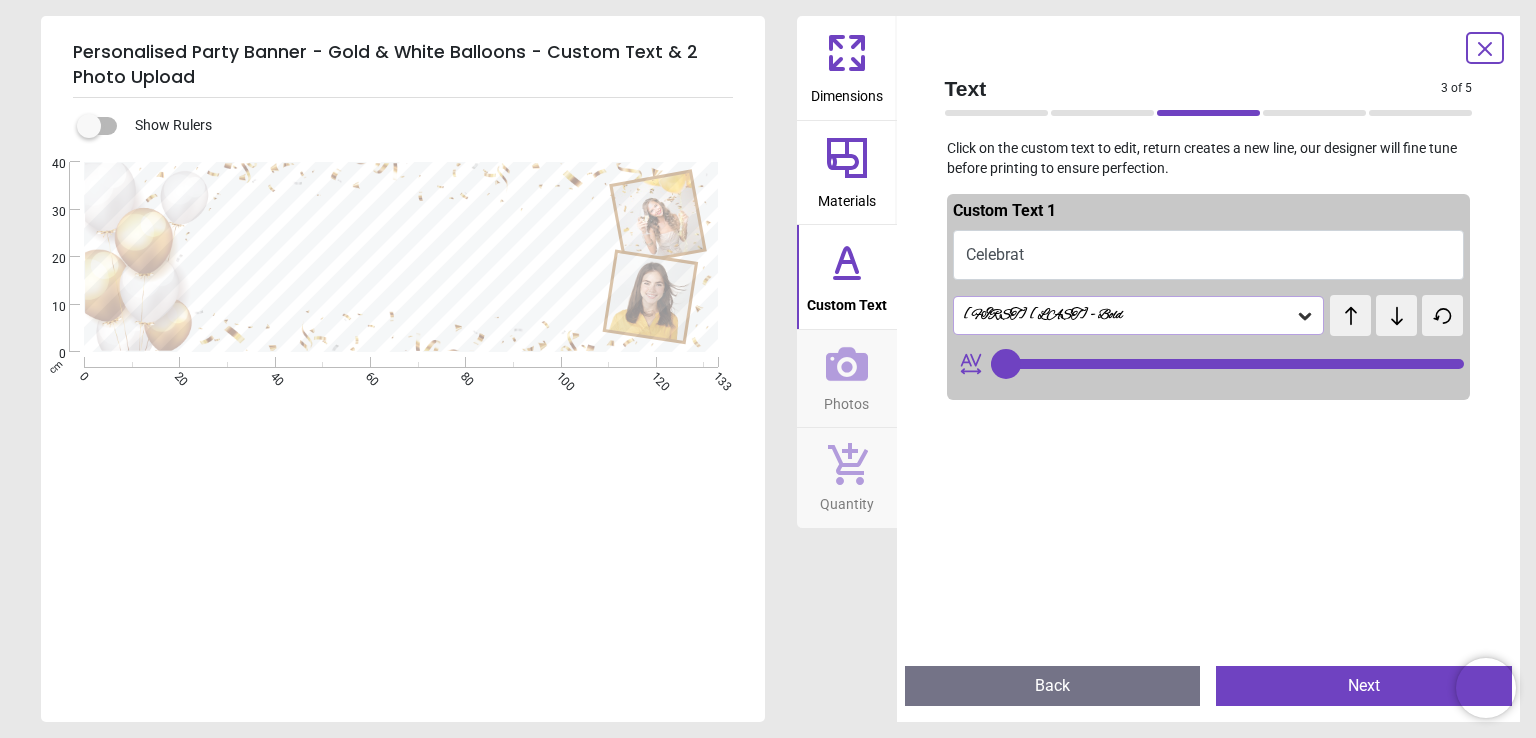 type on "*********" 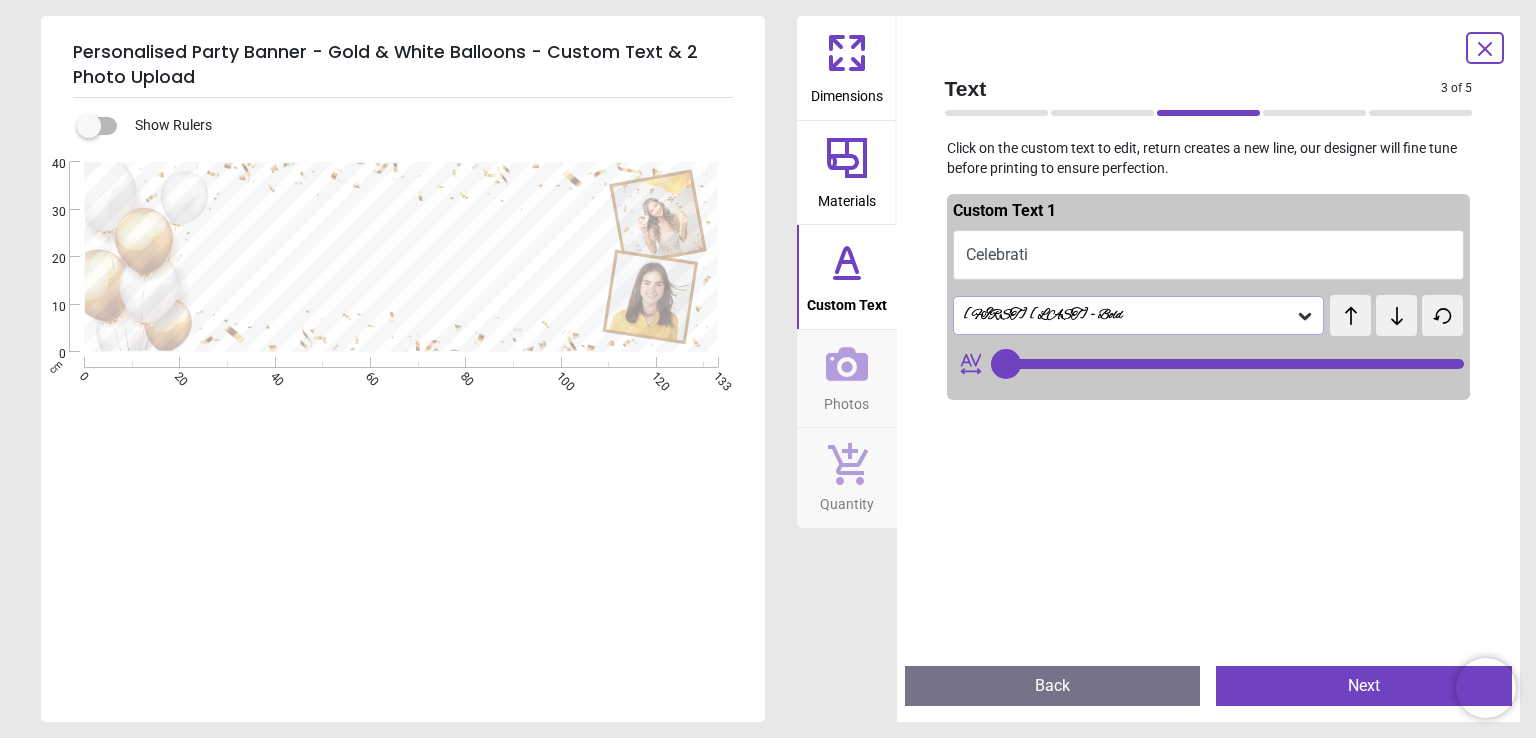 type on "**********" 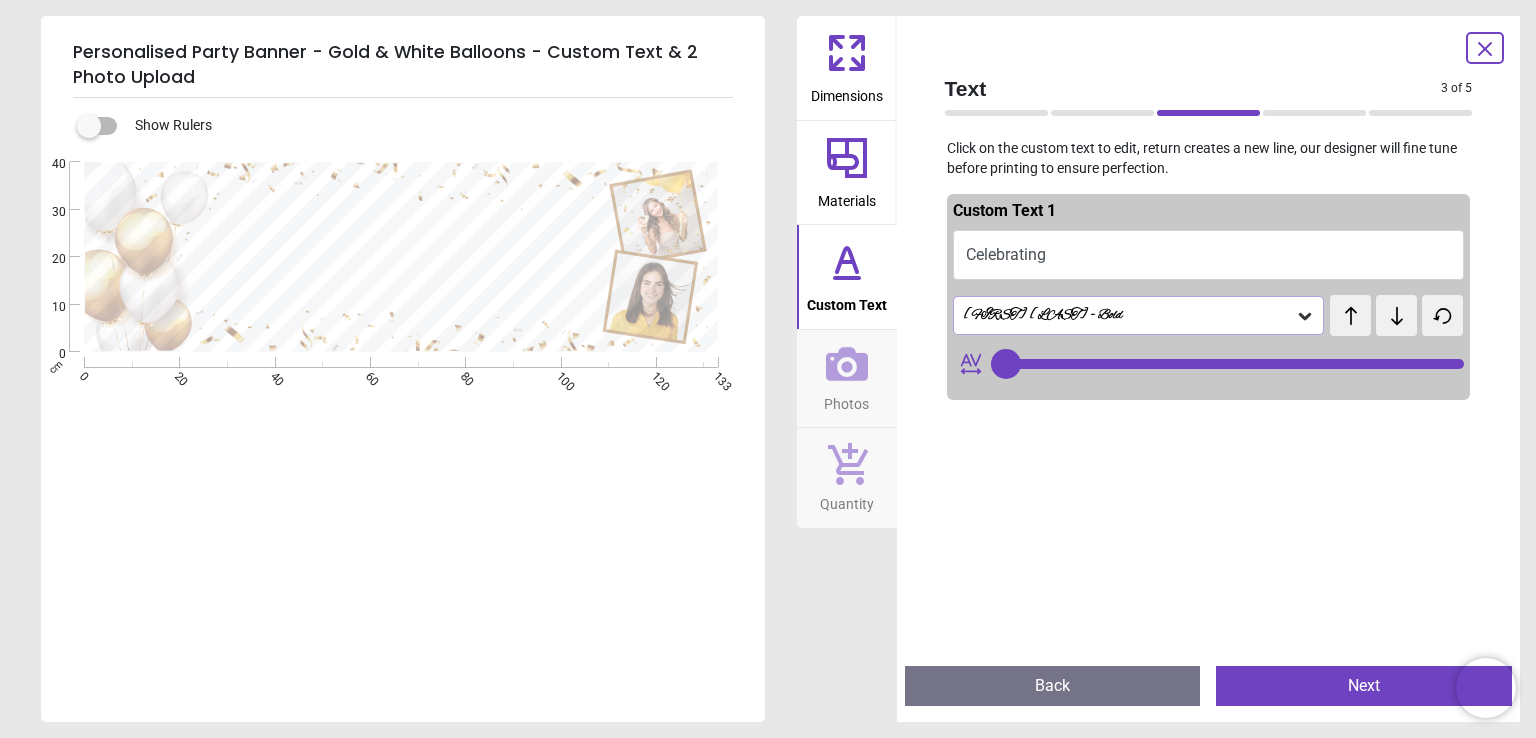 scroll, scrollTop: 0, scrollLeft: 0, axis: both 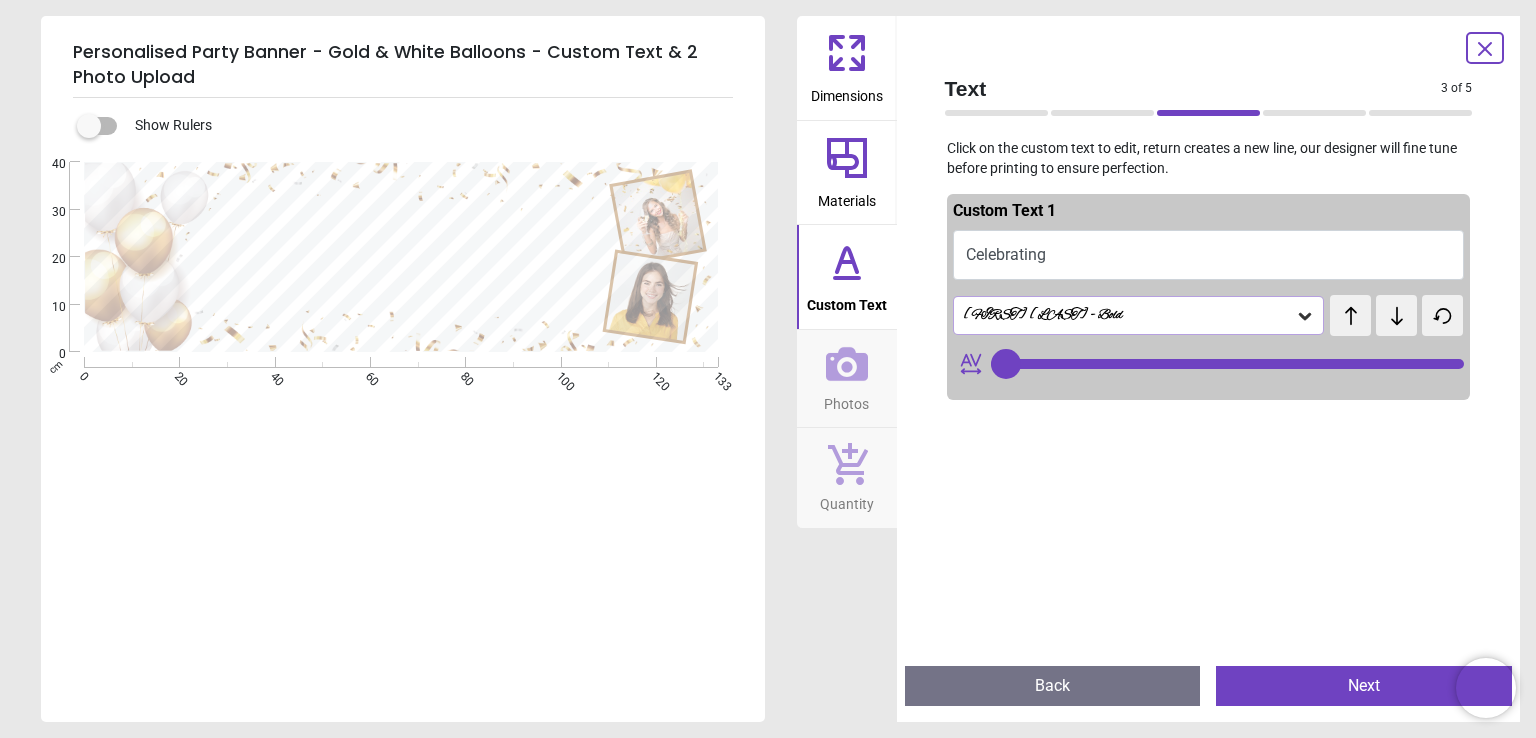 type on "**" 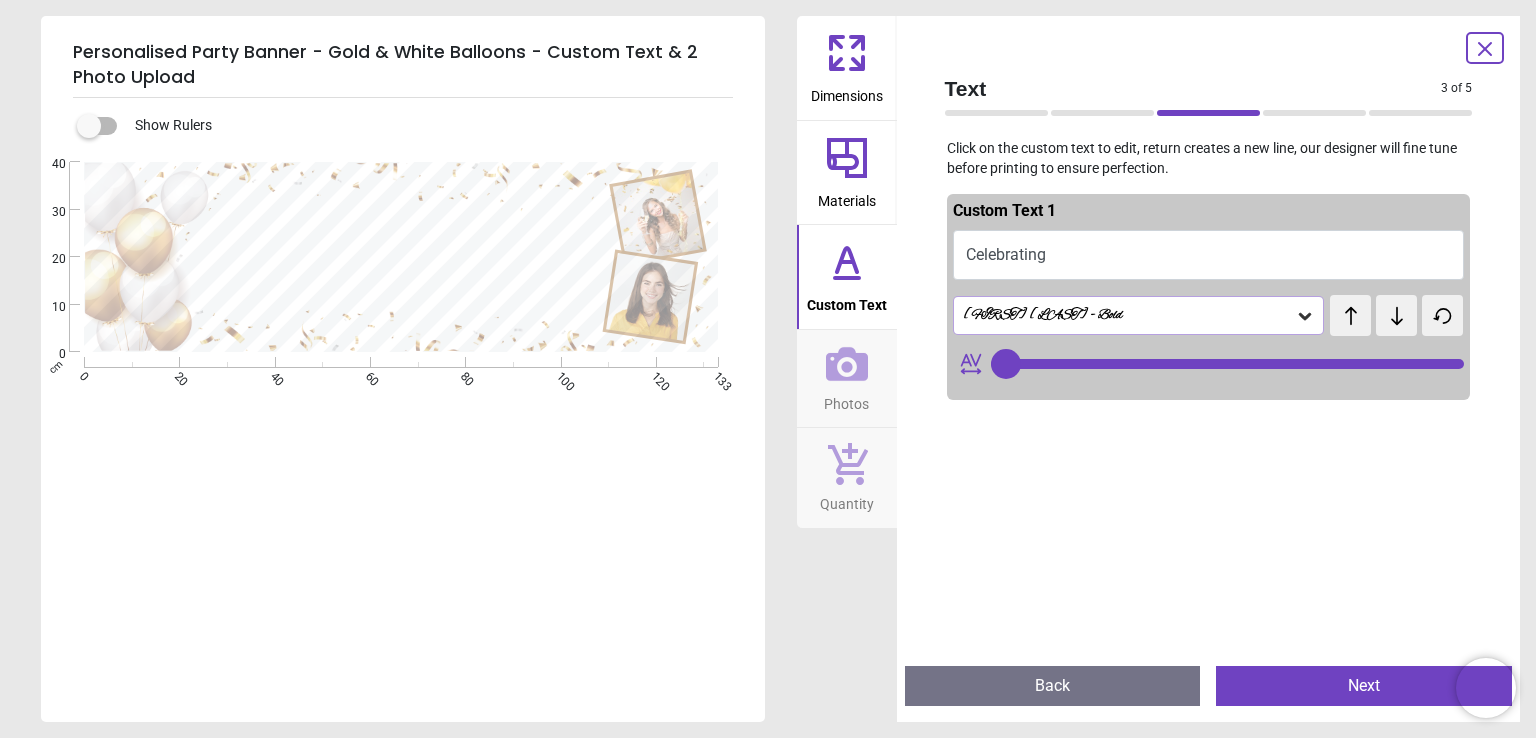 type on "**********" 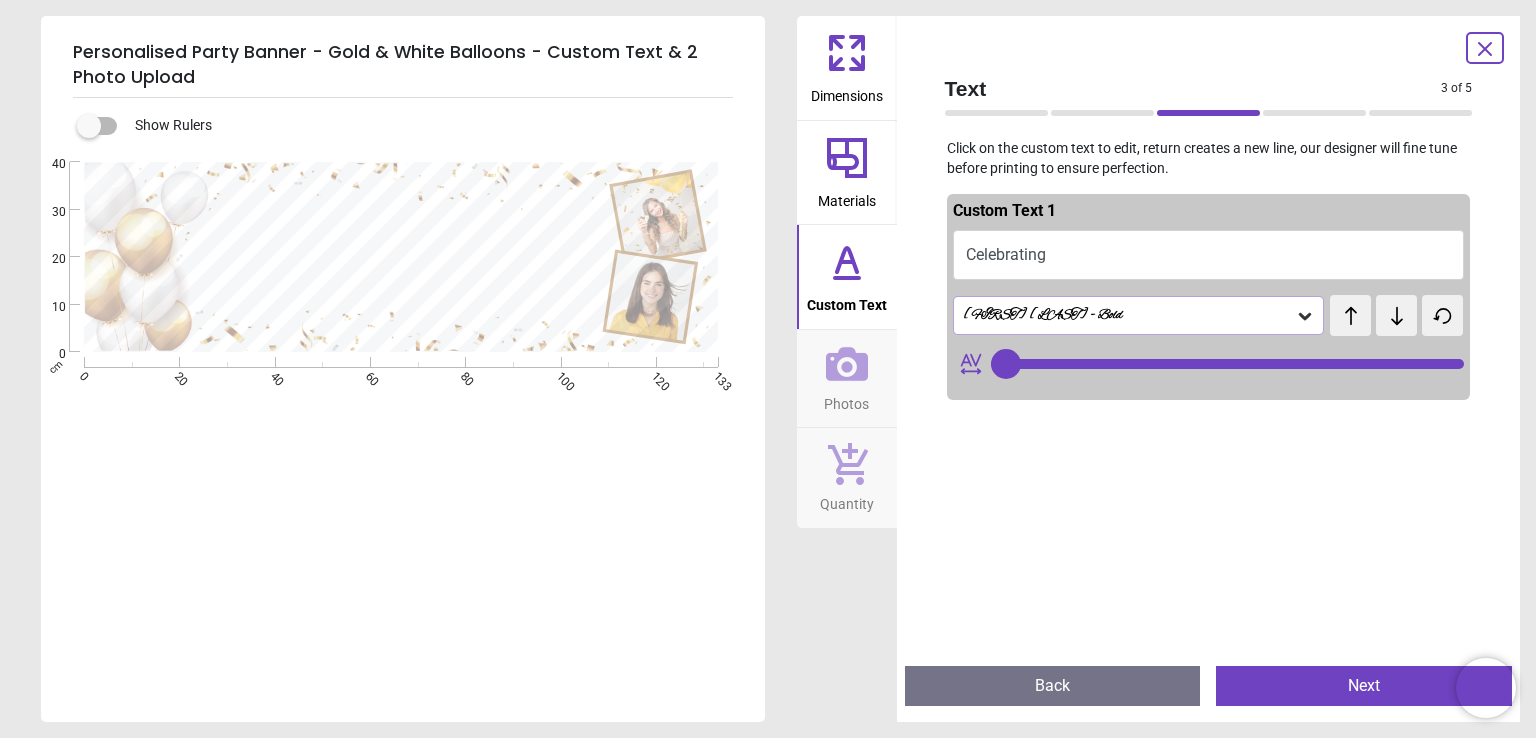 scroll, scrollTop: 2, scrollLeft: 0, axis: vertical 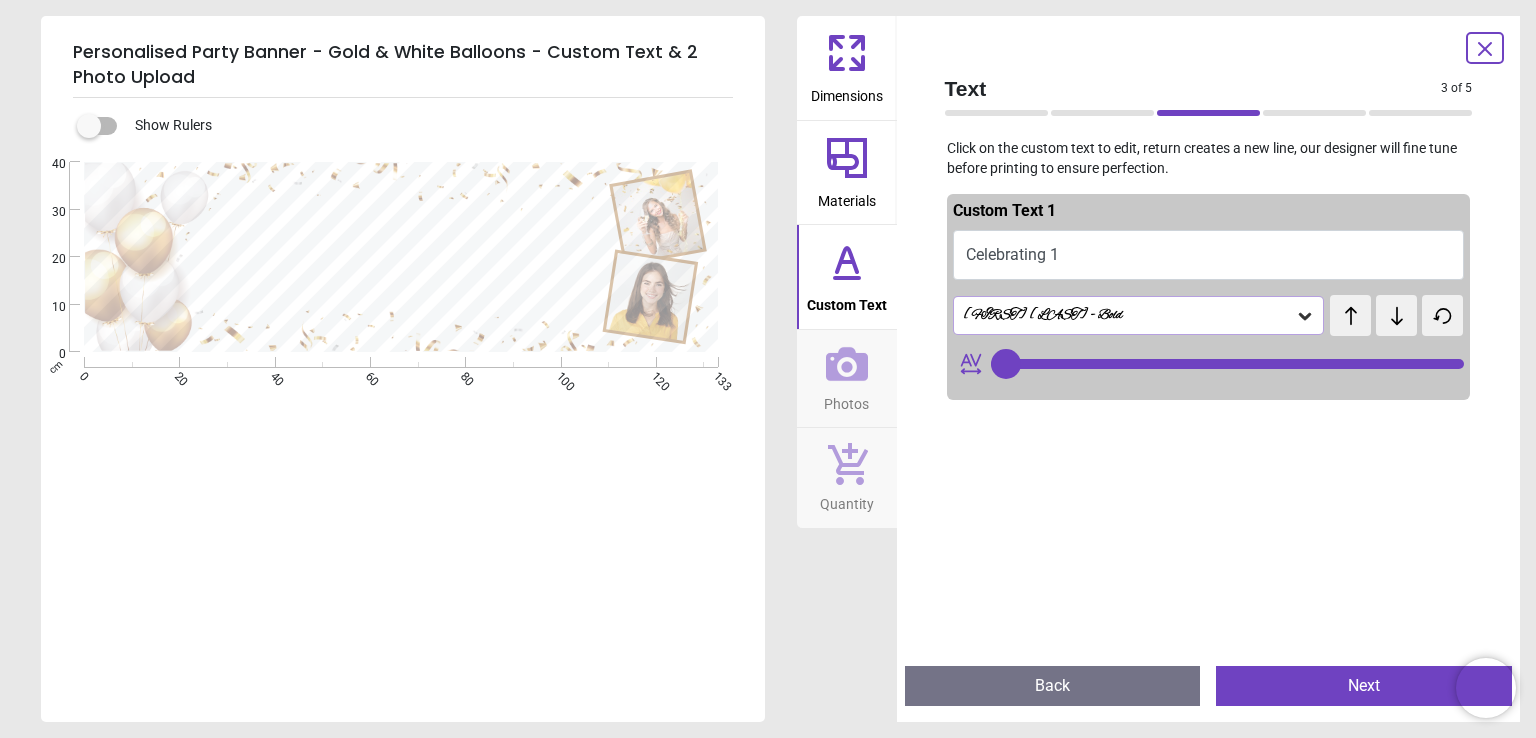 type on "**********" 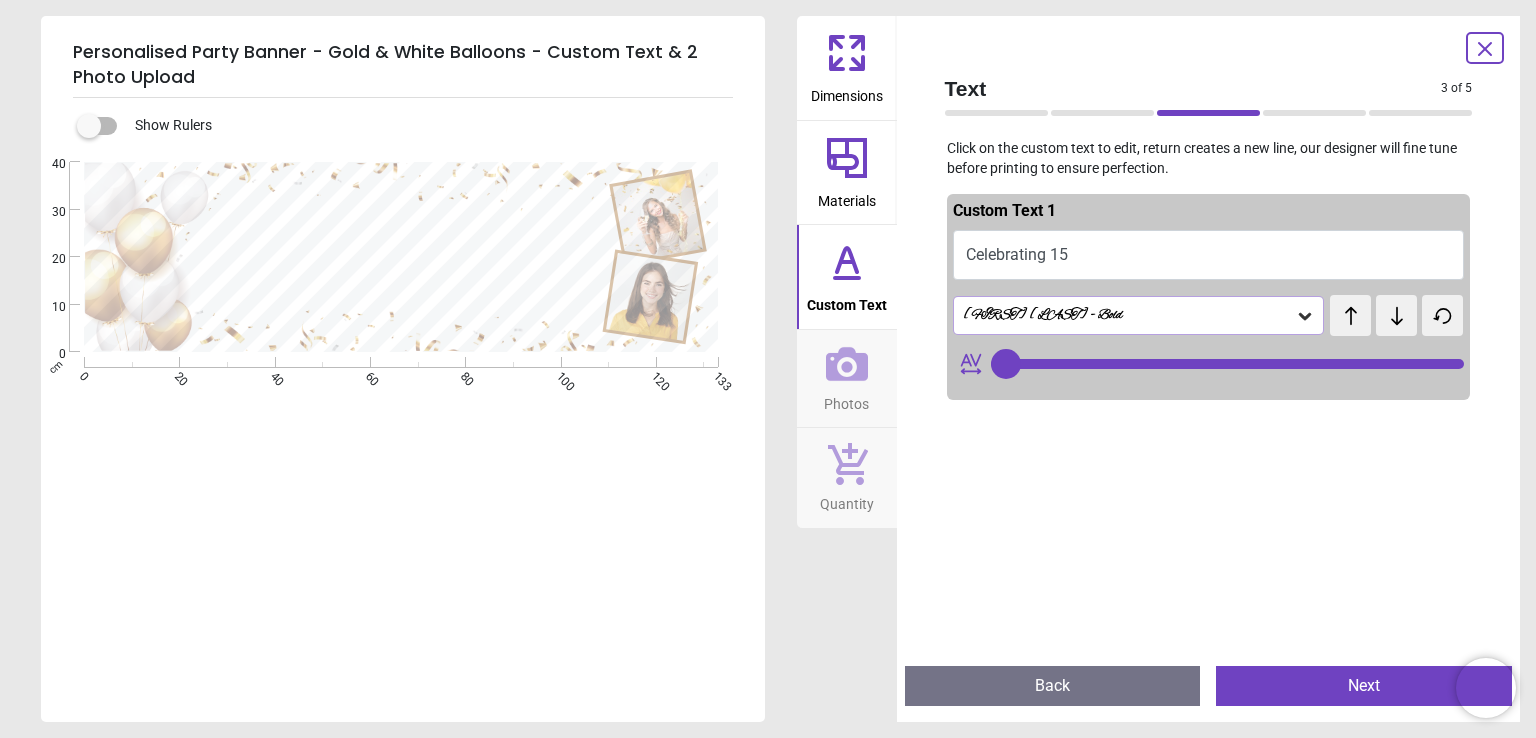 type on "**" 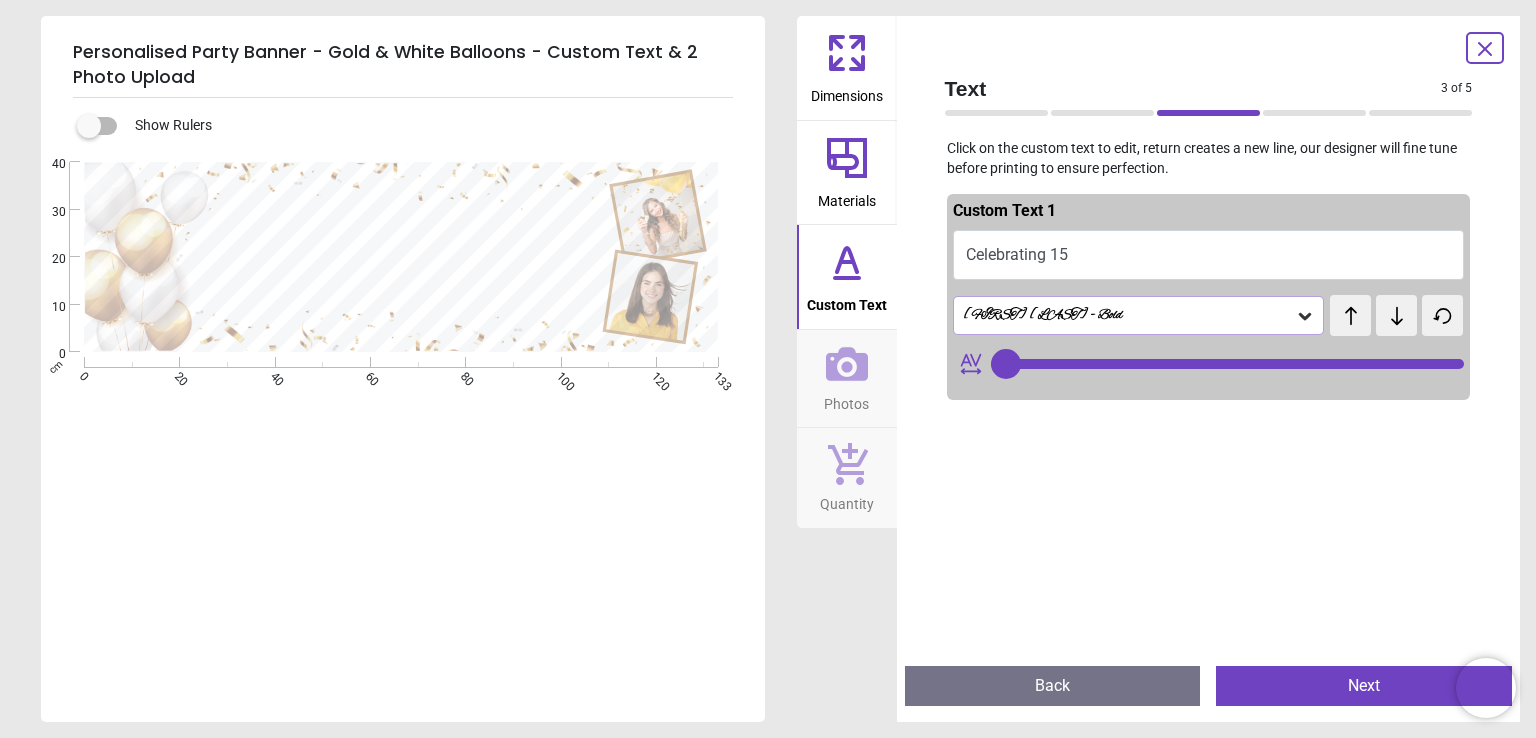 type on "**********" 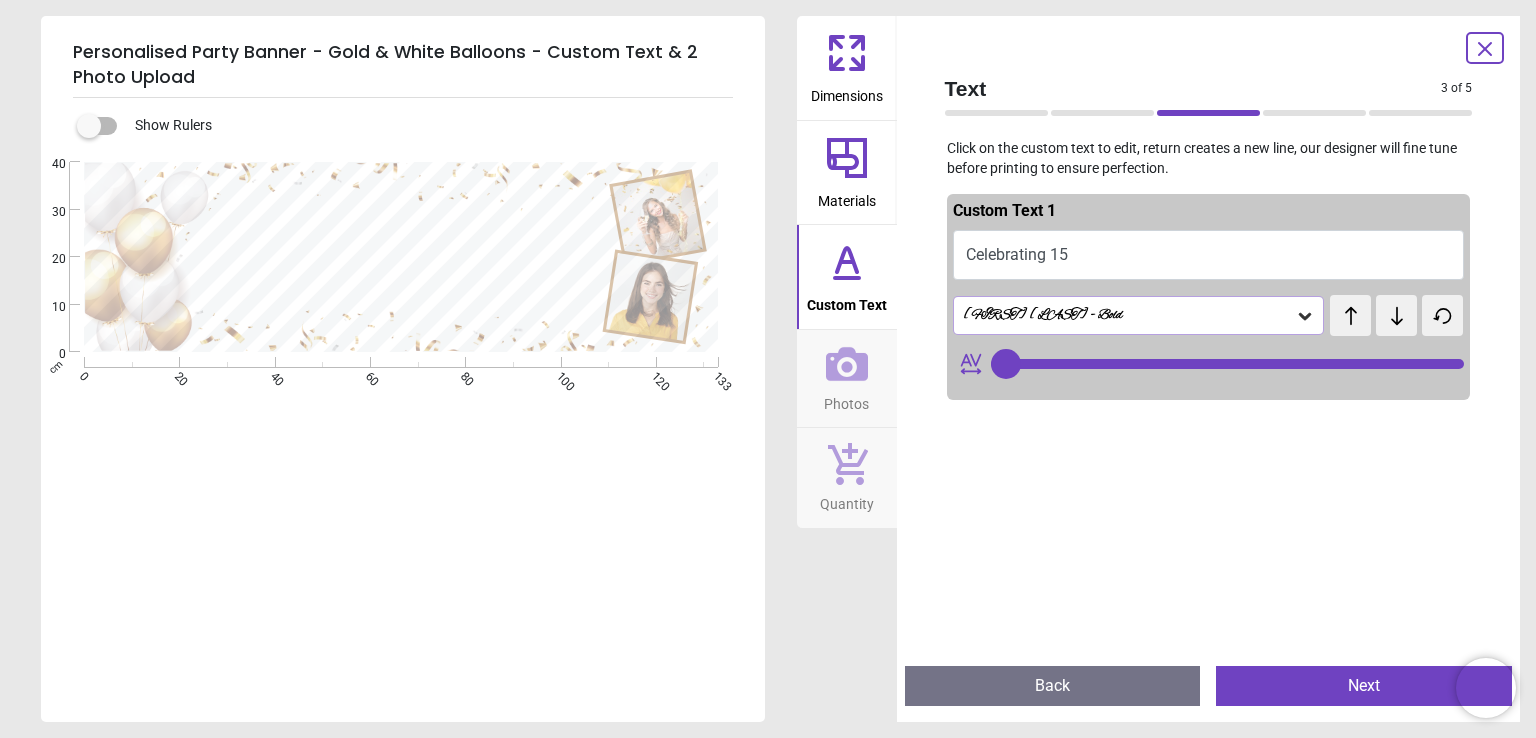 type on "**" 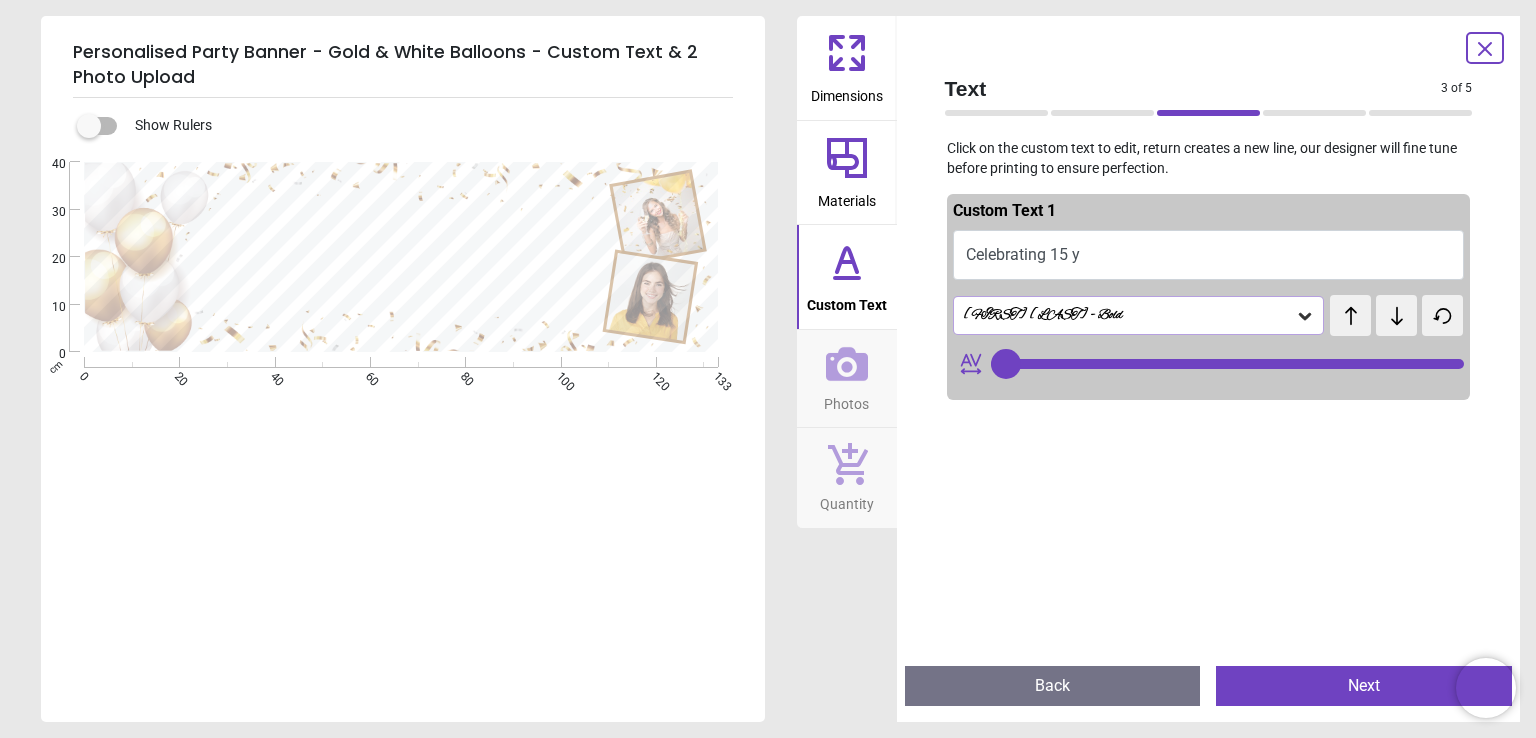 type on "**********" 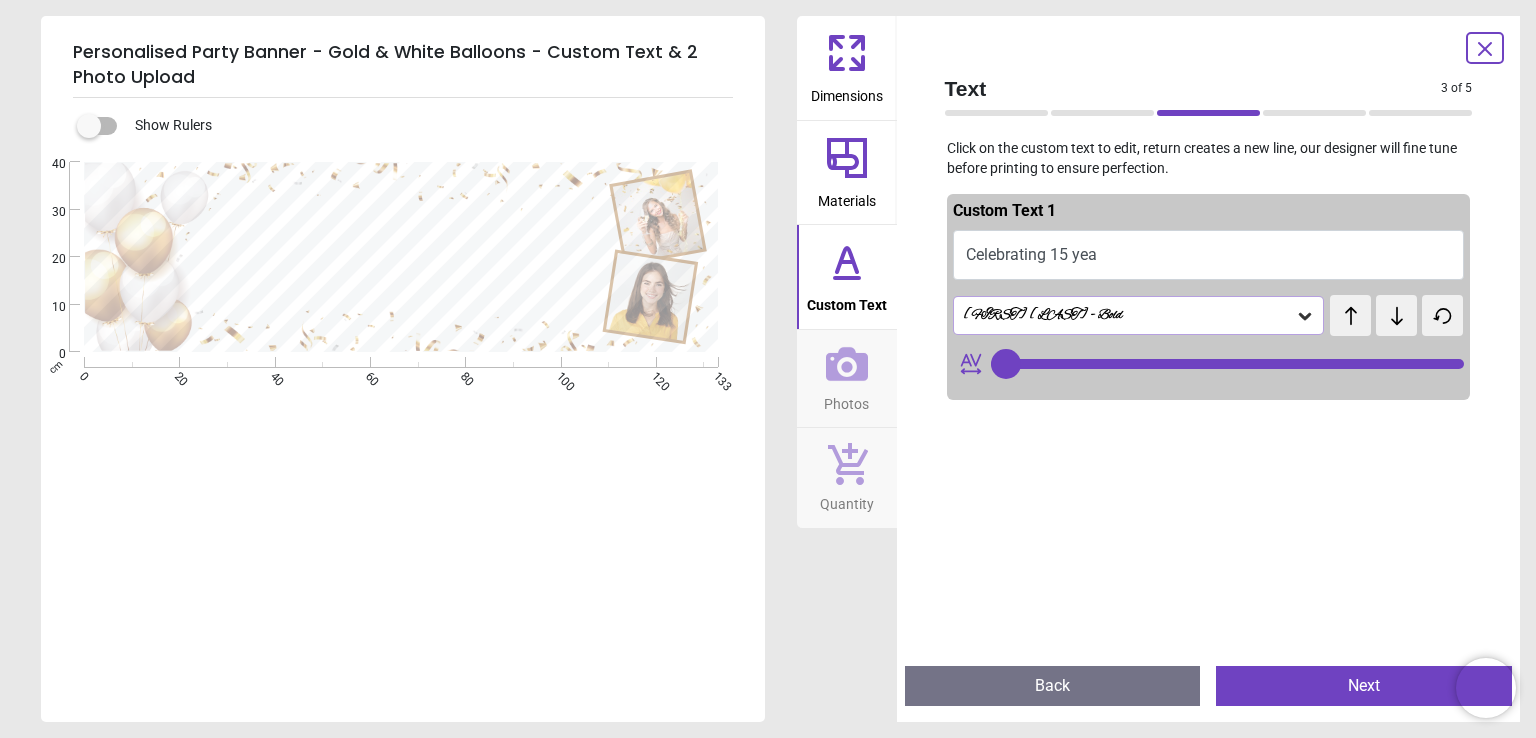 type on "**********" 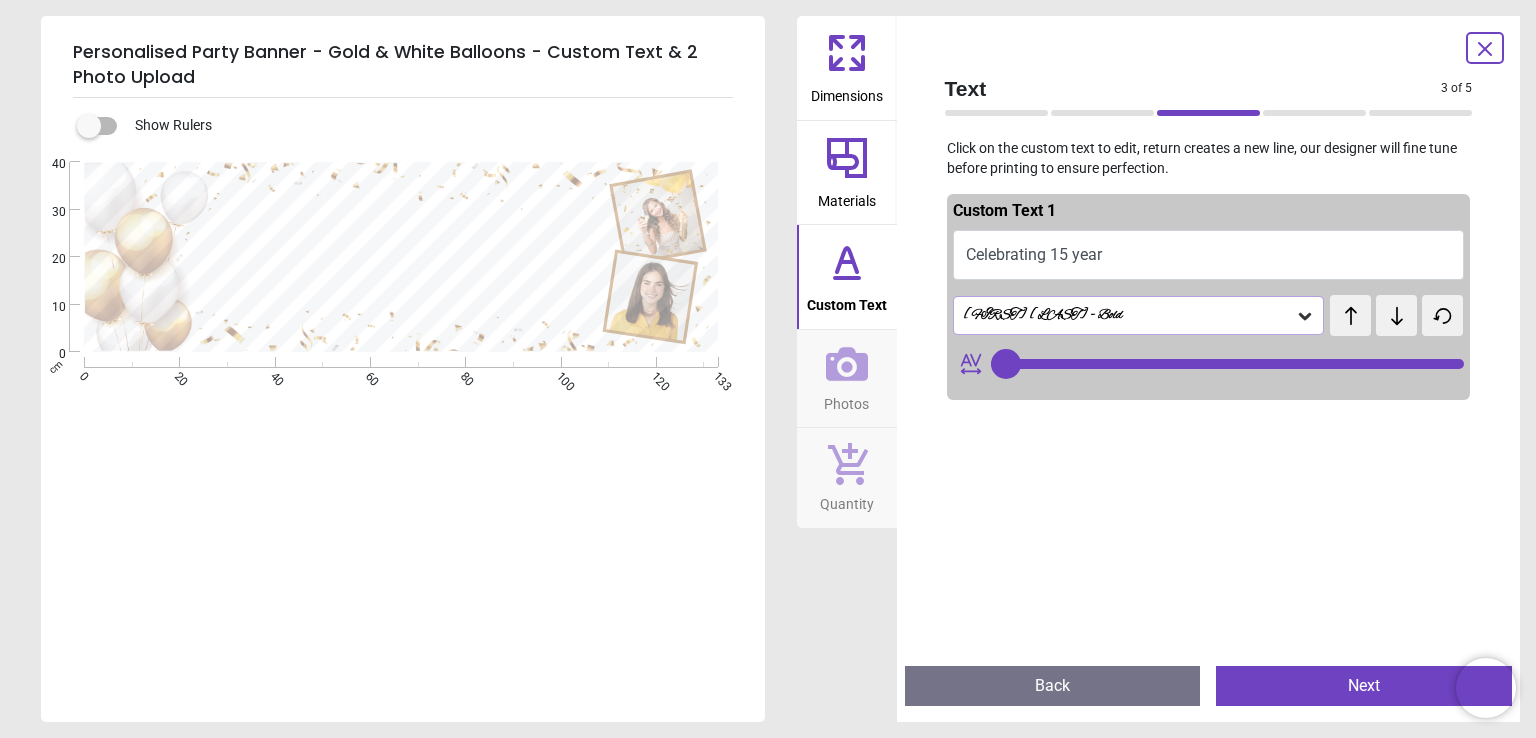 type on "**********" 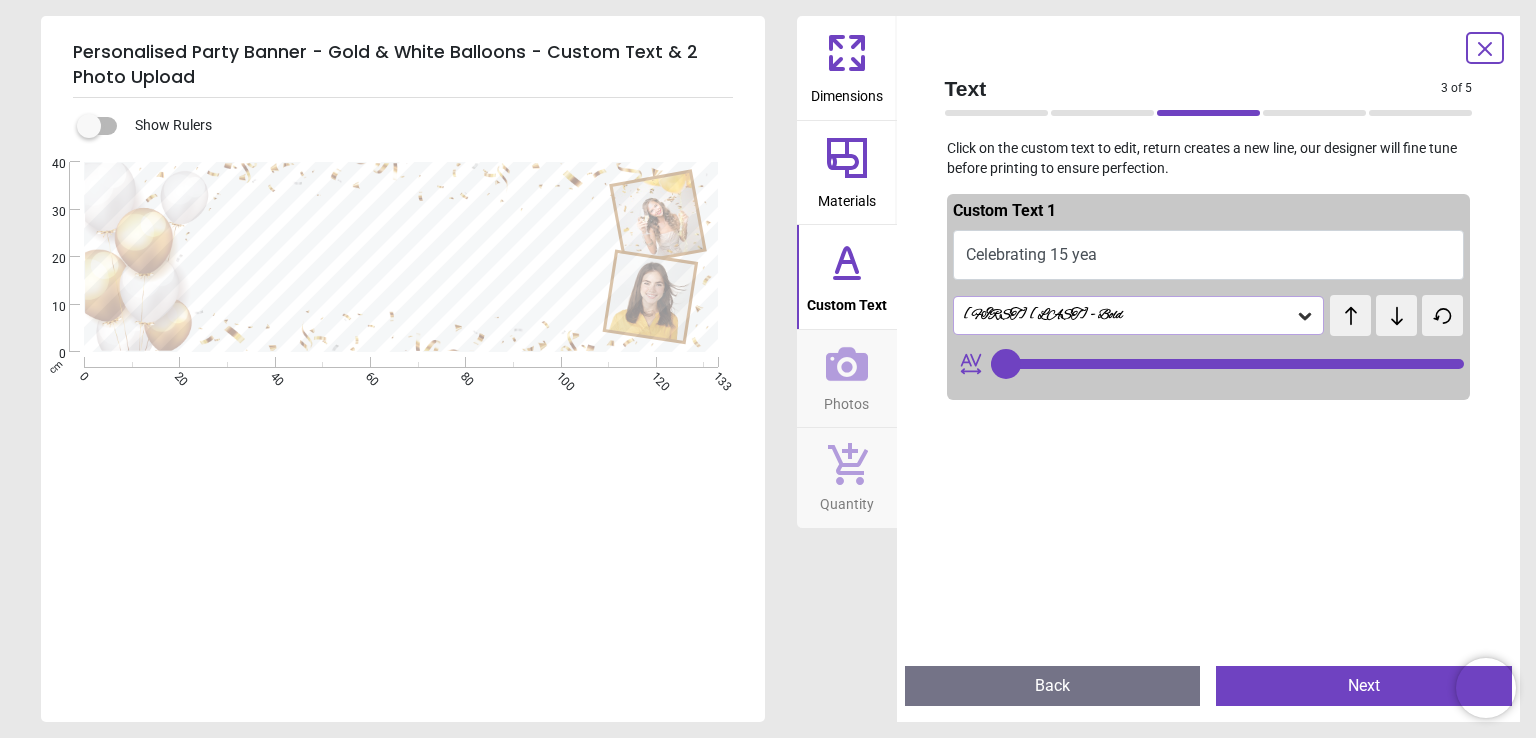 type on "**********" 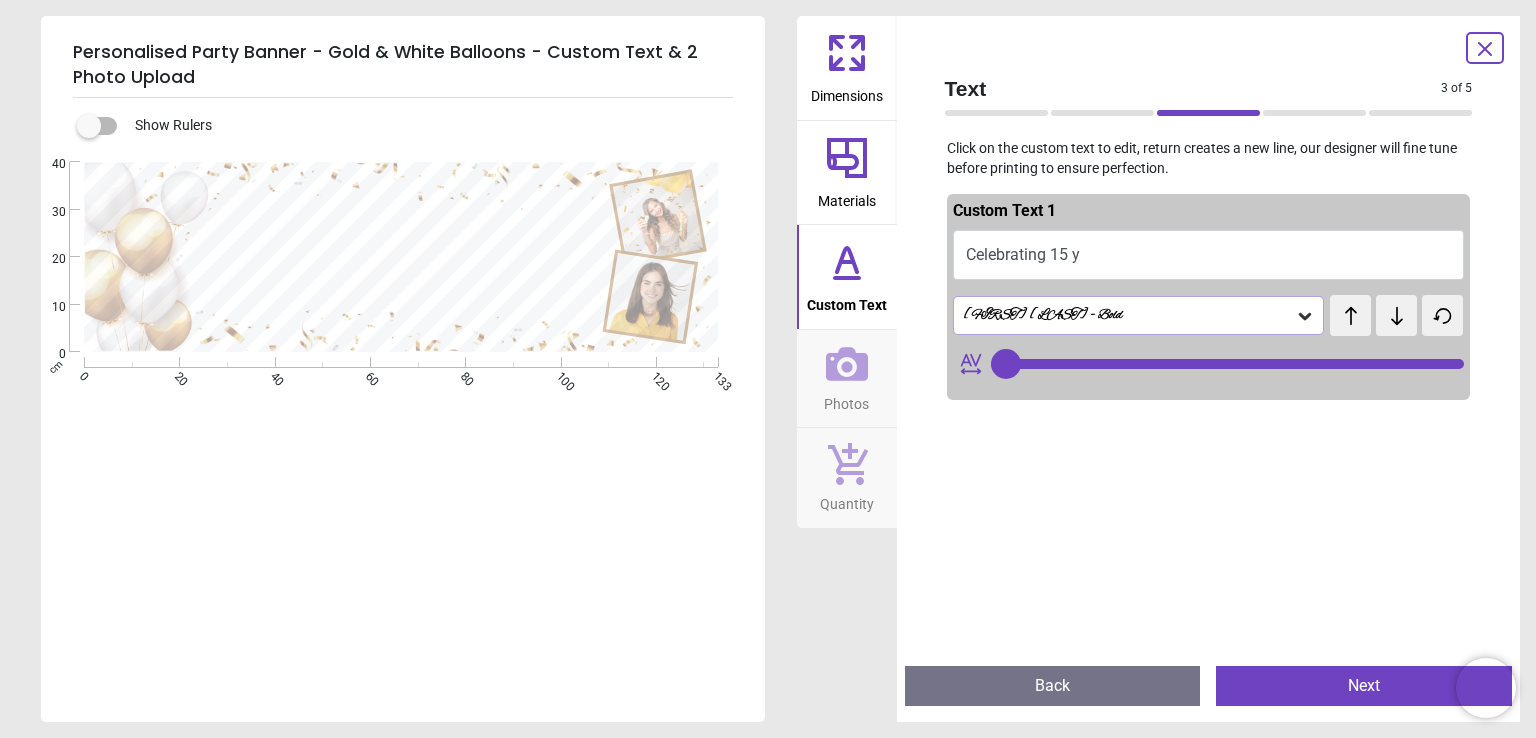 type on "**" 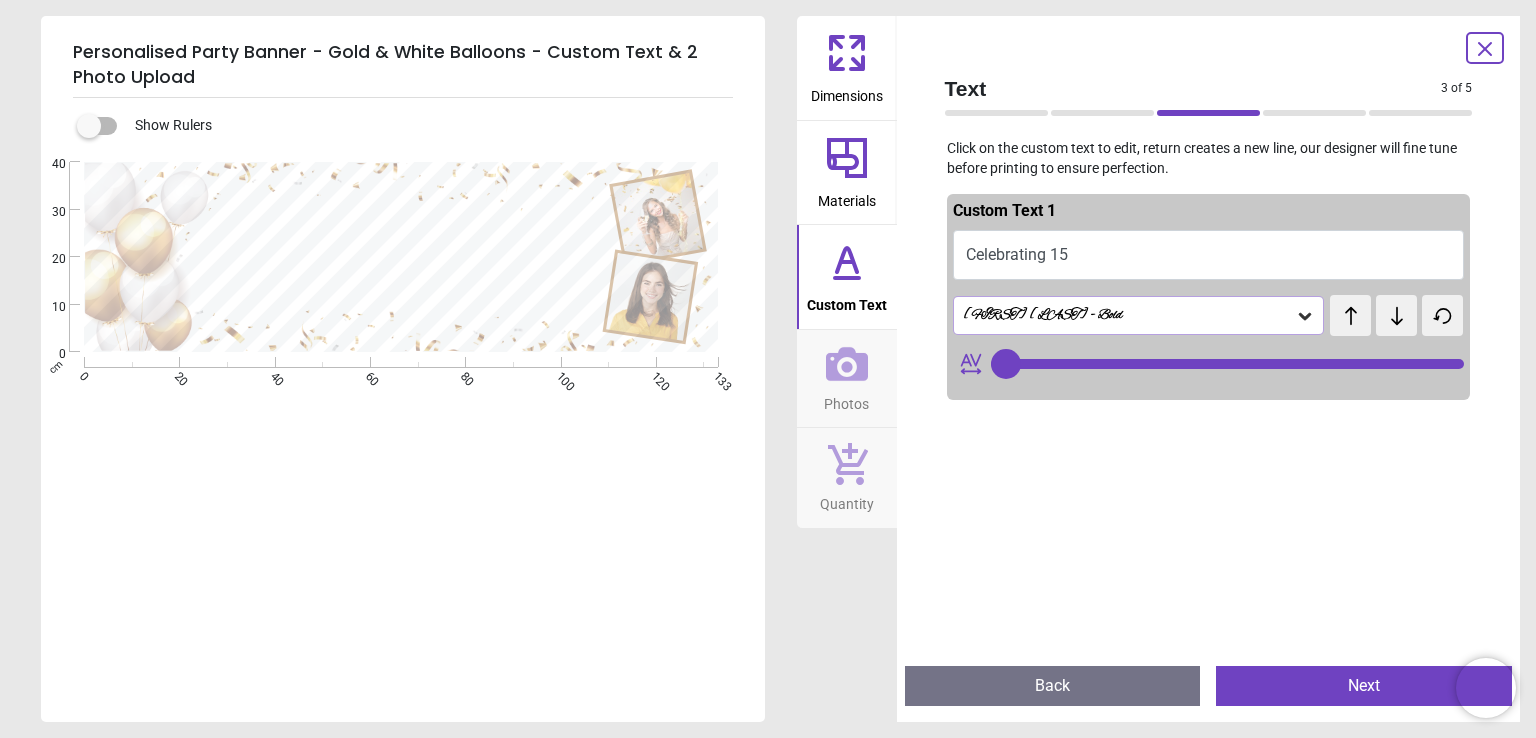 type on "**" 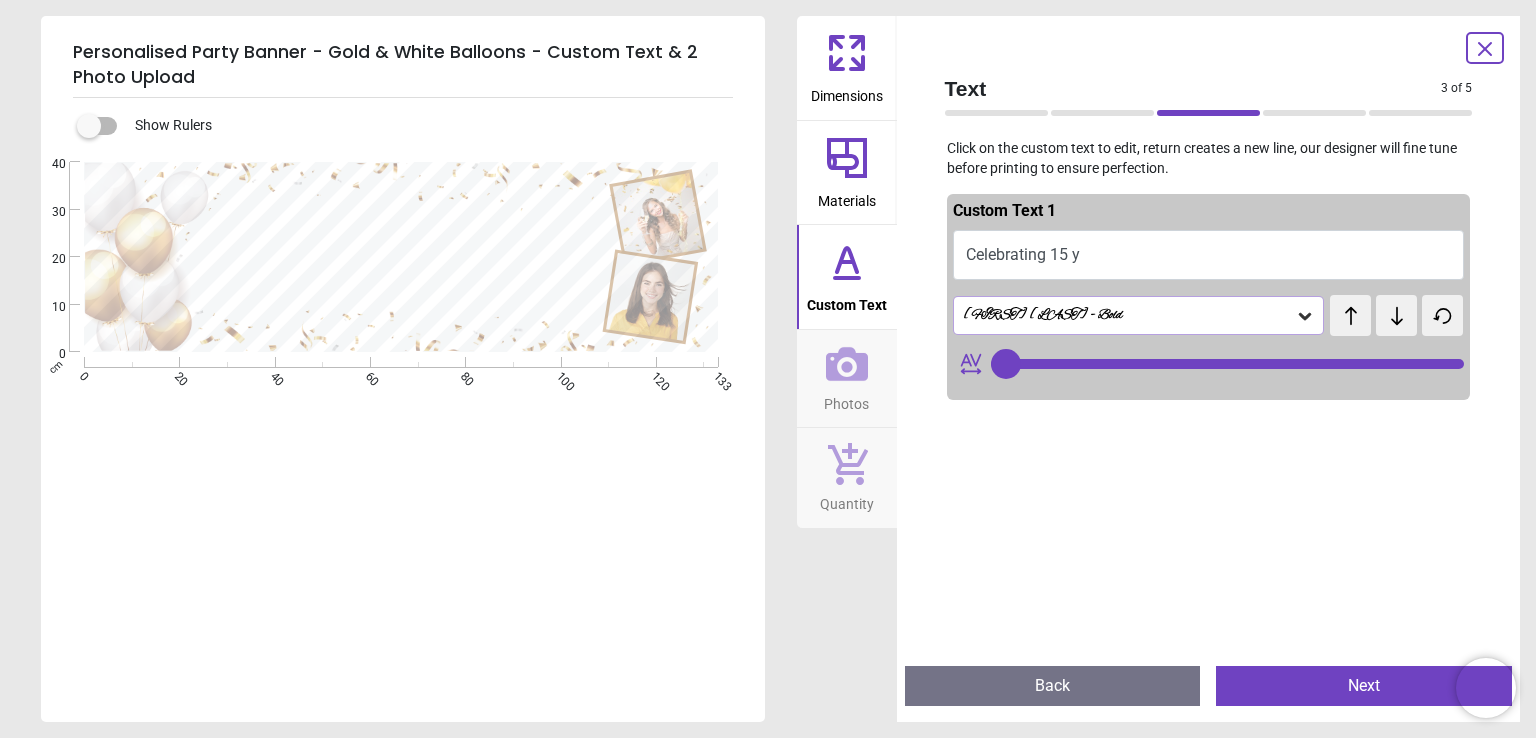 type on "**********" 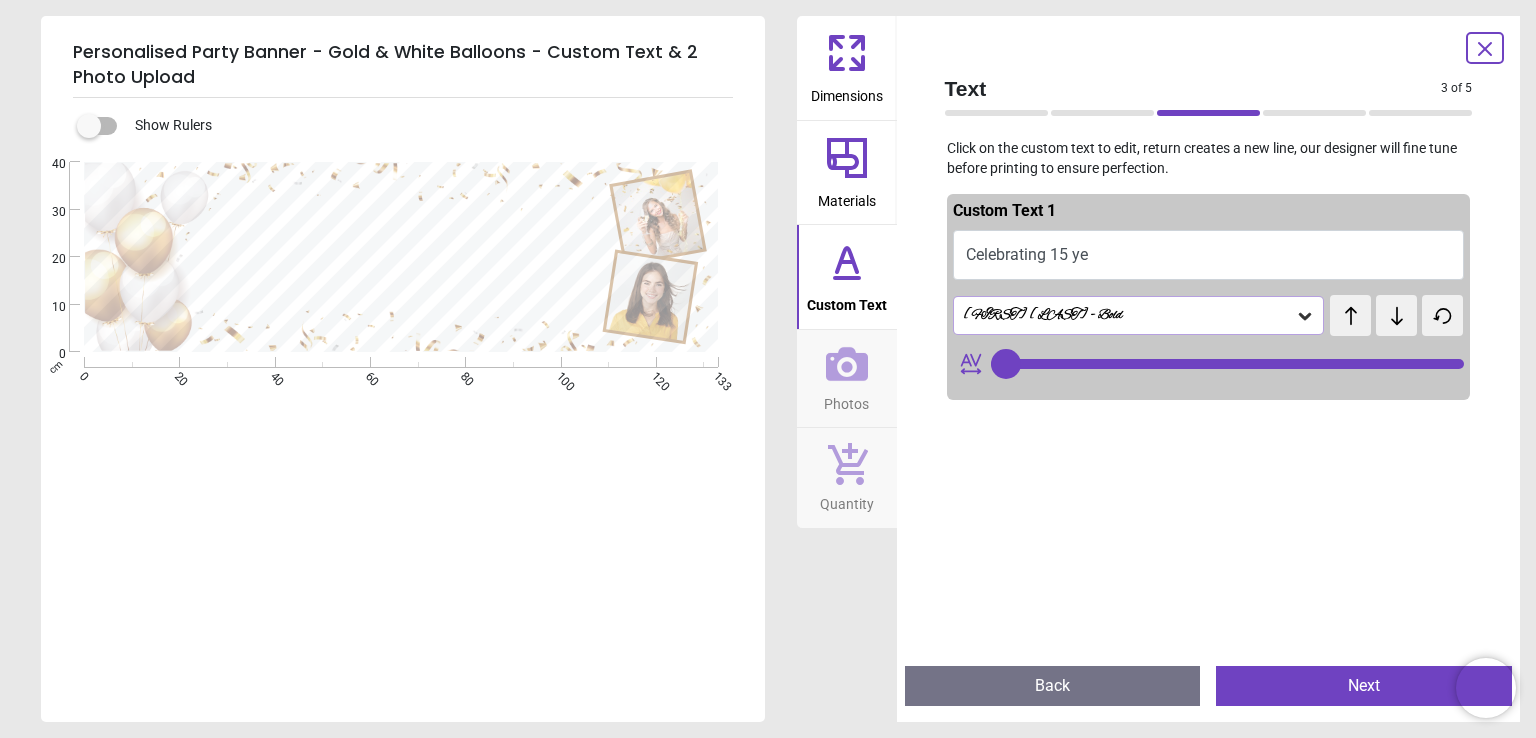 type on "**" 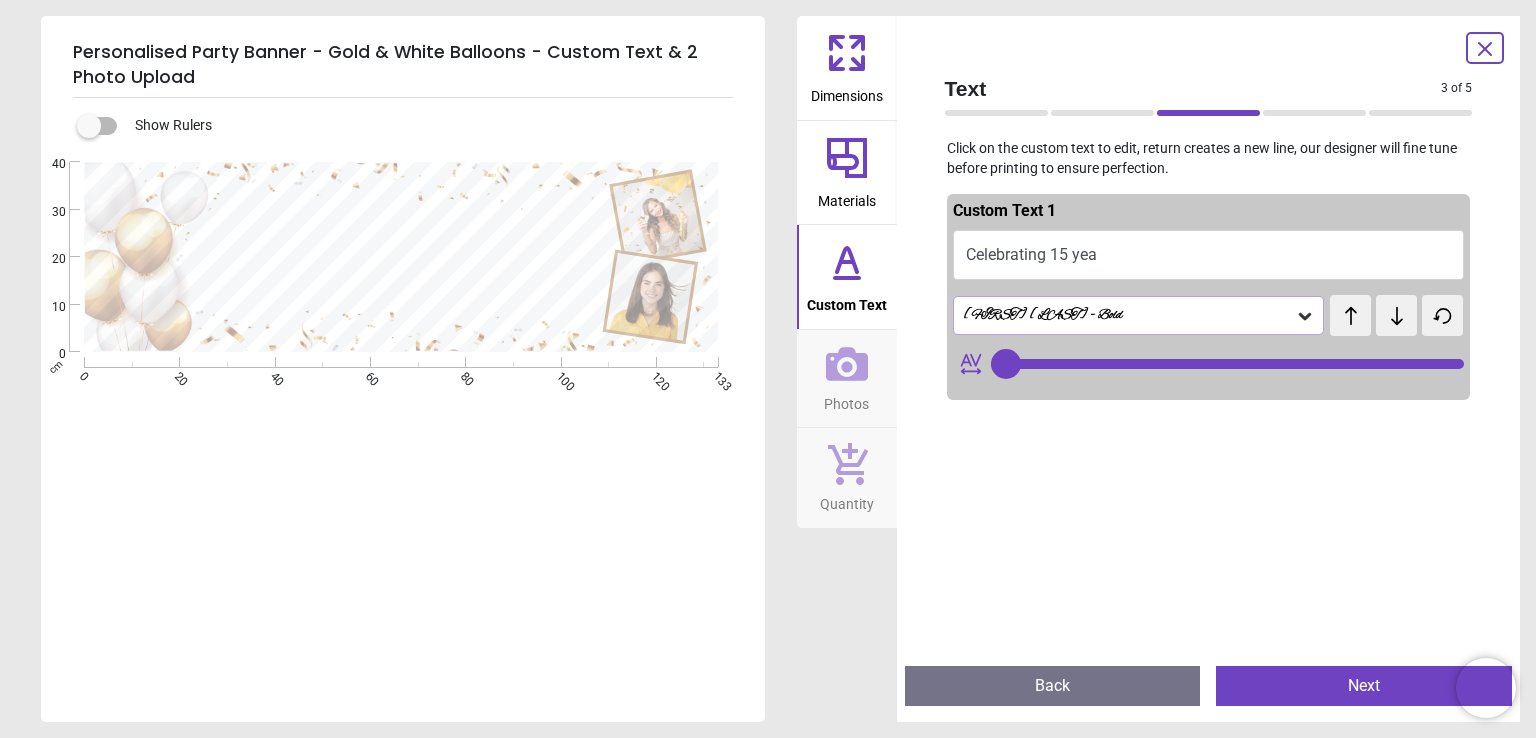 type on "**********" 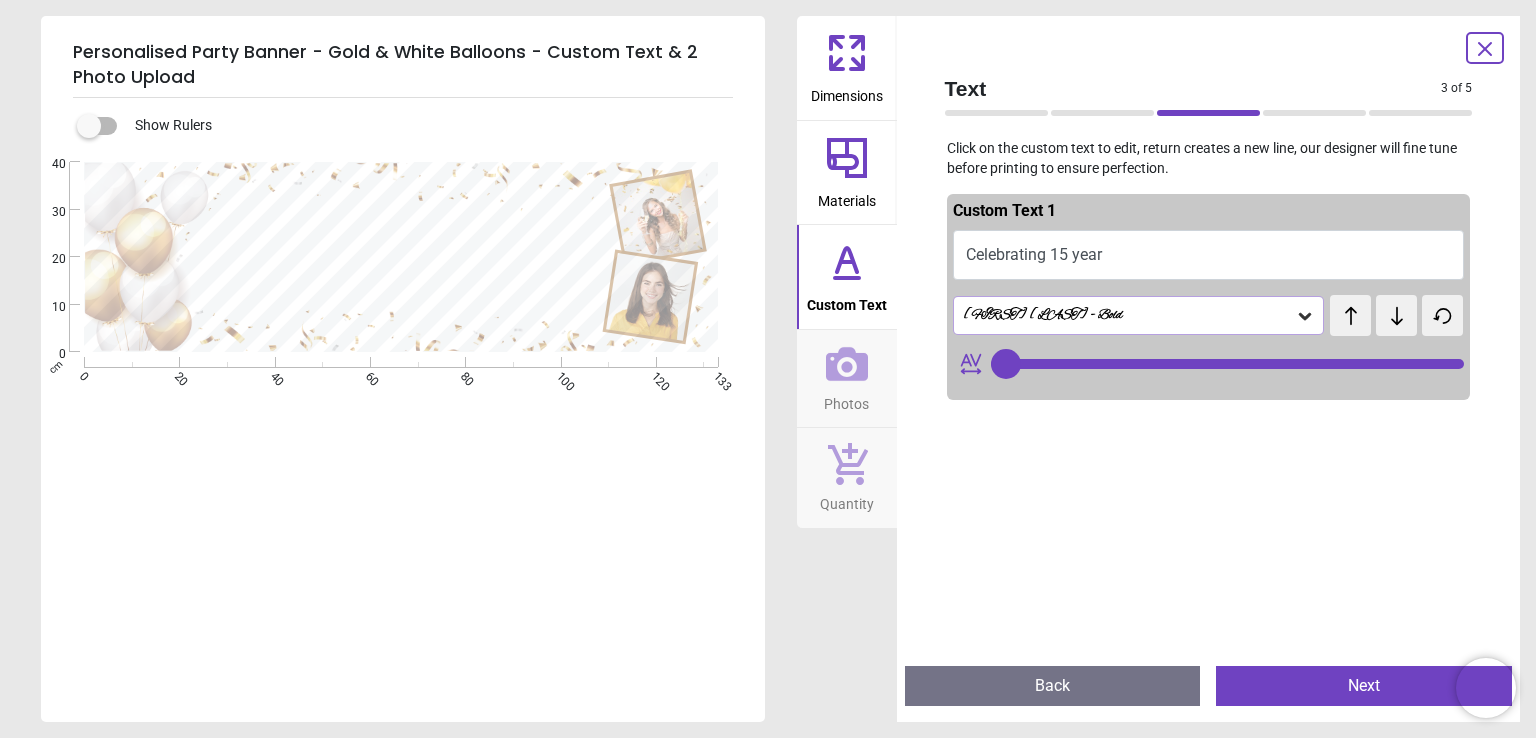 type on "**********" 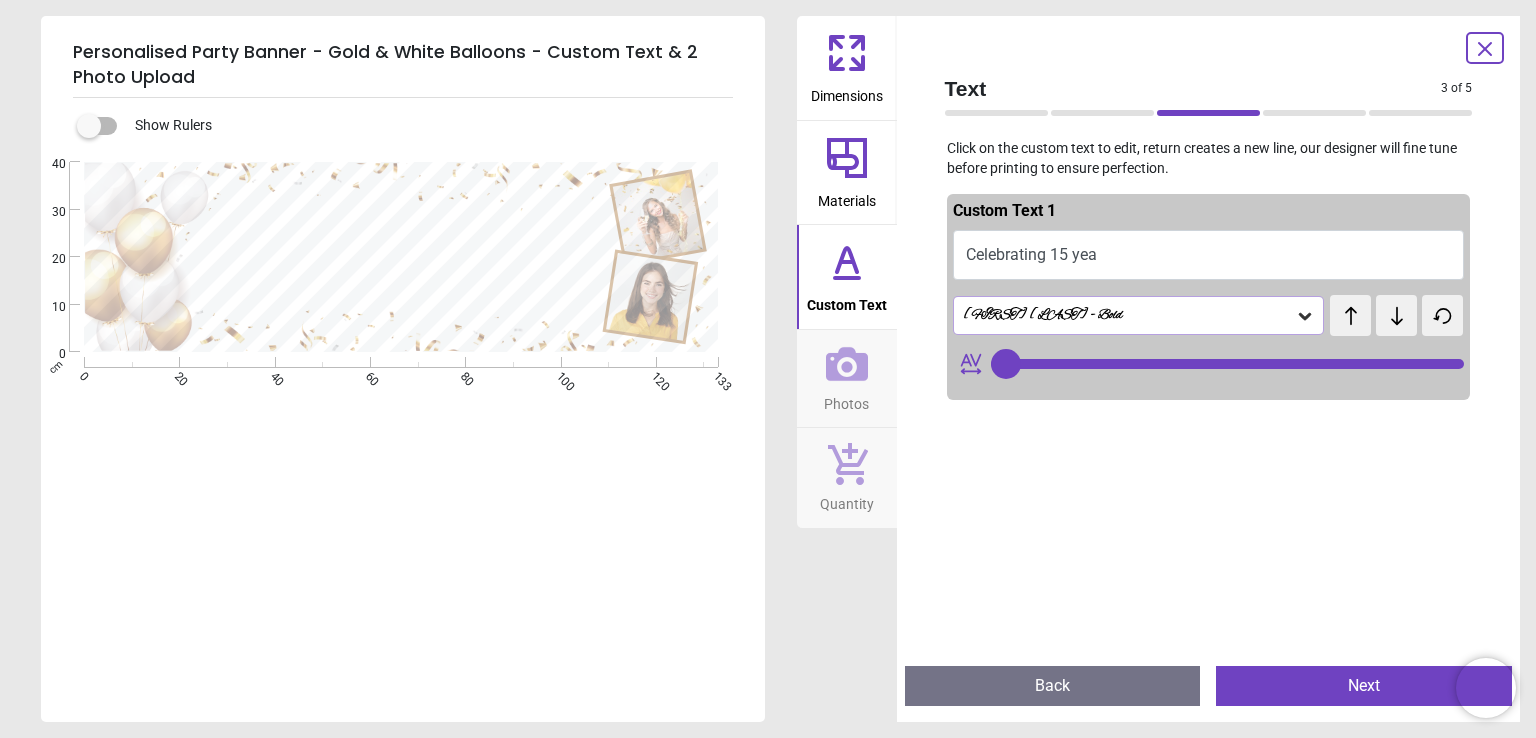 type on "**********" 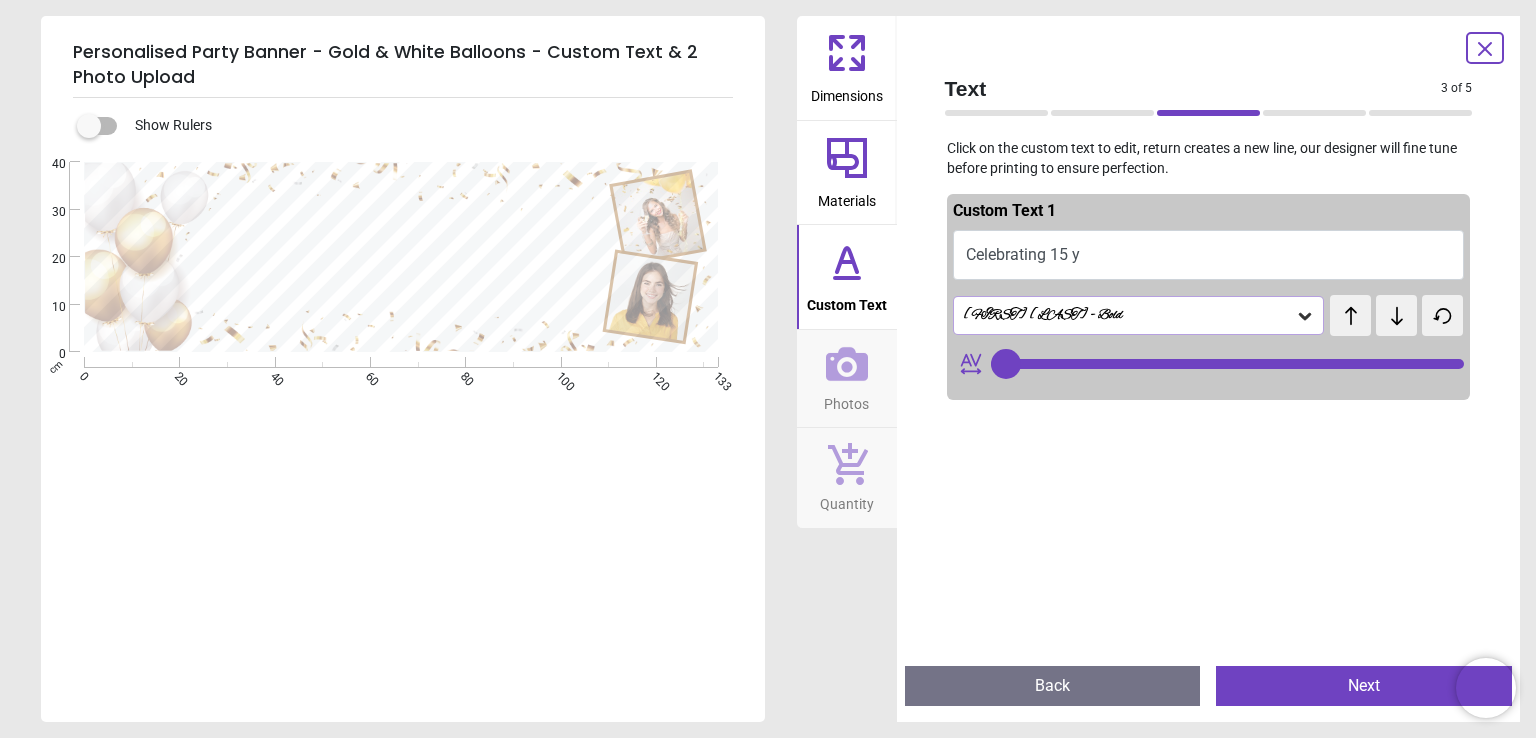 type on "**" 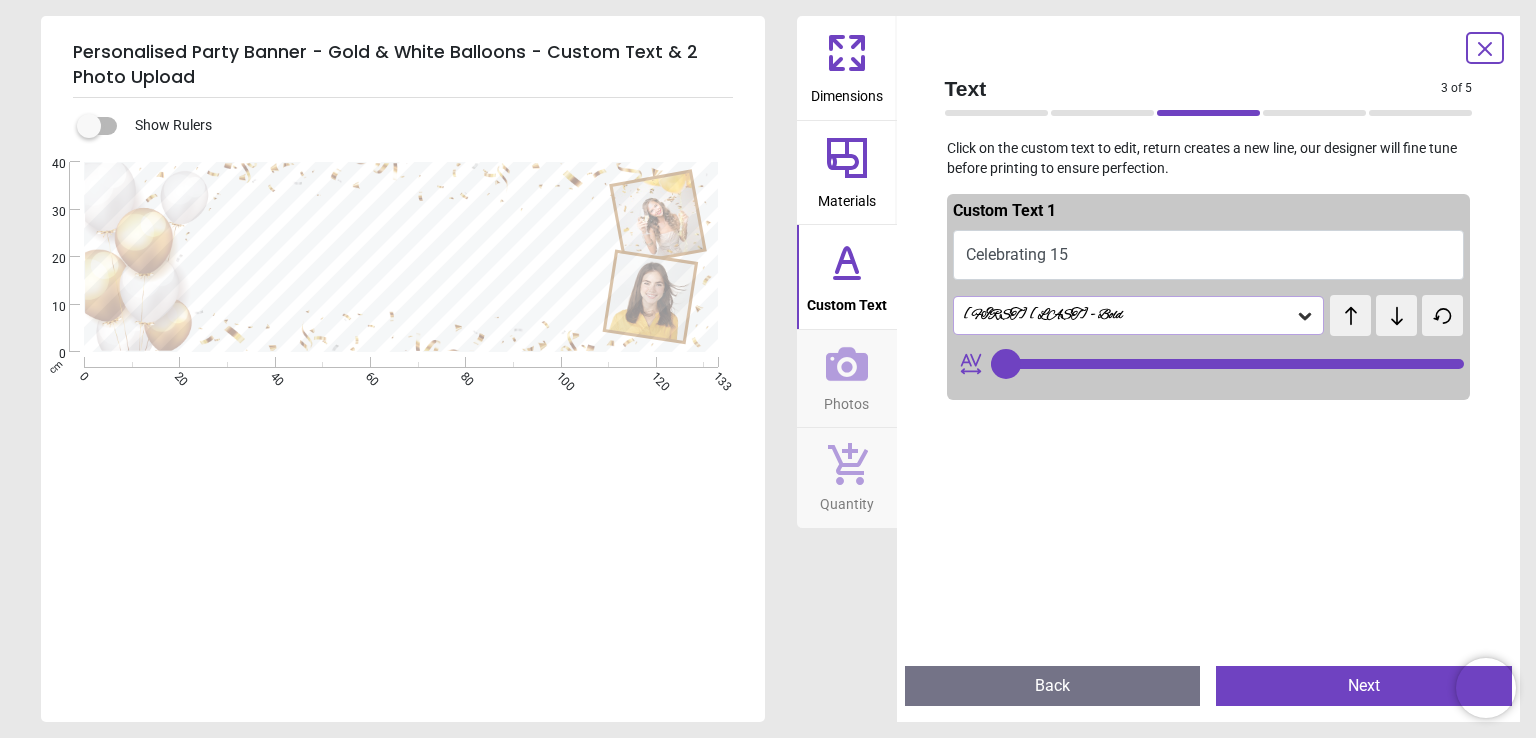 type on "**********" 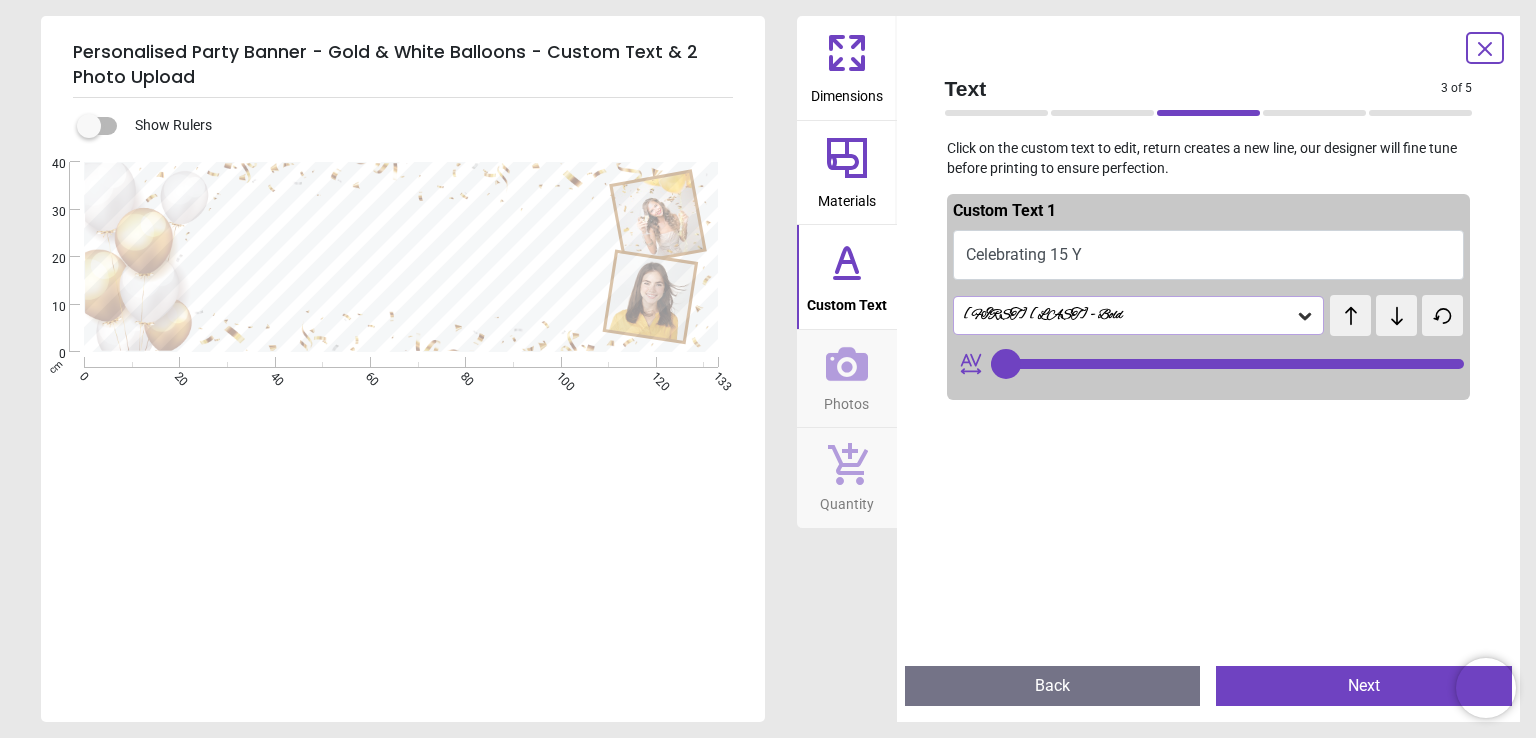 scroll, scrollTop: 0, scrollLeft: 0, axis: both 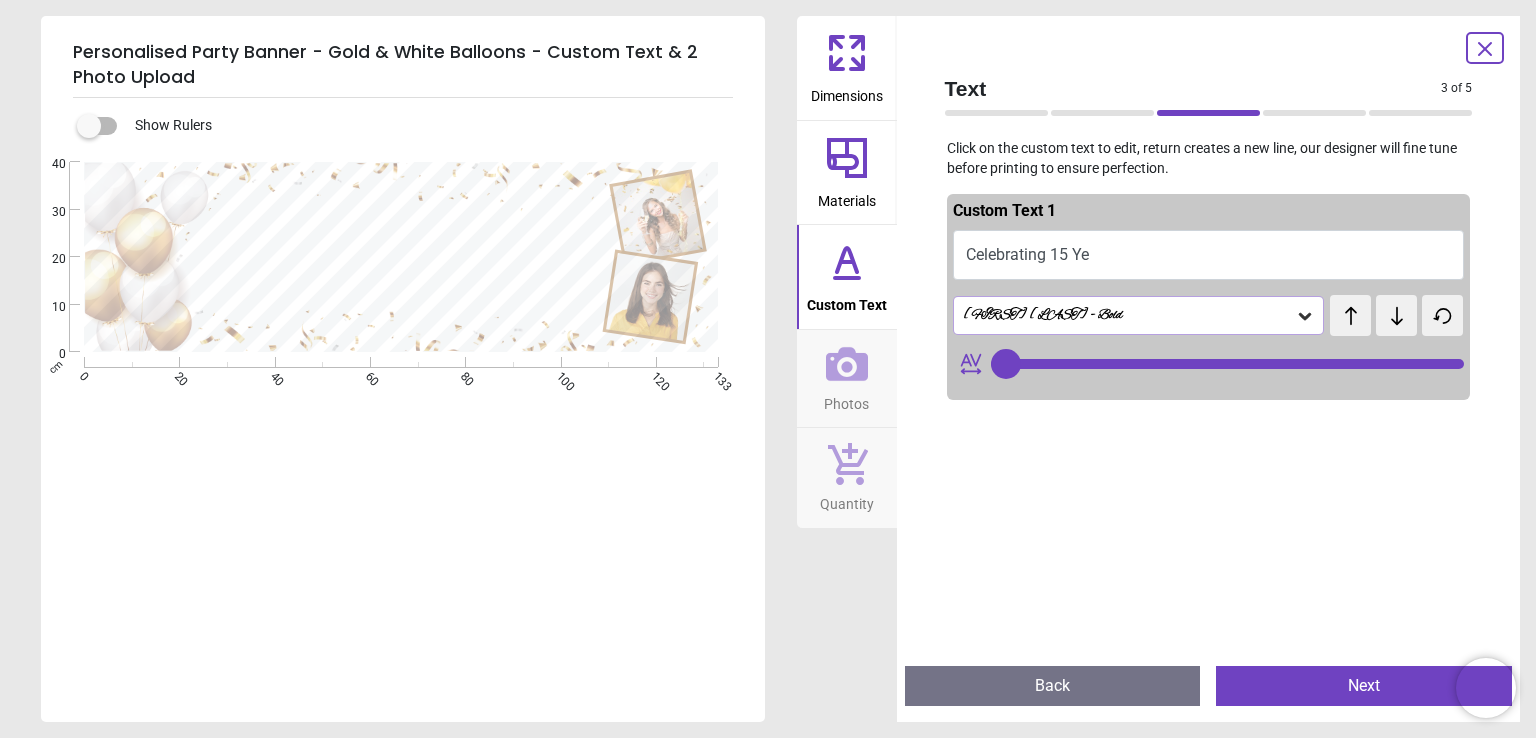 type on "**********" 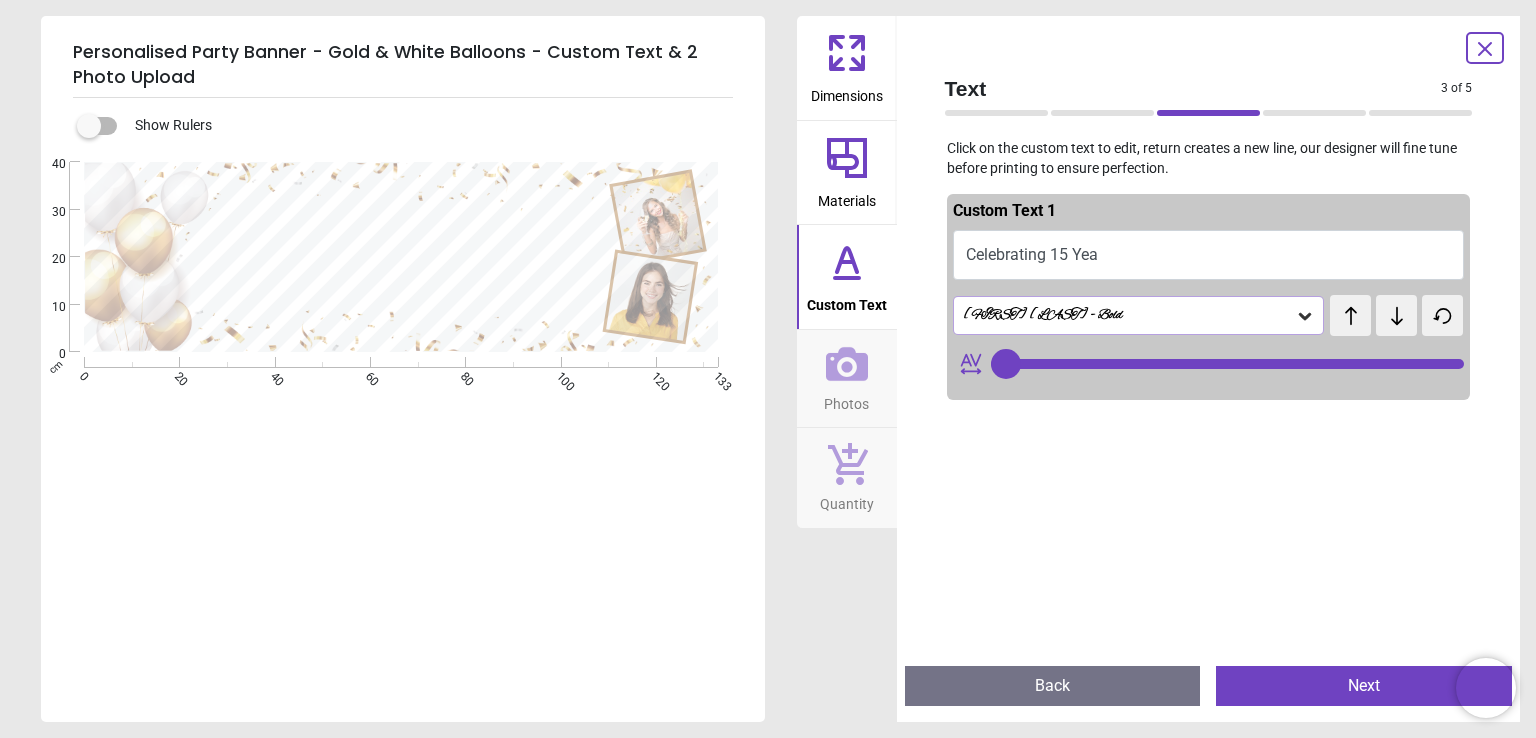 type on "**********" 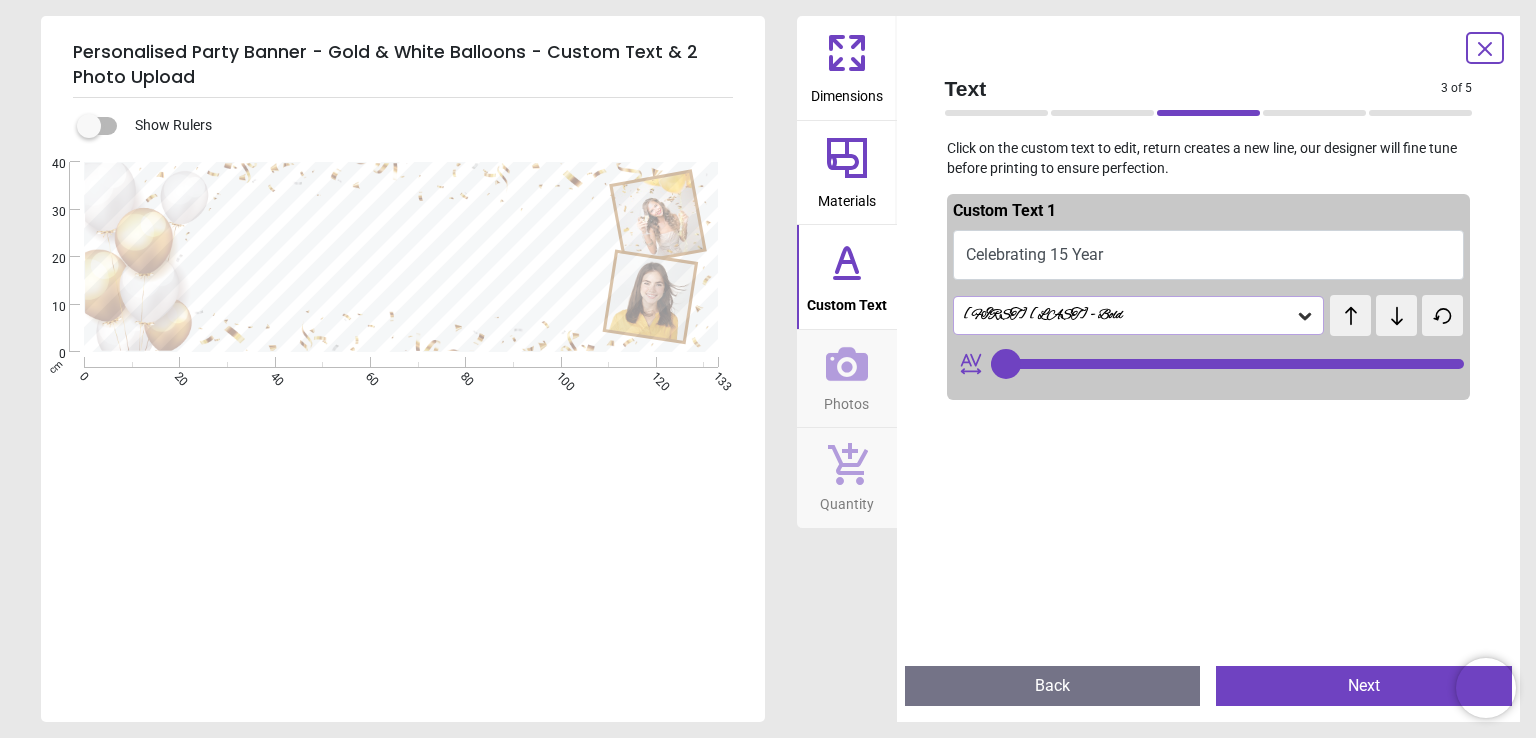 type on "**********" 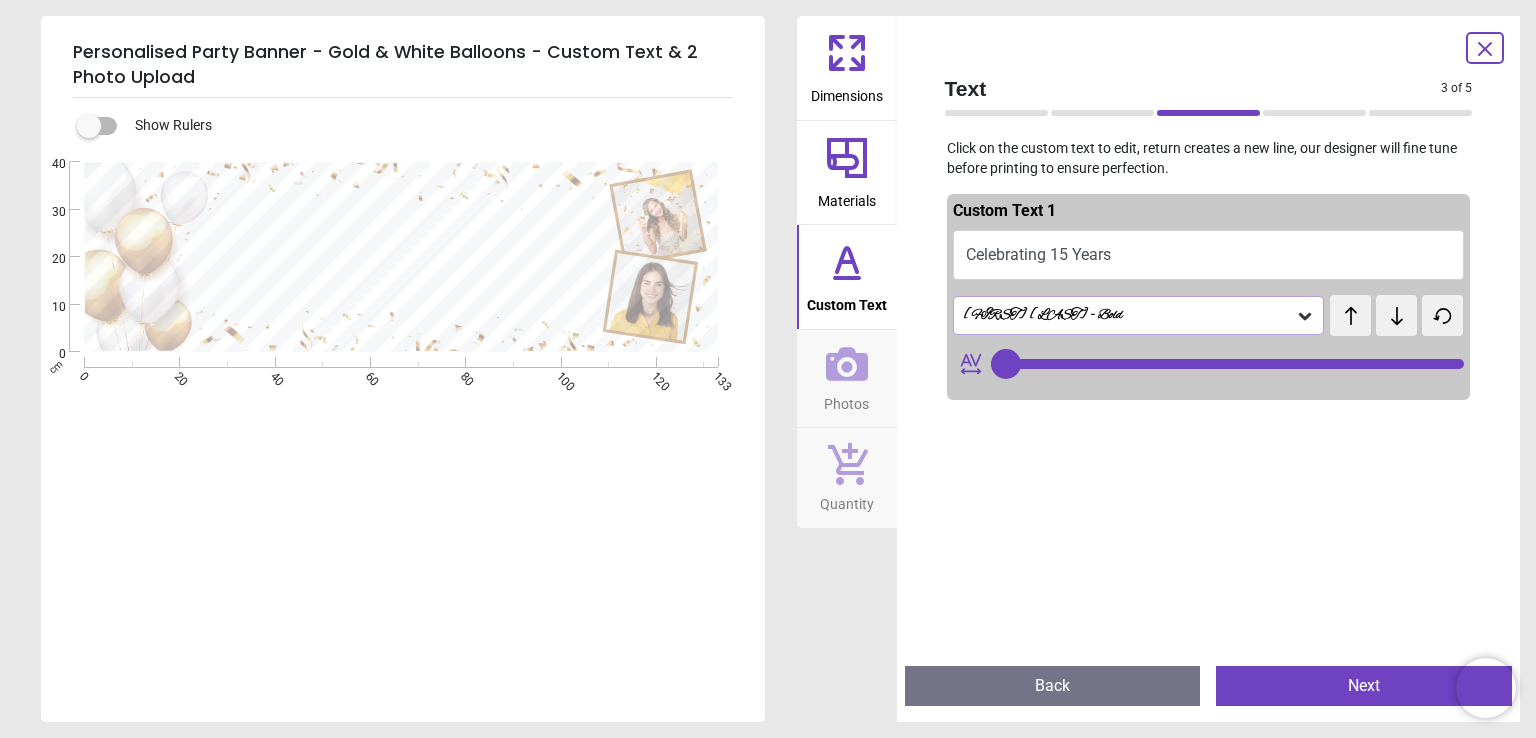 type on "**********" 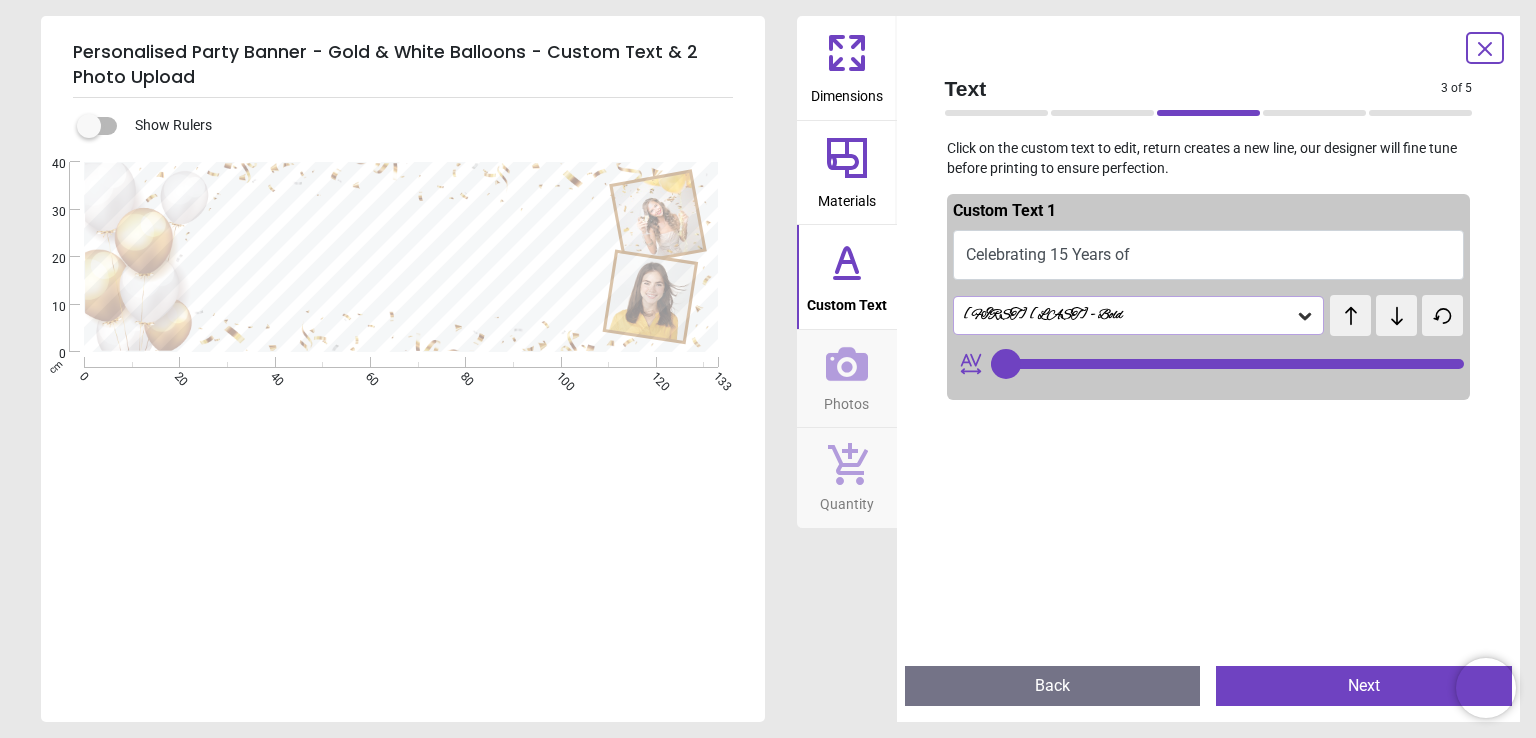 type on "**" 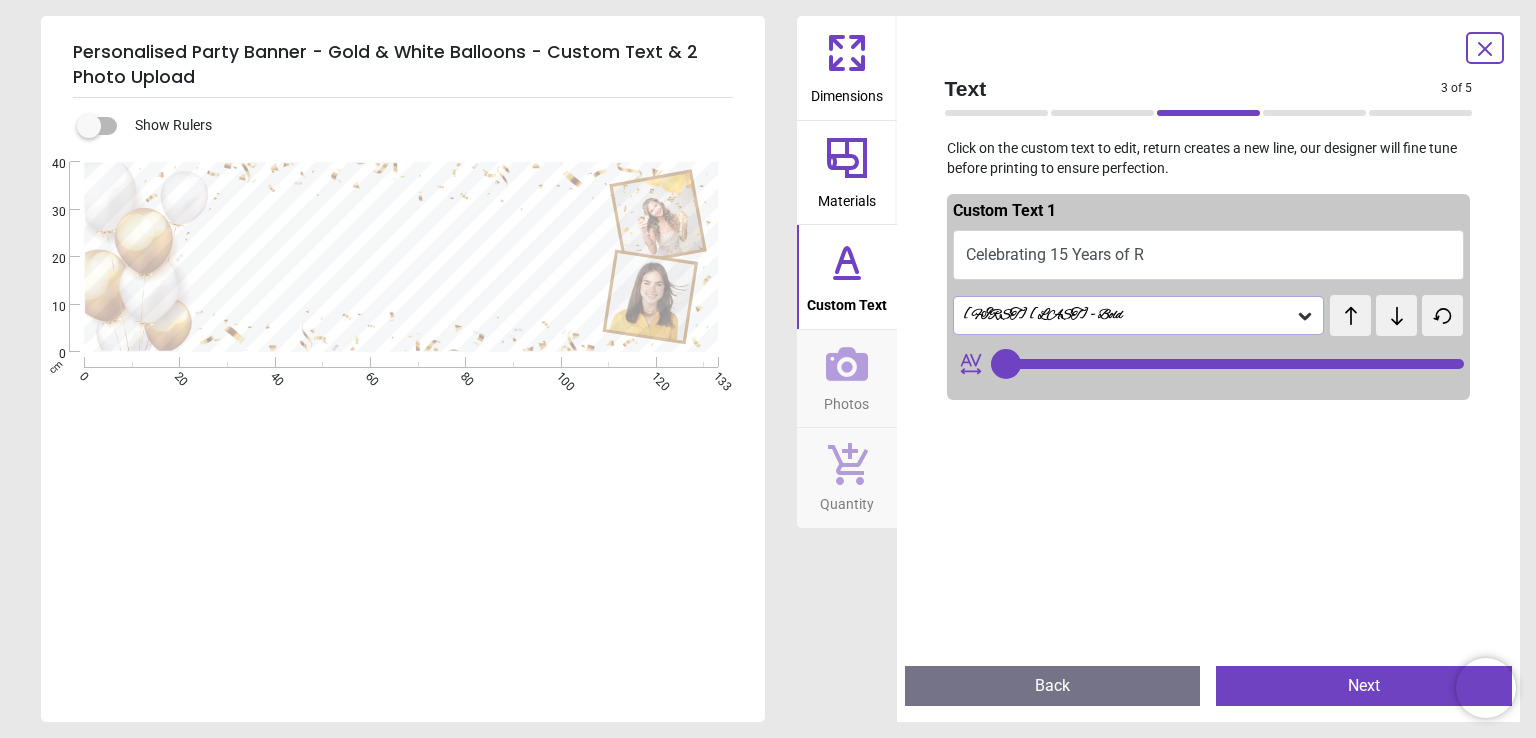 type on "**********" 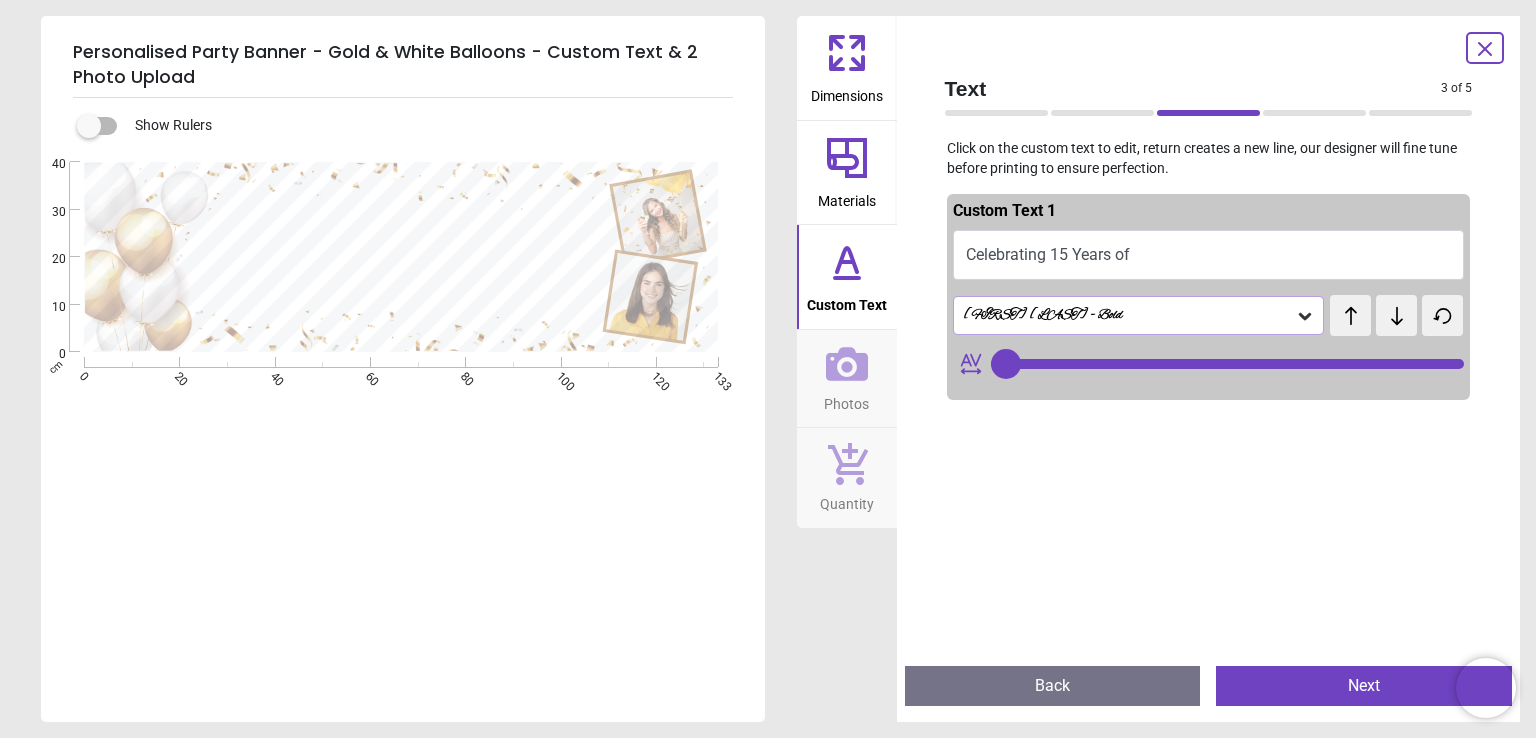 type on "**" 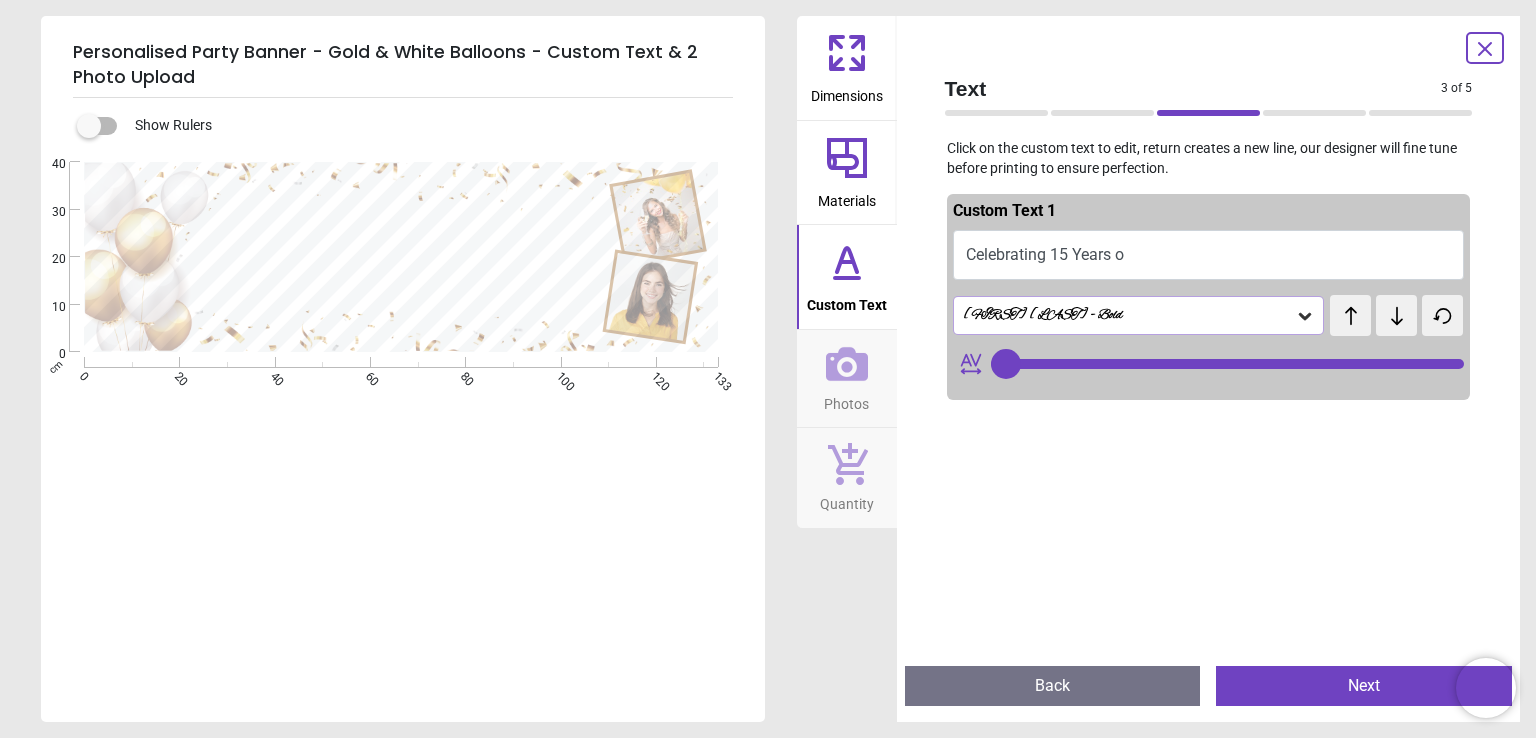 type on "**********" 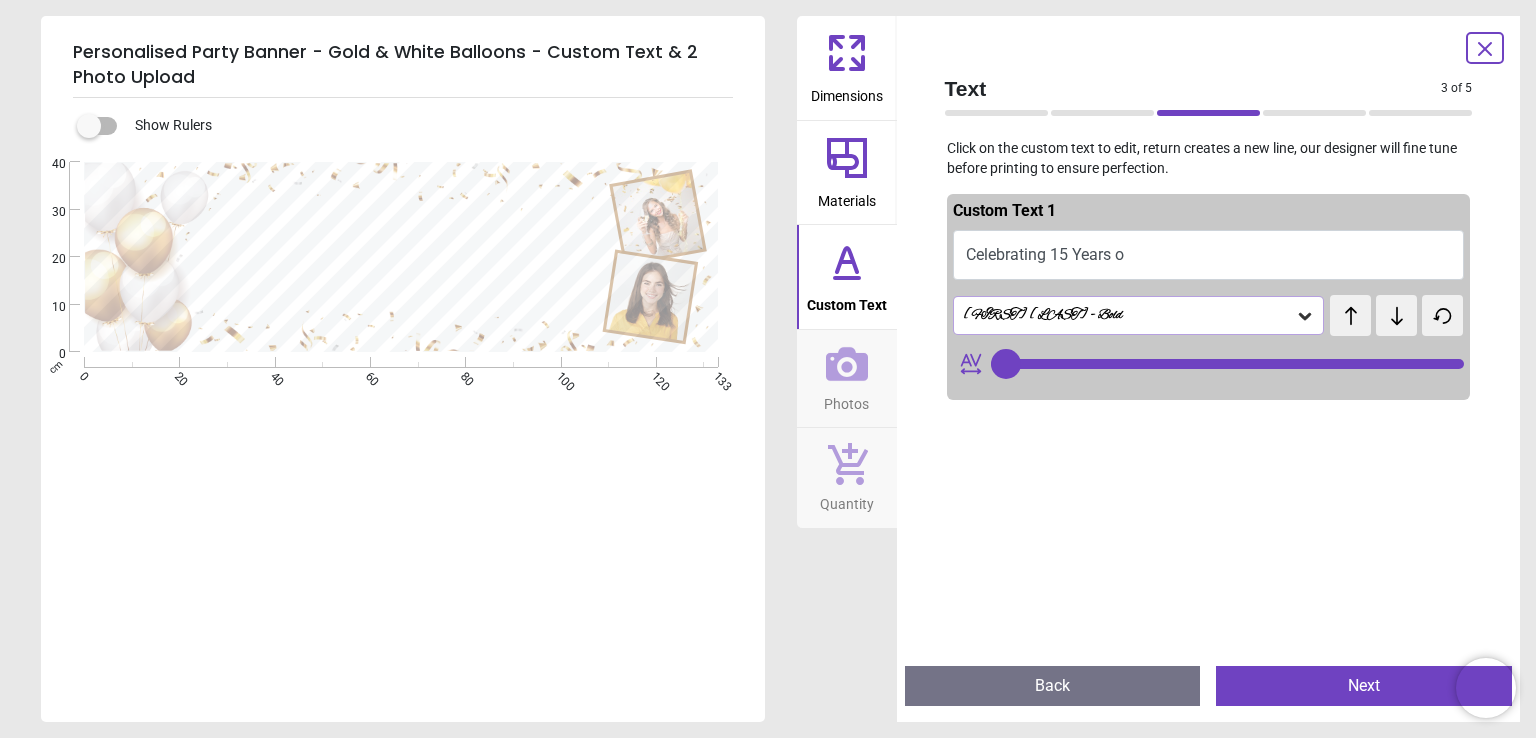 type on "**" 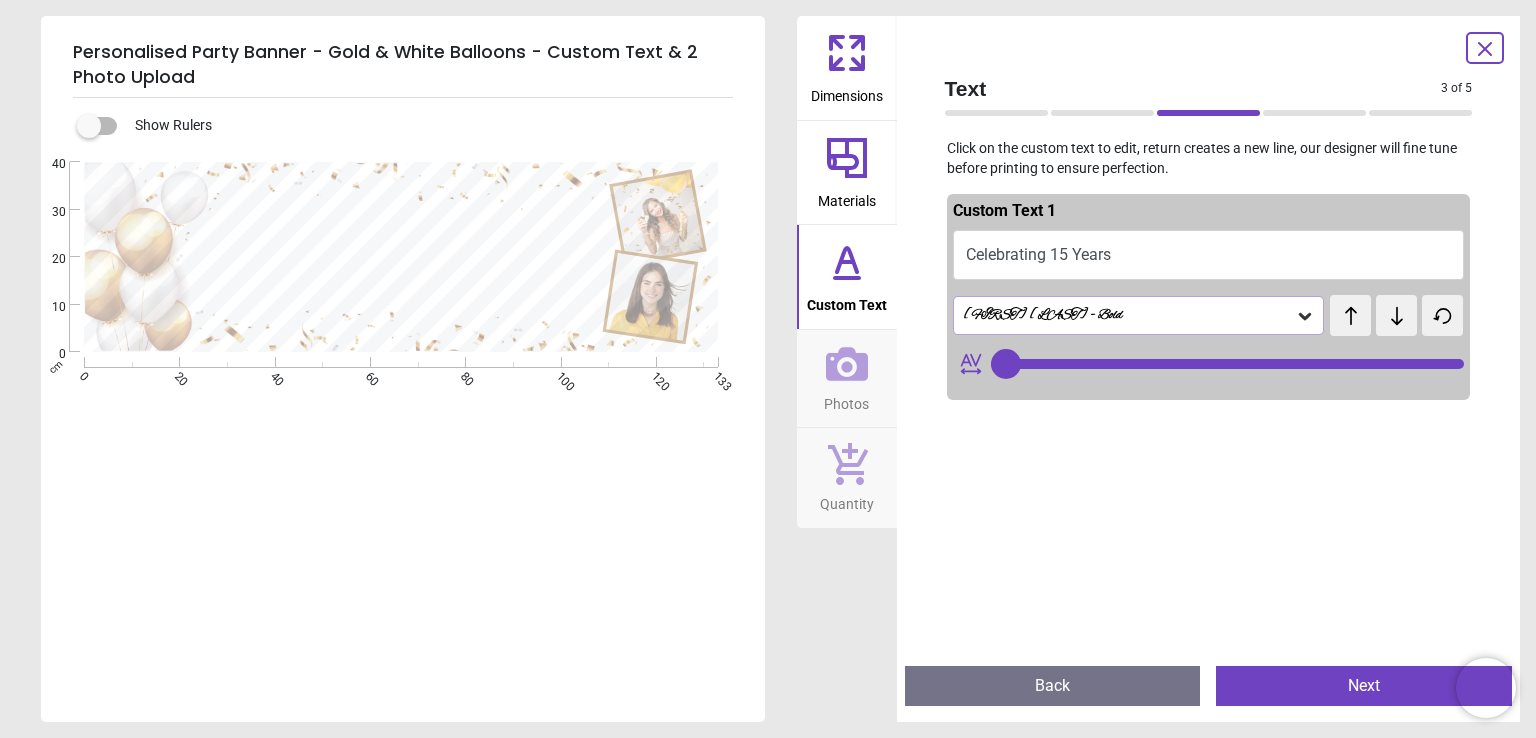 type on "**********" 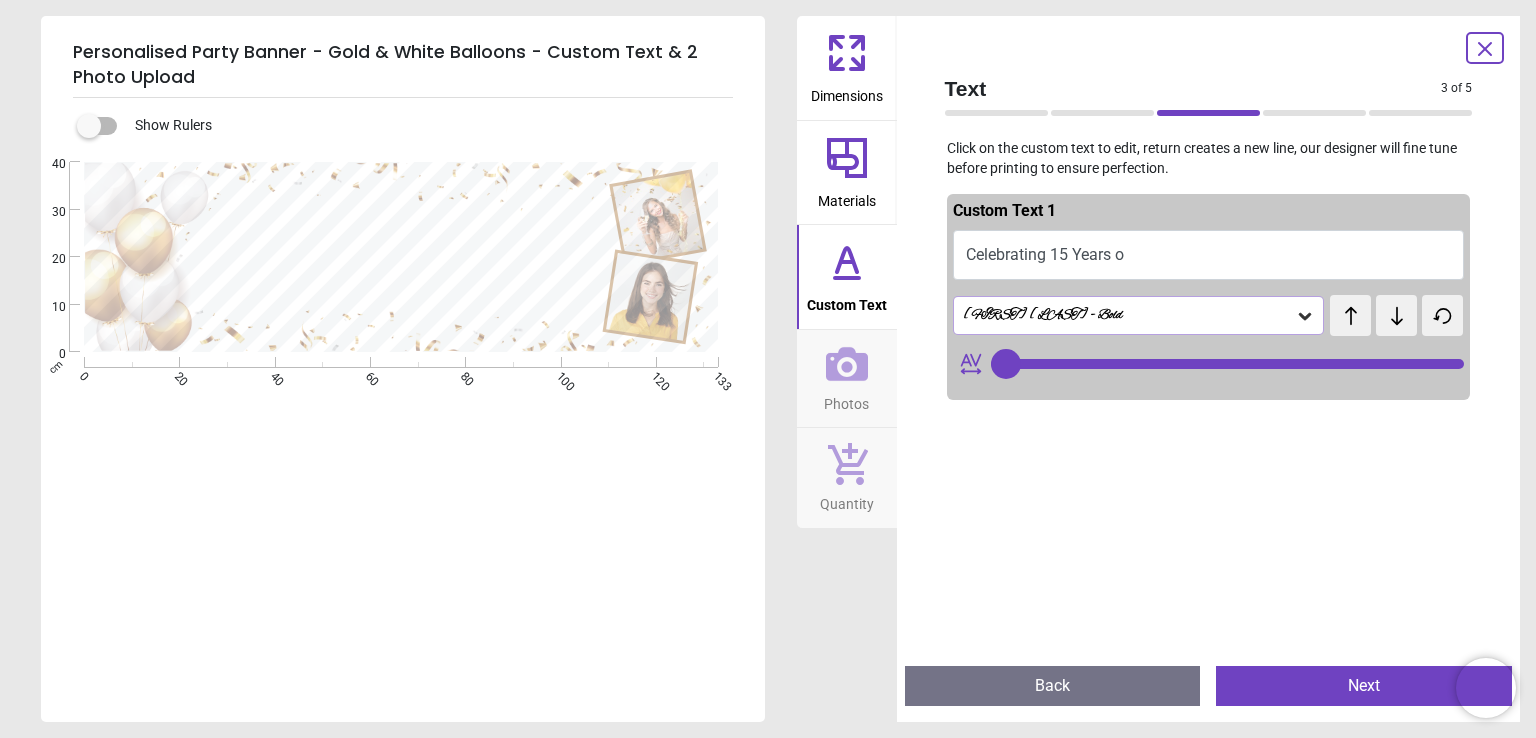 type on "**********" 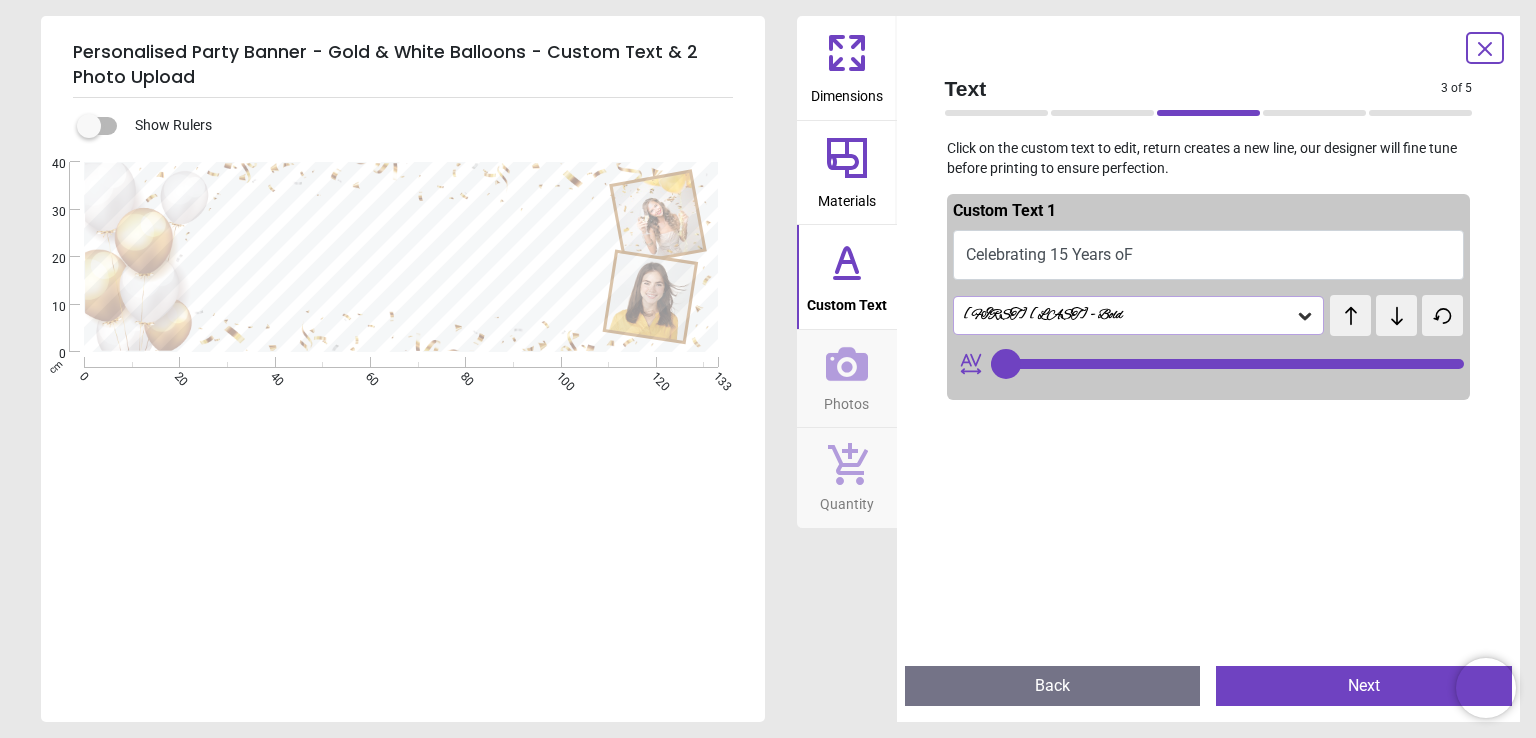 type on "**********" 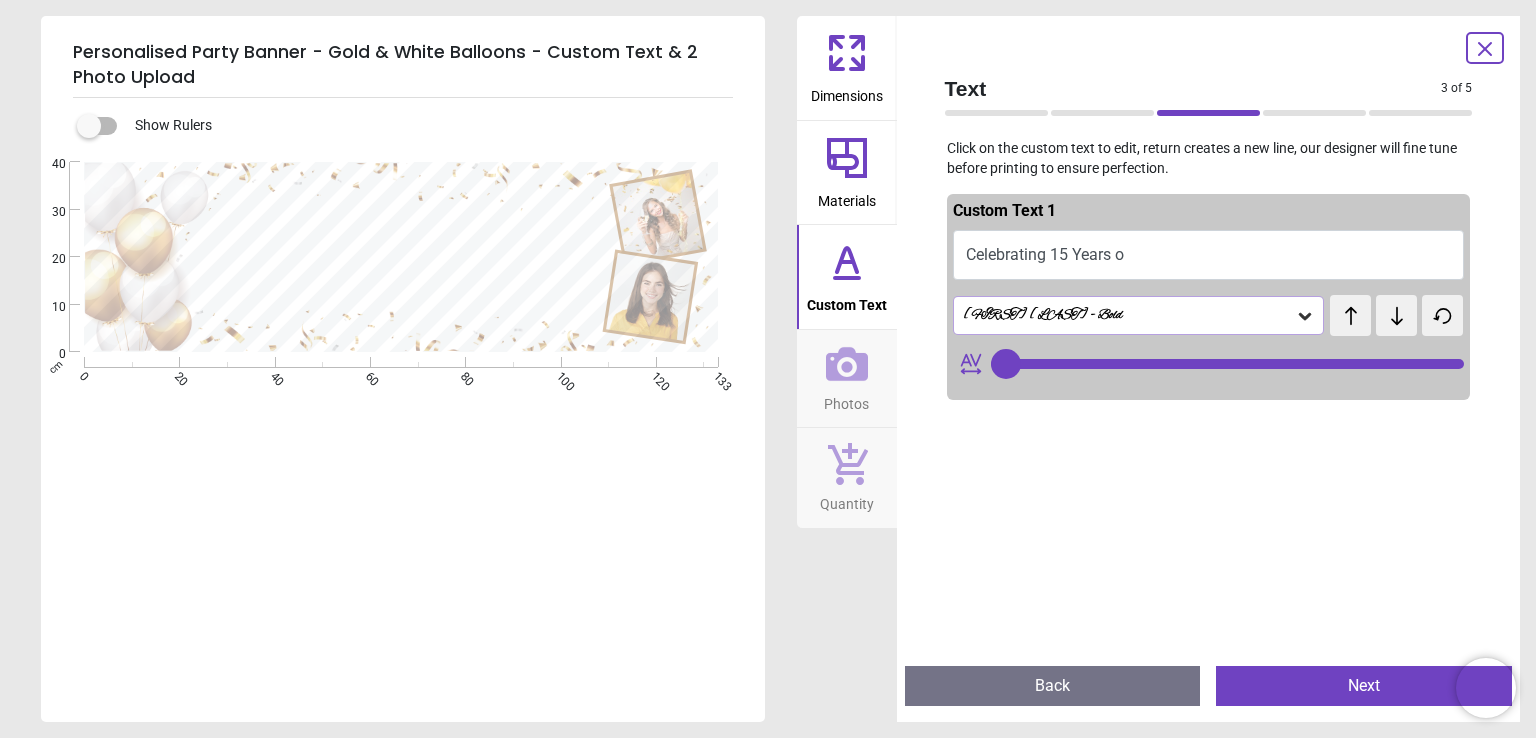 type on "**" 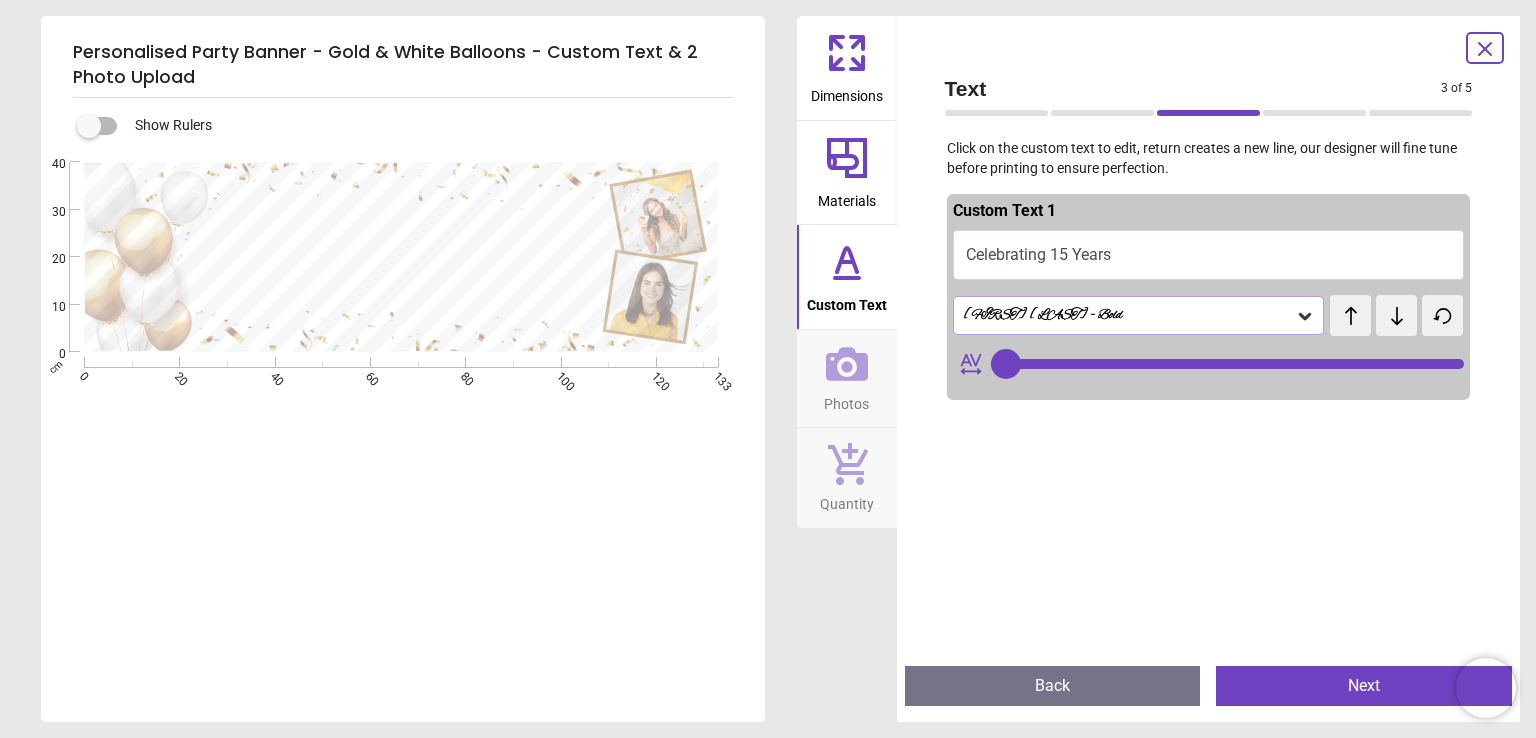 type on "**********" 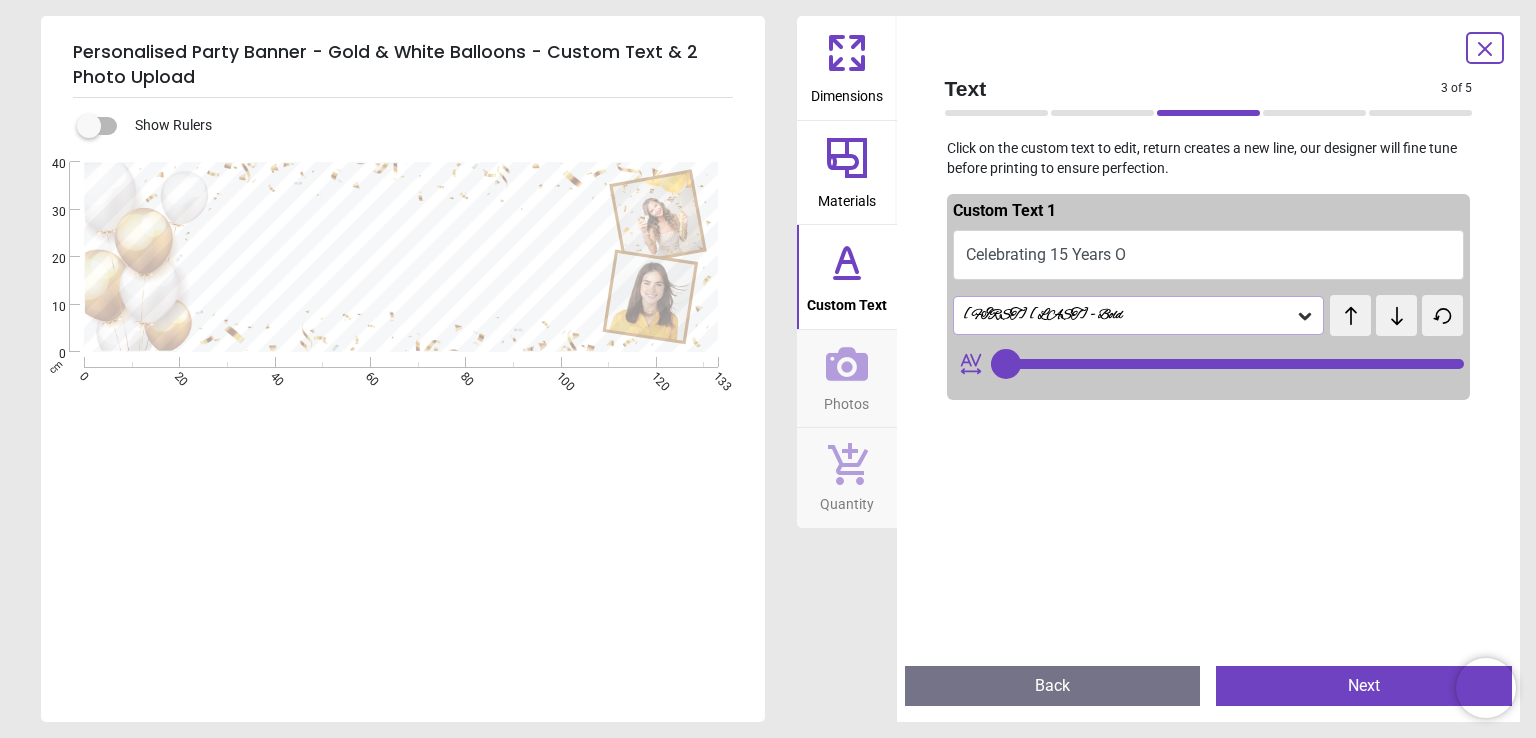 scroll, scrollTop: 0, scrollLeft: 0, axis: both 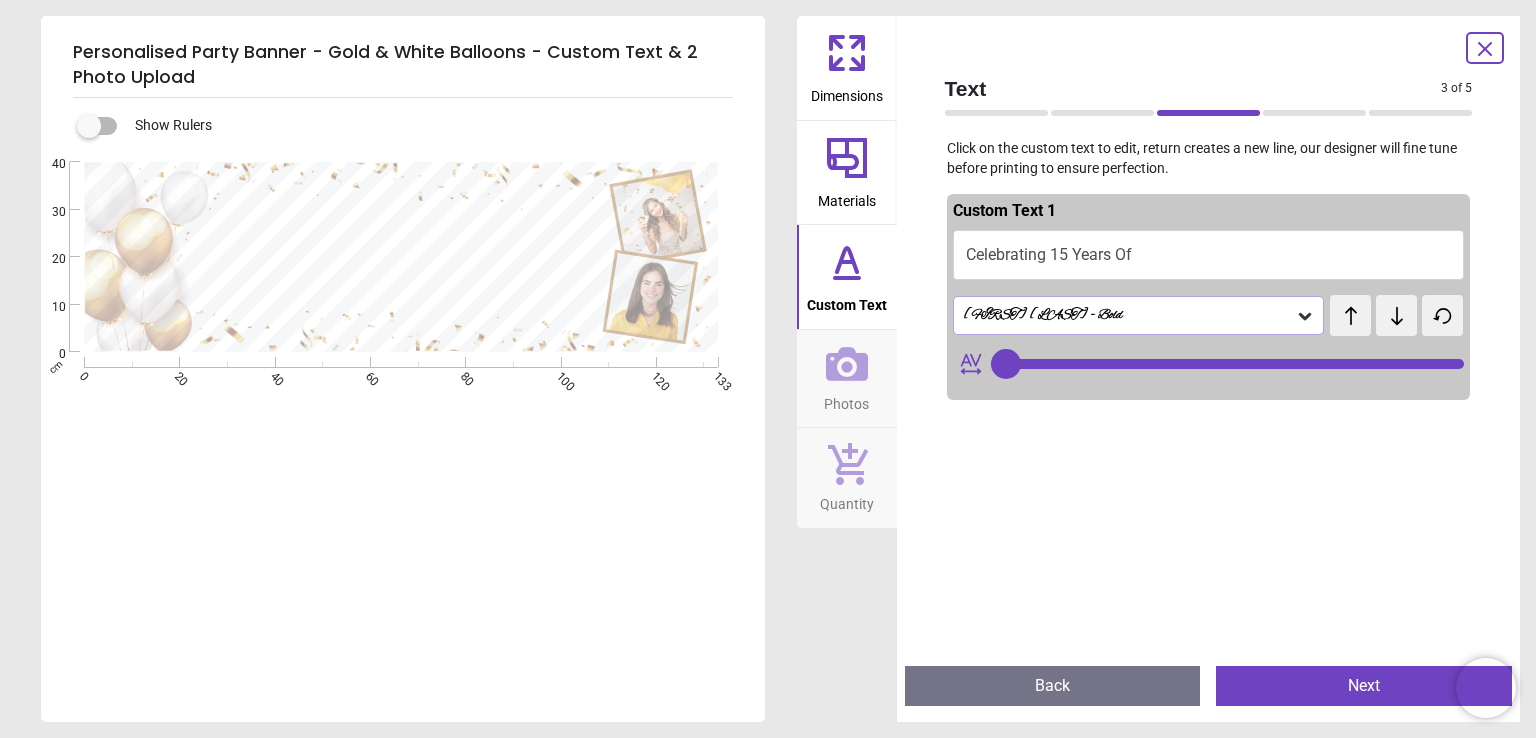 type on "**********" 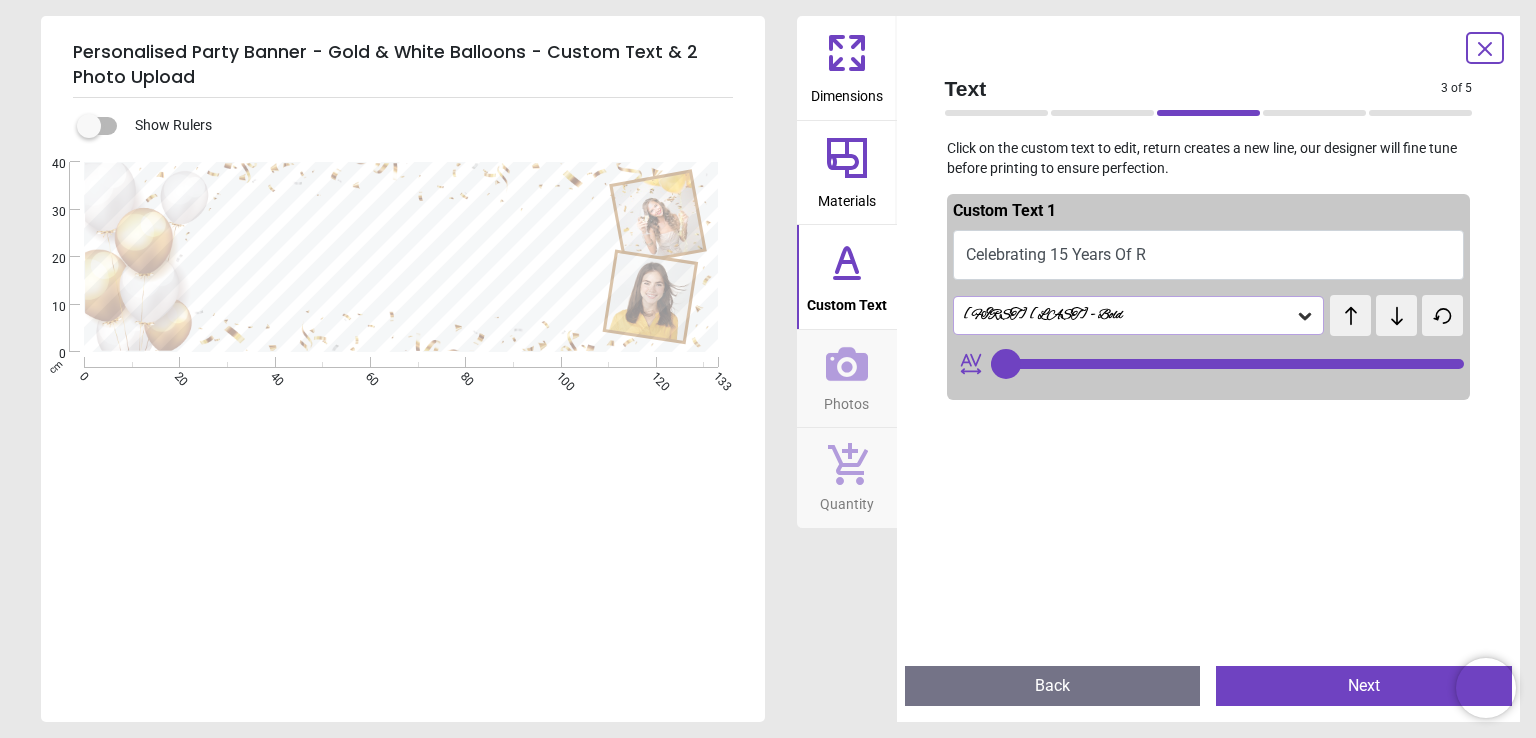 scroll, scrollTop: 1, scrollLeft: 0, axis: vertical 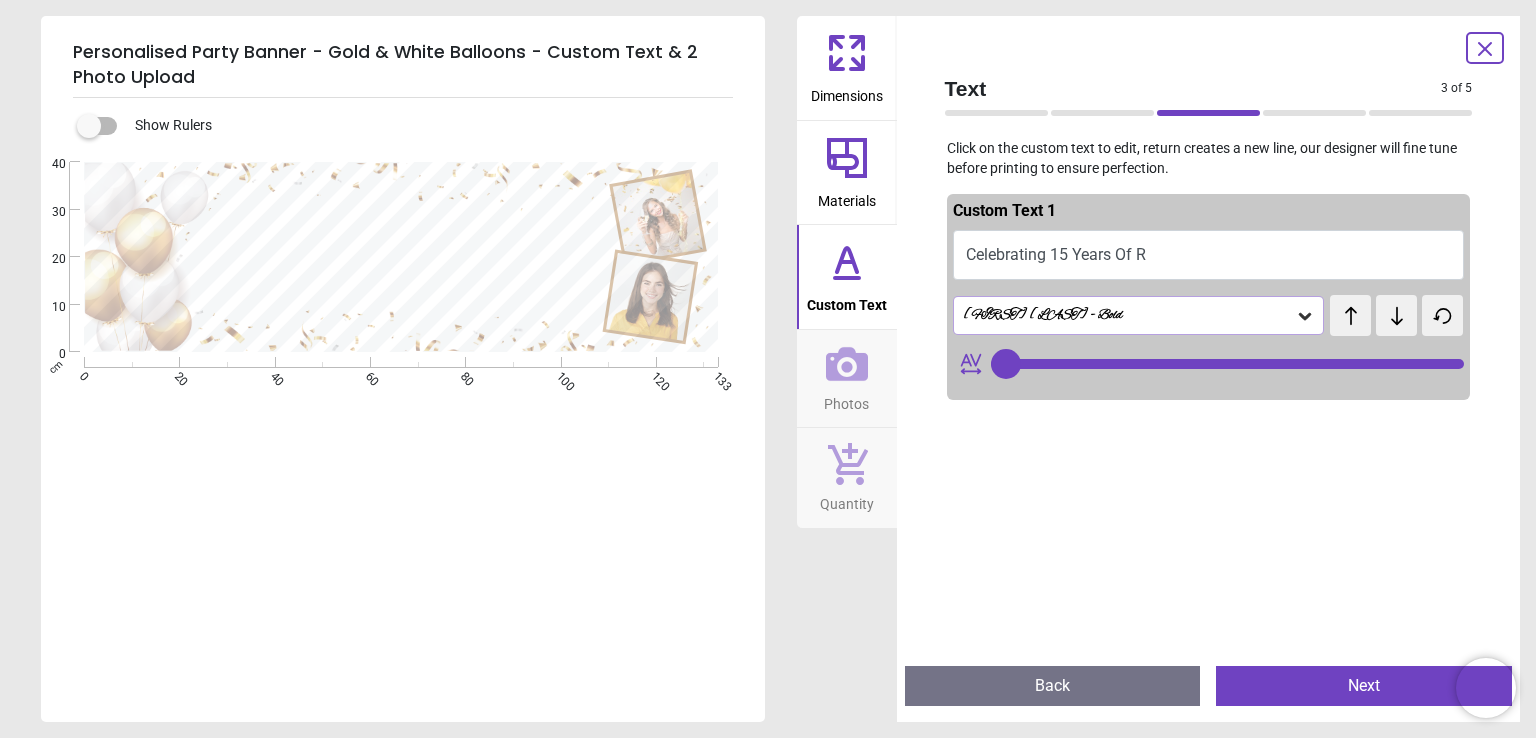 type on "**********" 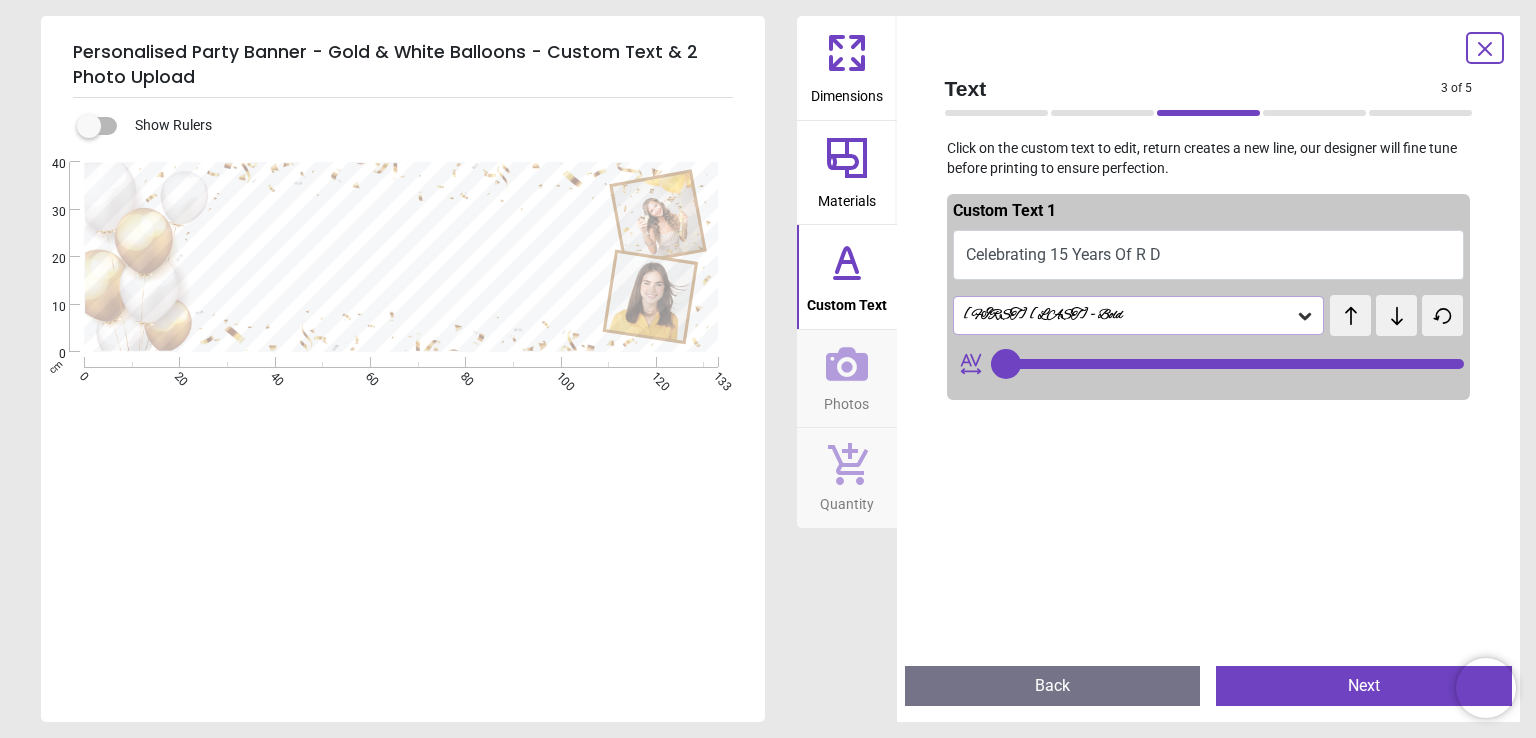 type on "**" 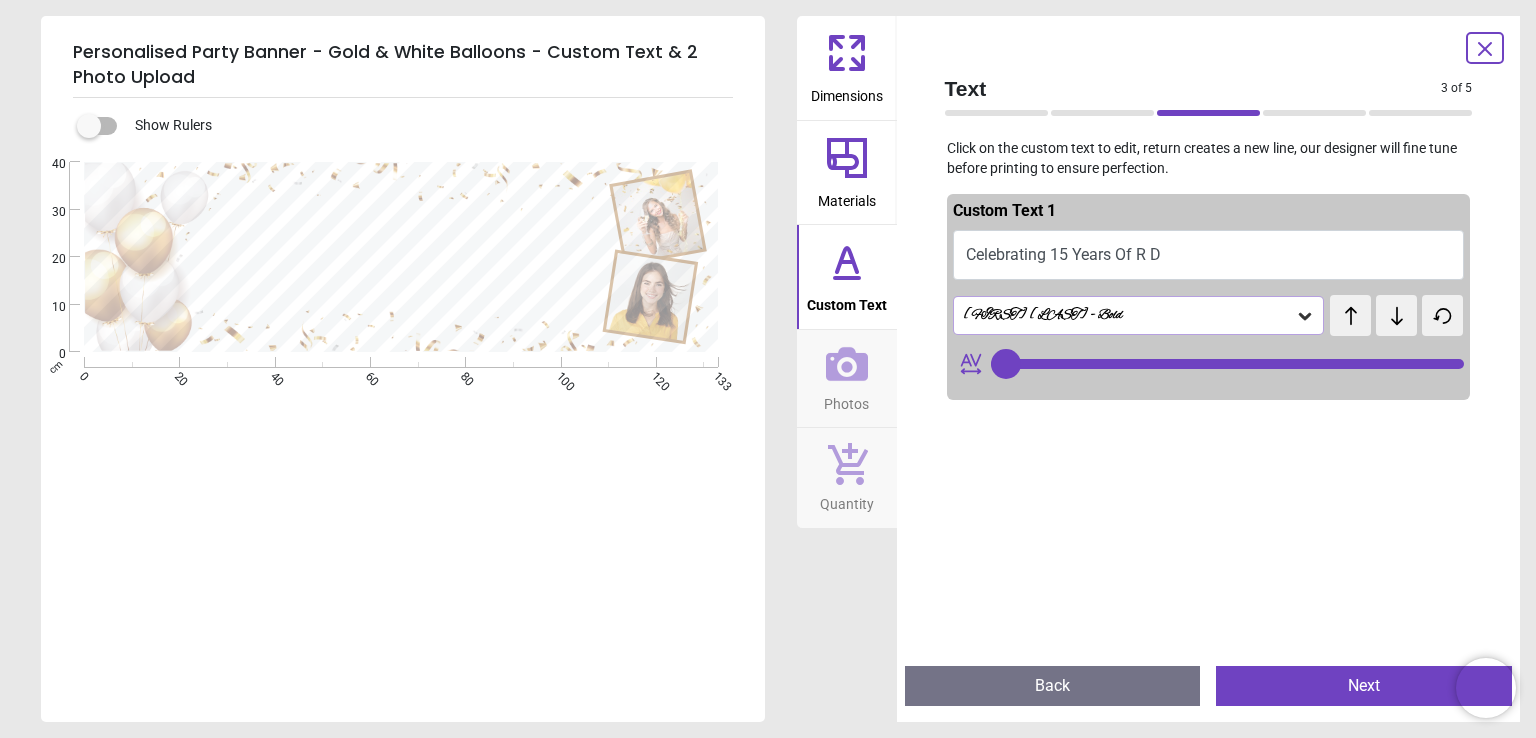 scroll, scrollTop: 0, scrollLeft: 0, axis: both 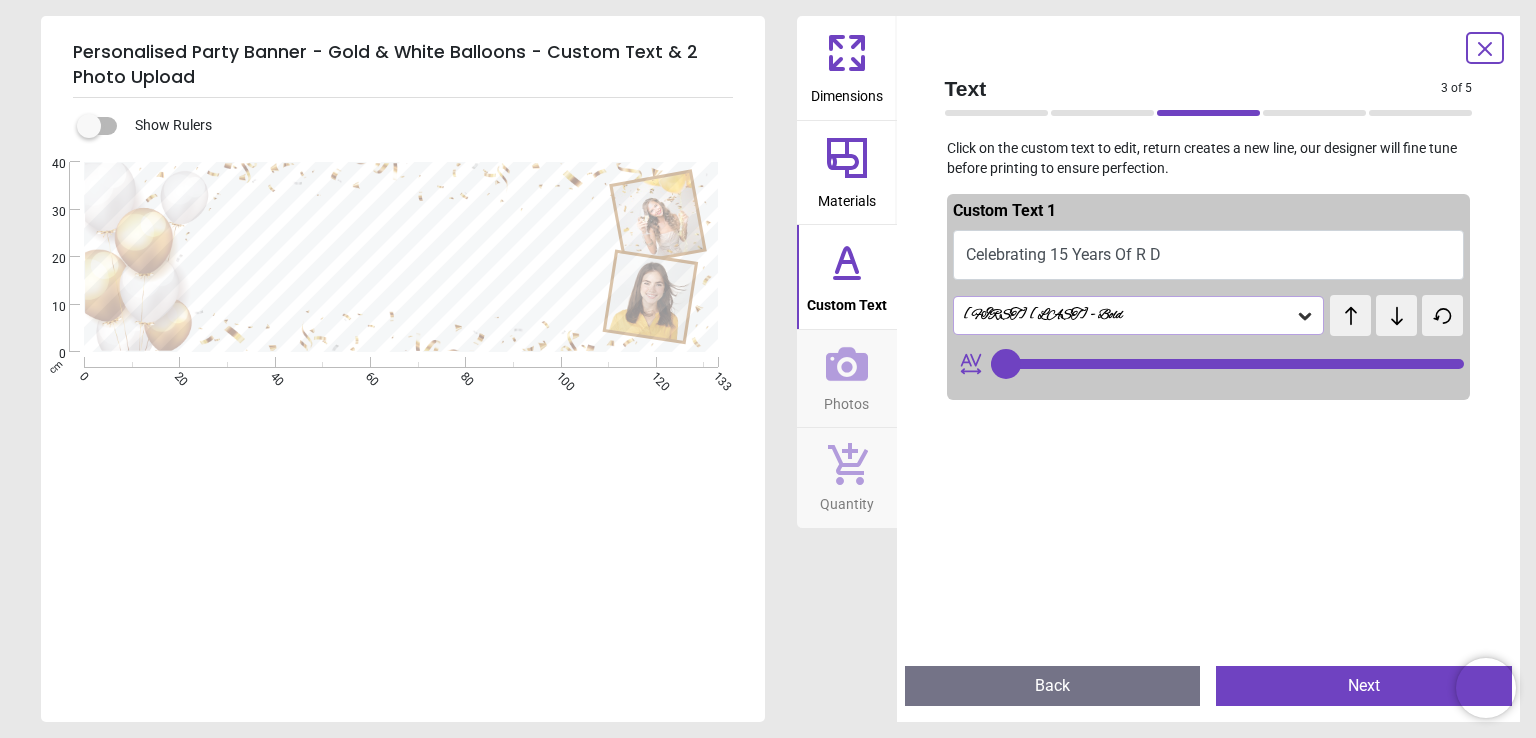 type on "**********" 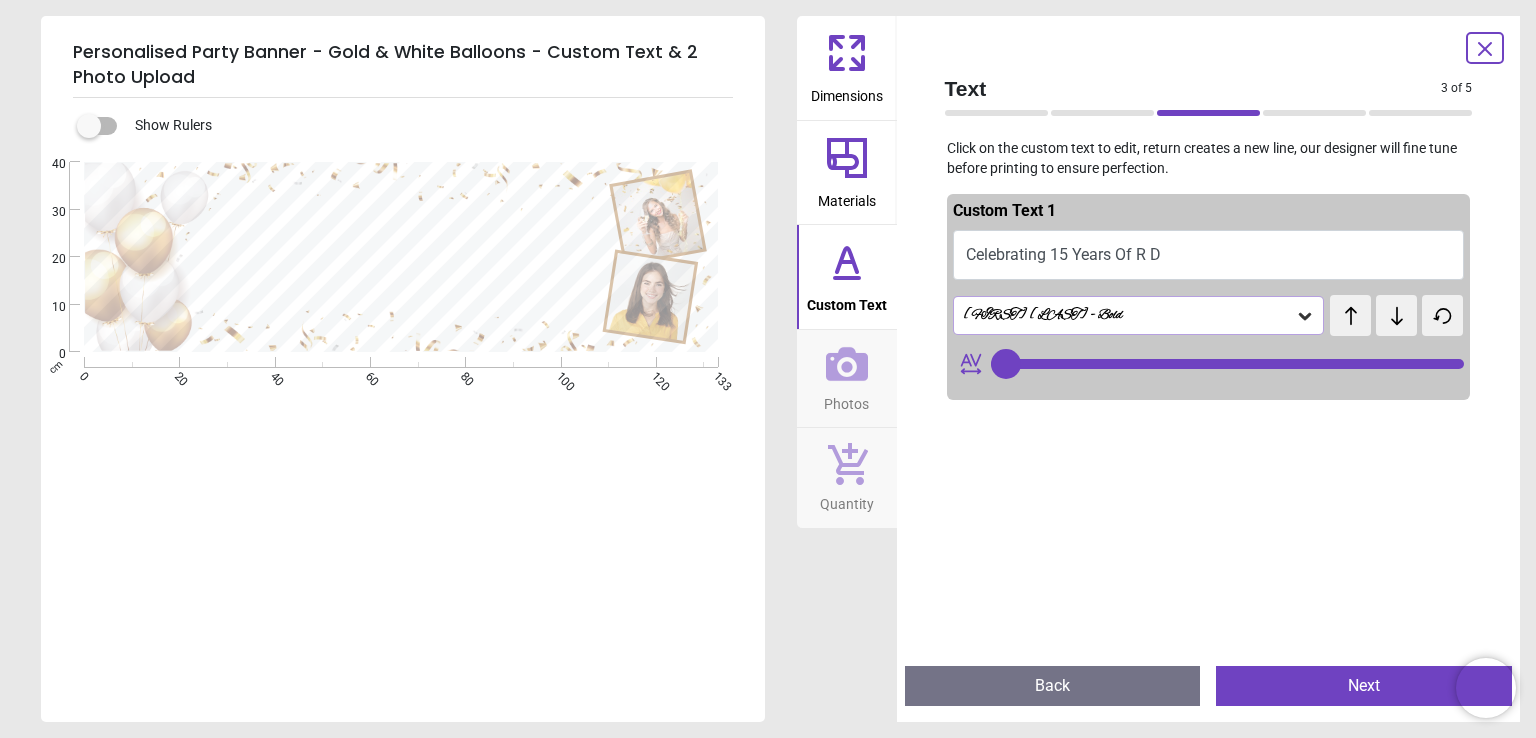 type on "**" 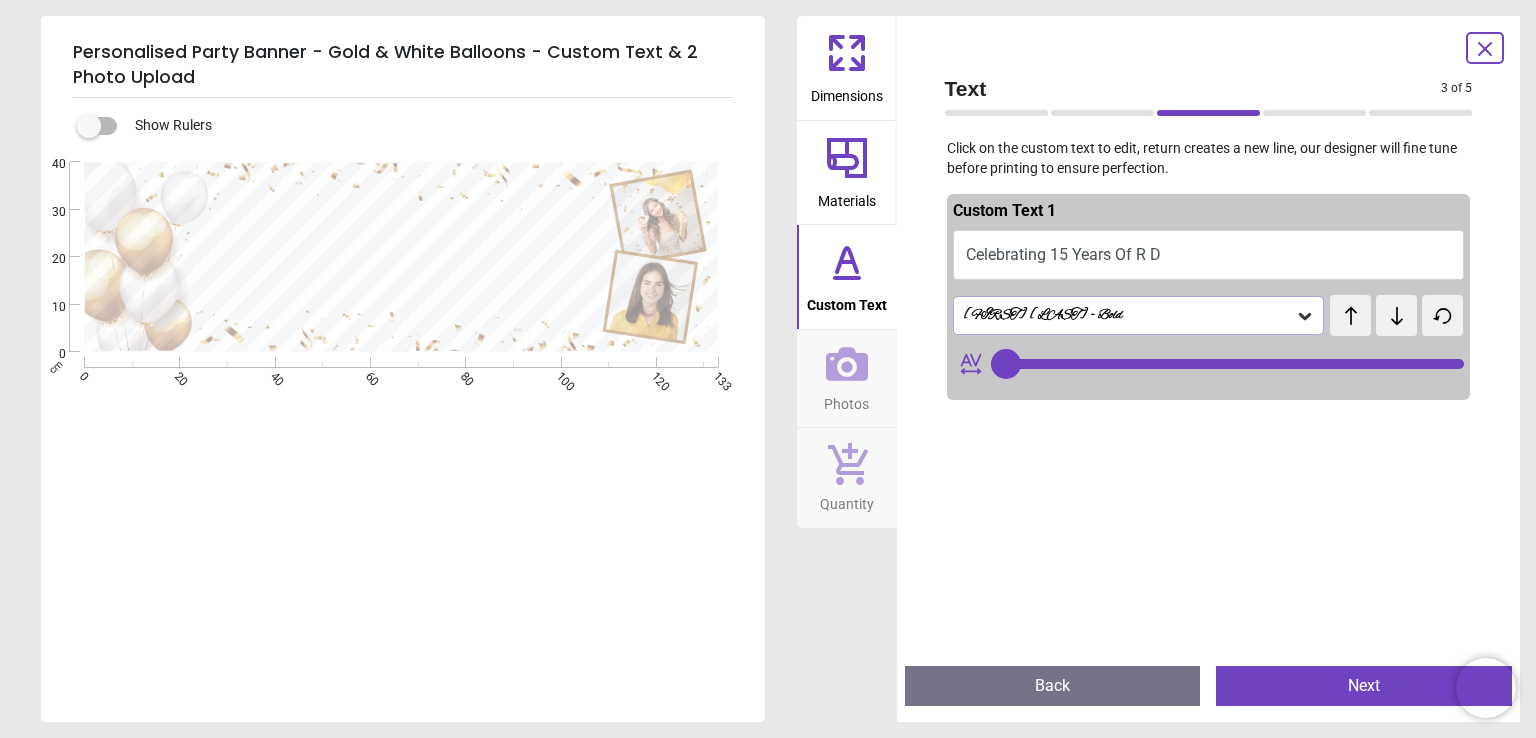 type on "**********" 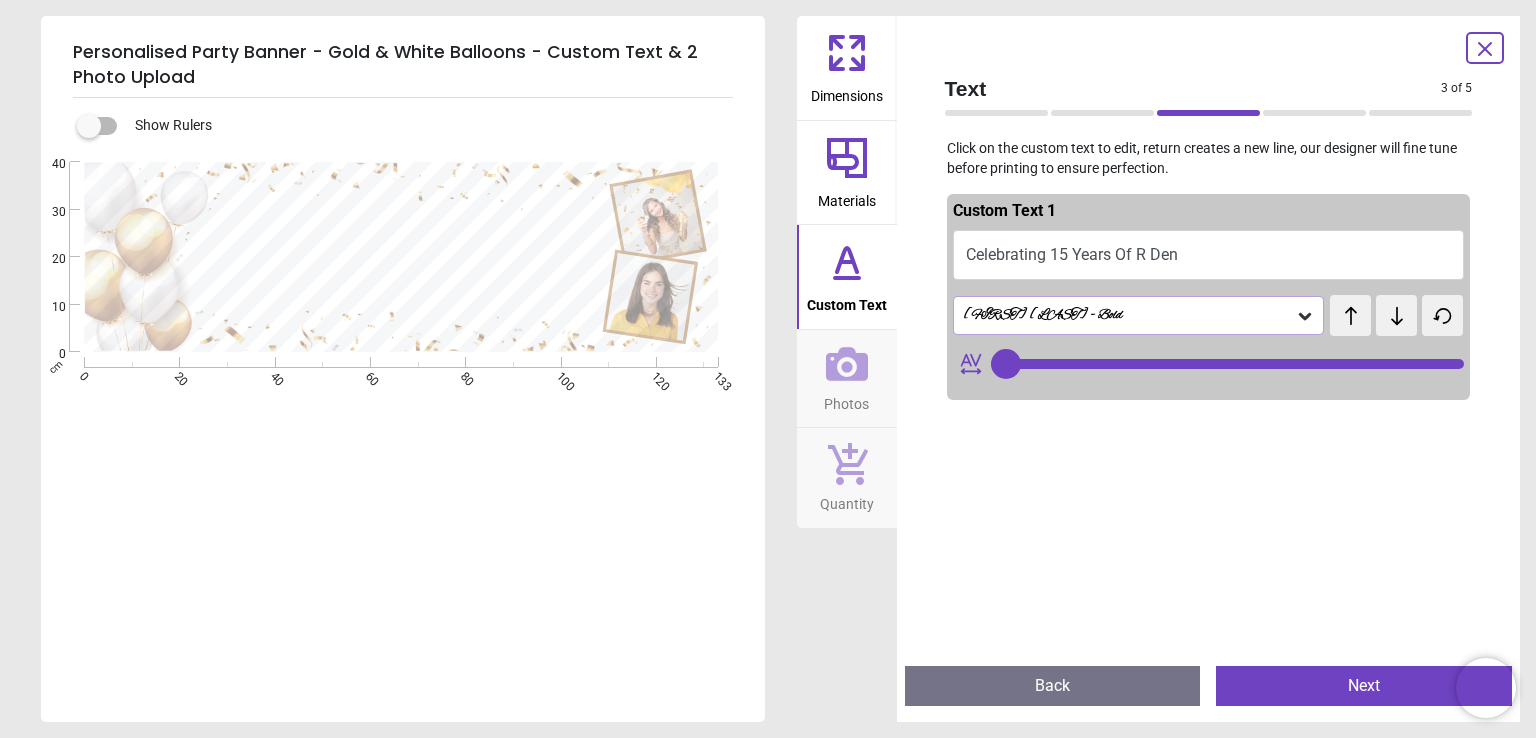 type on "**" 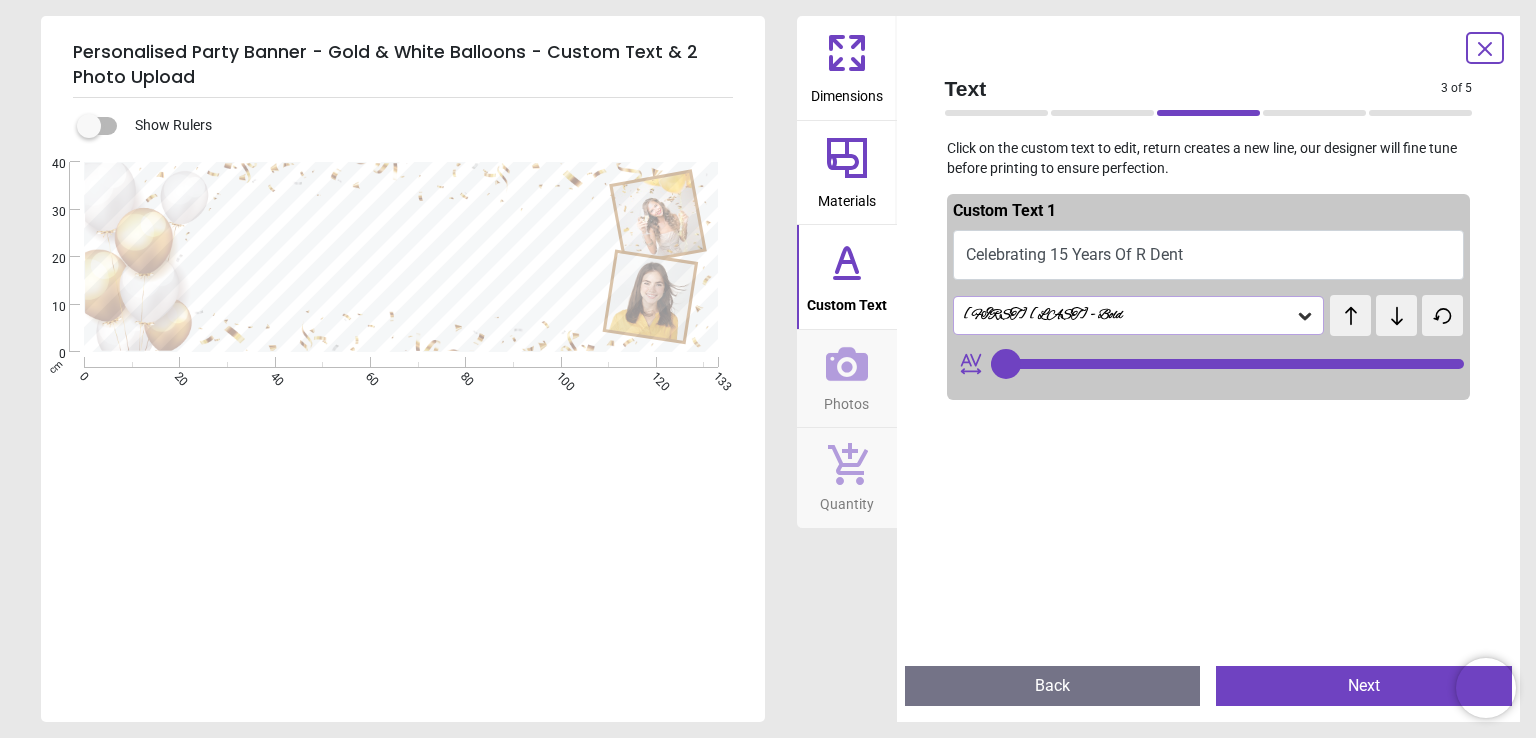 type on "**********" 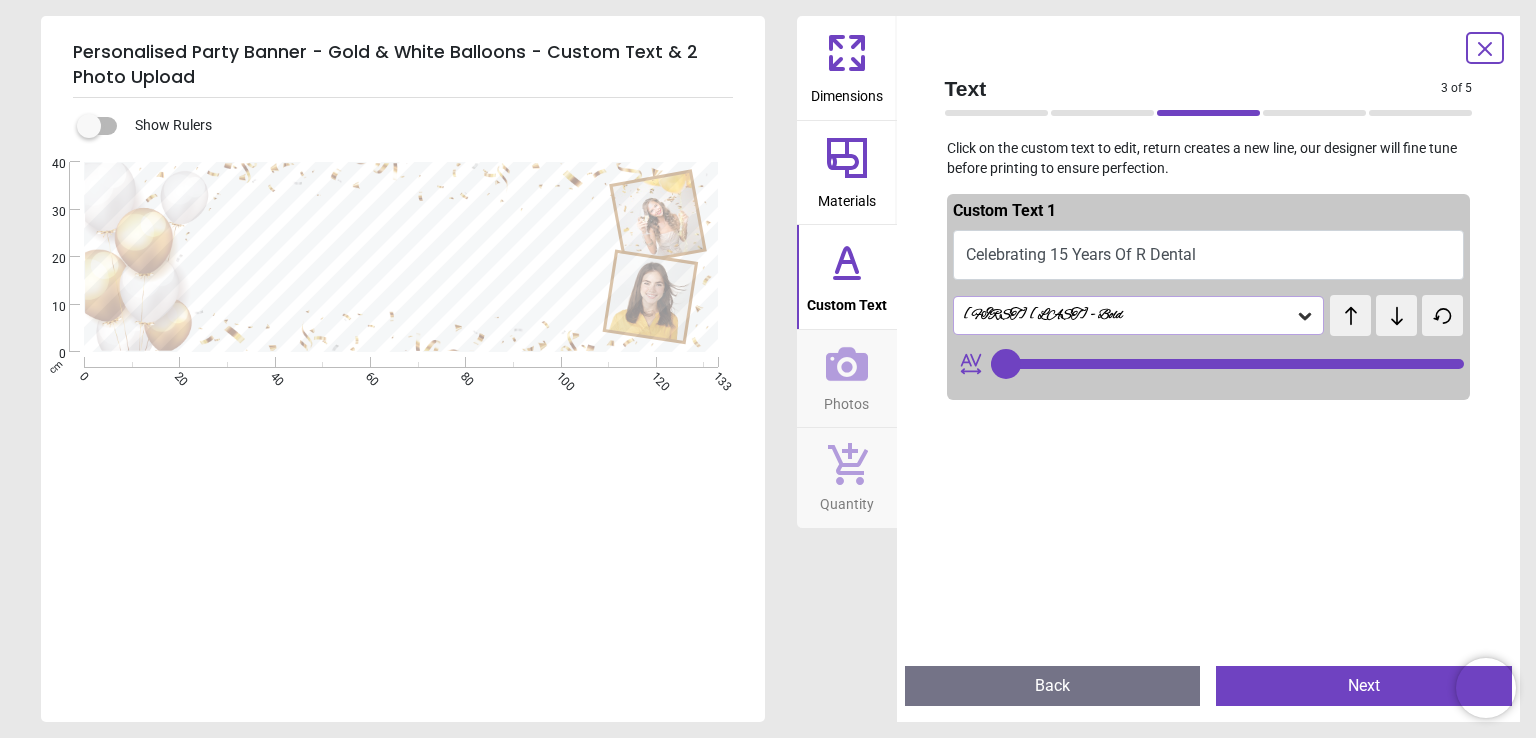 type on "**********" 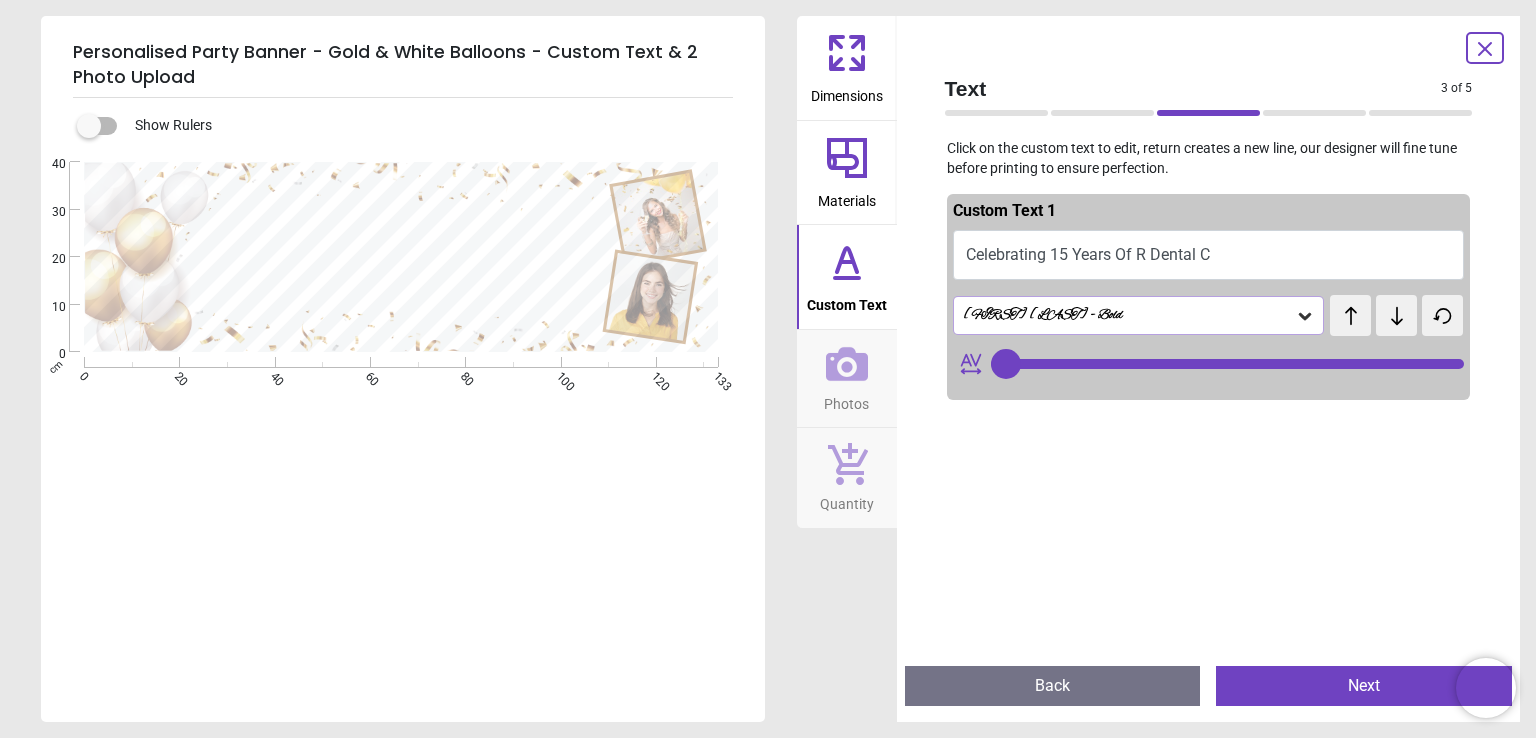 type on "**" 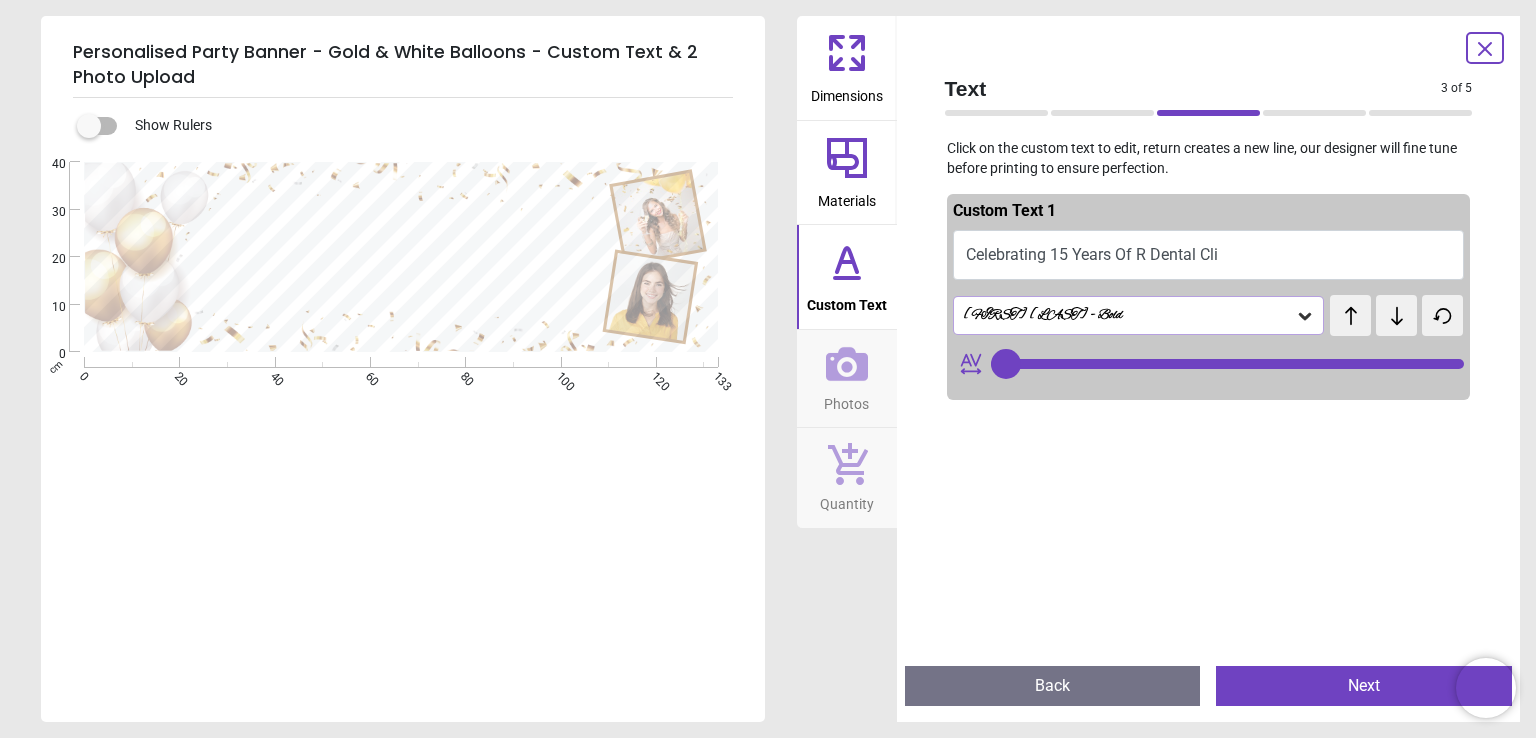 type on "**********" 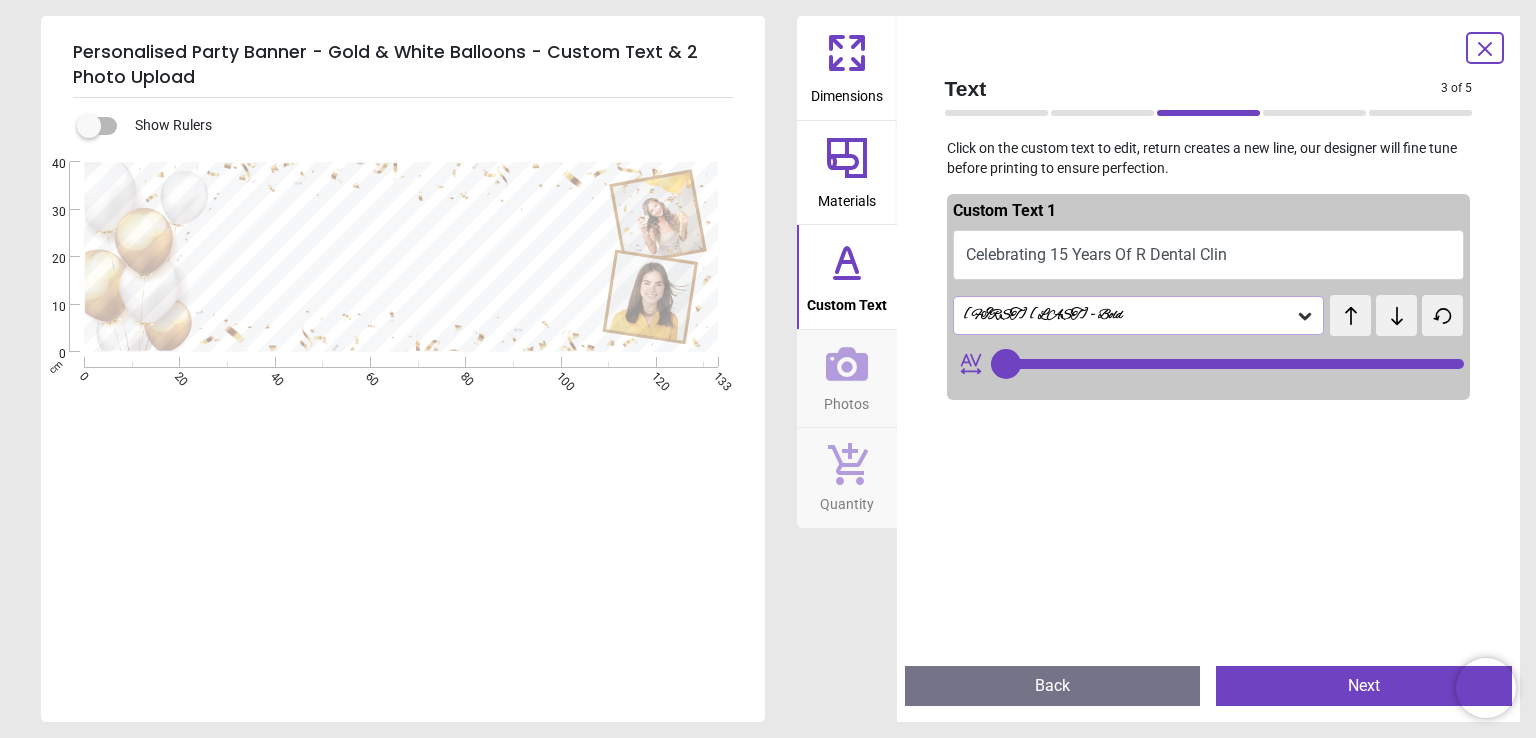 type on "**********" 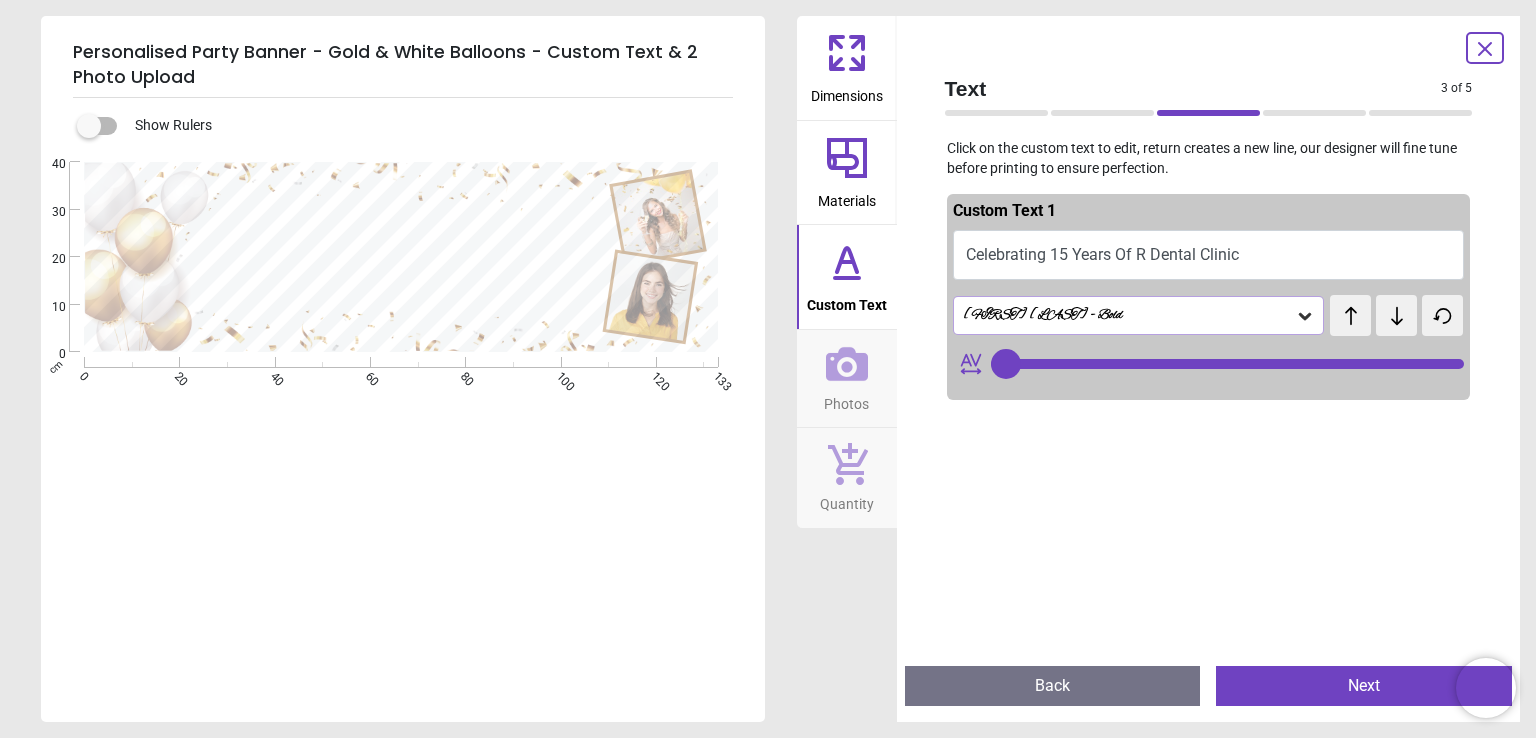 type on "**" 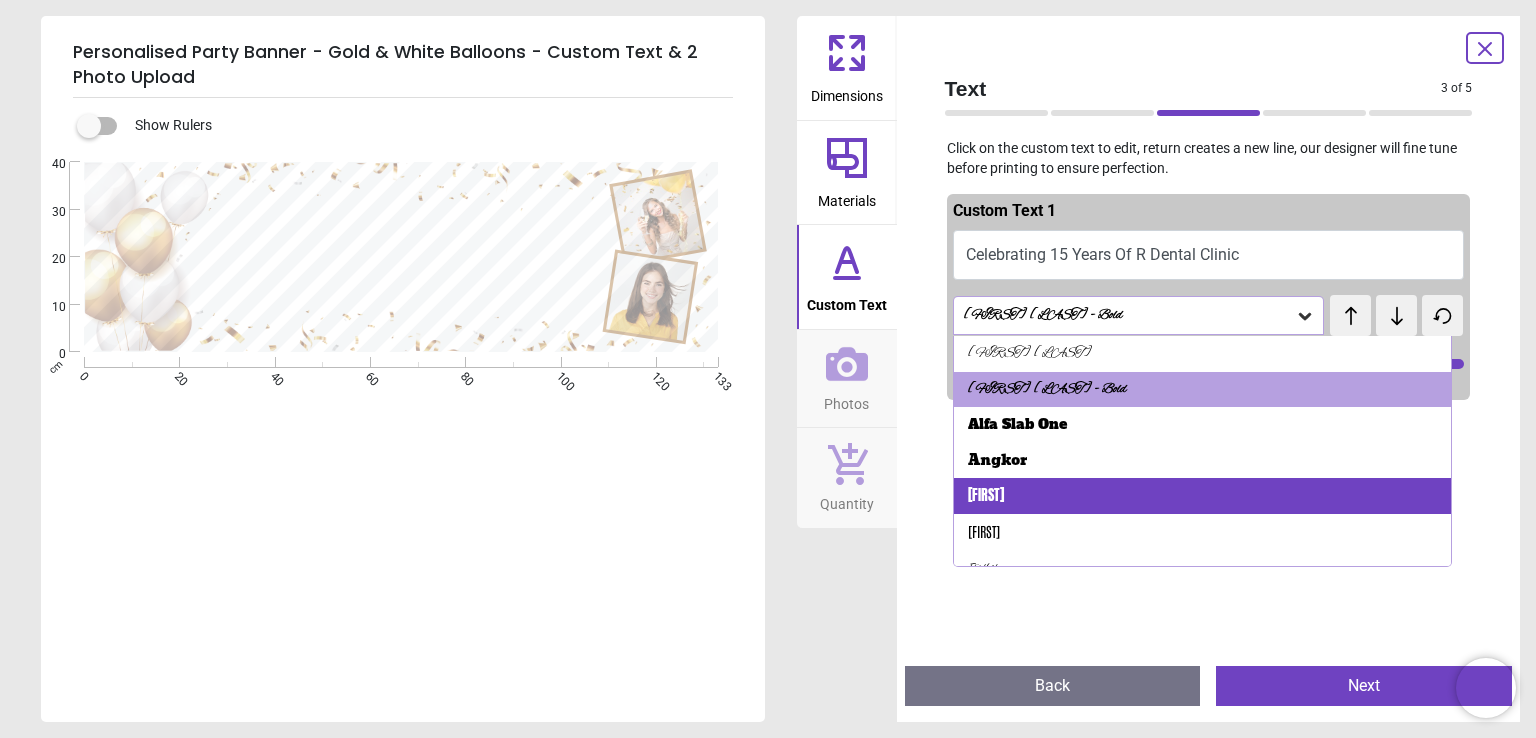 click on "Anton" at bounding box center (1202, 496) 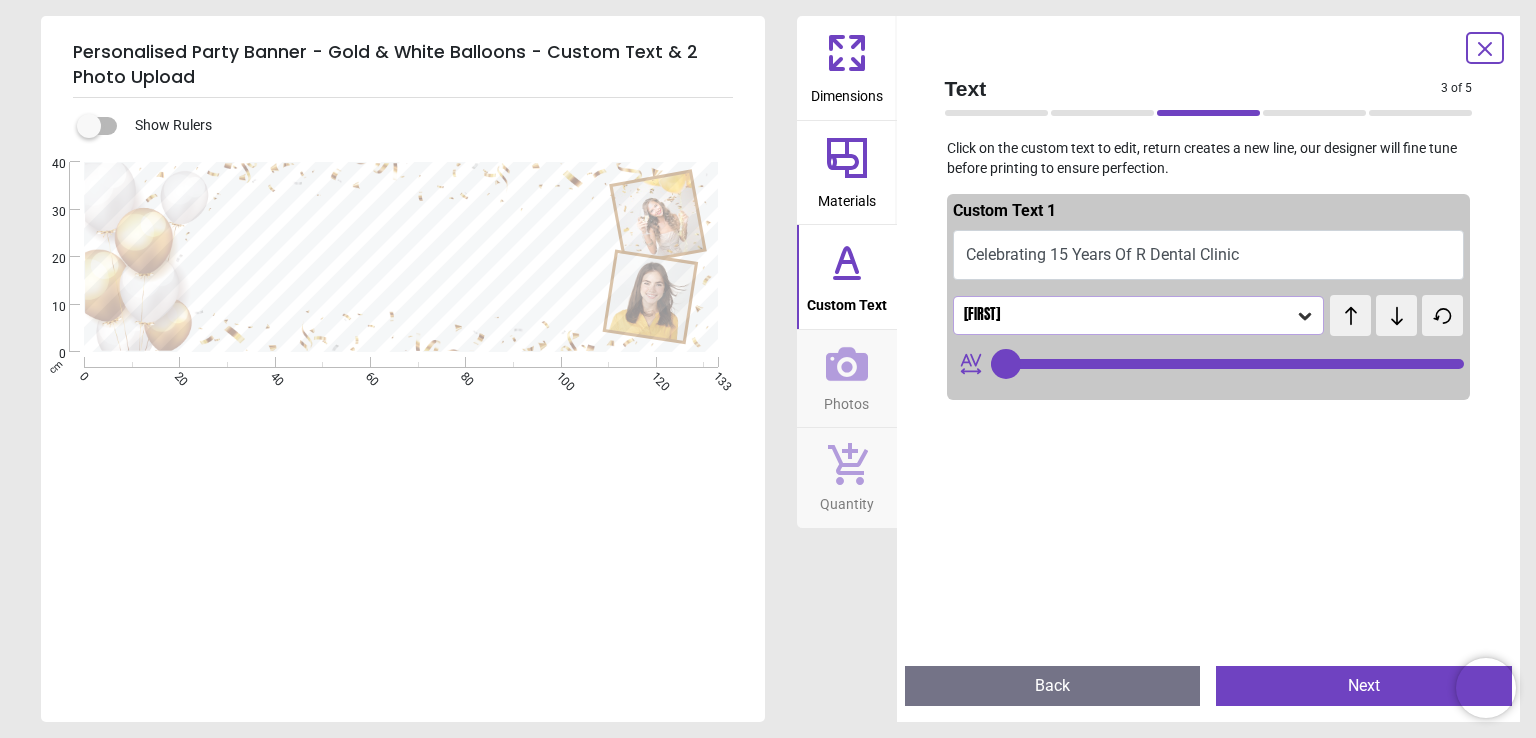 click on "Next" at bounding box center (1364, 686) 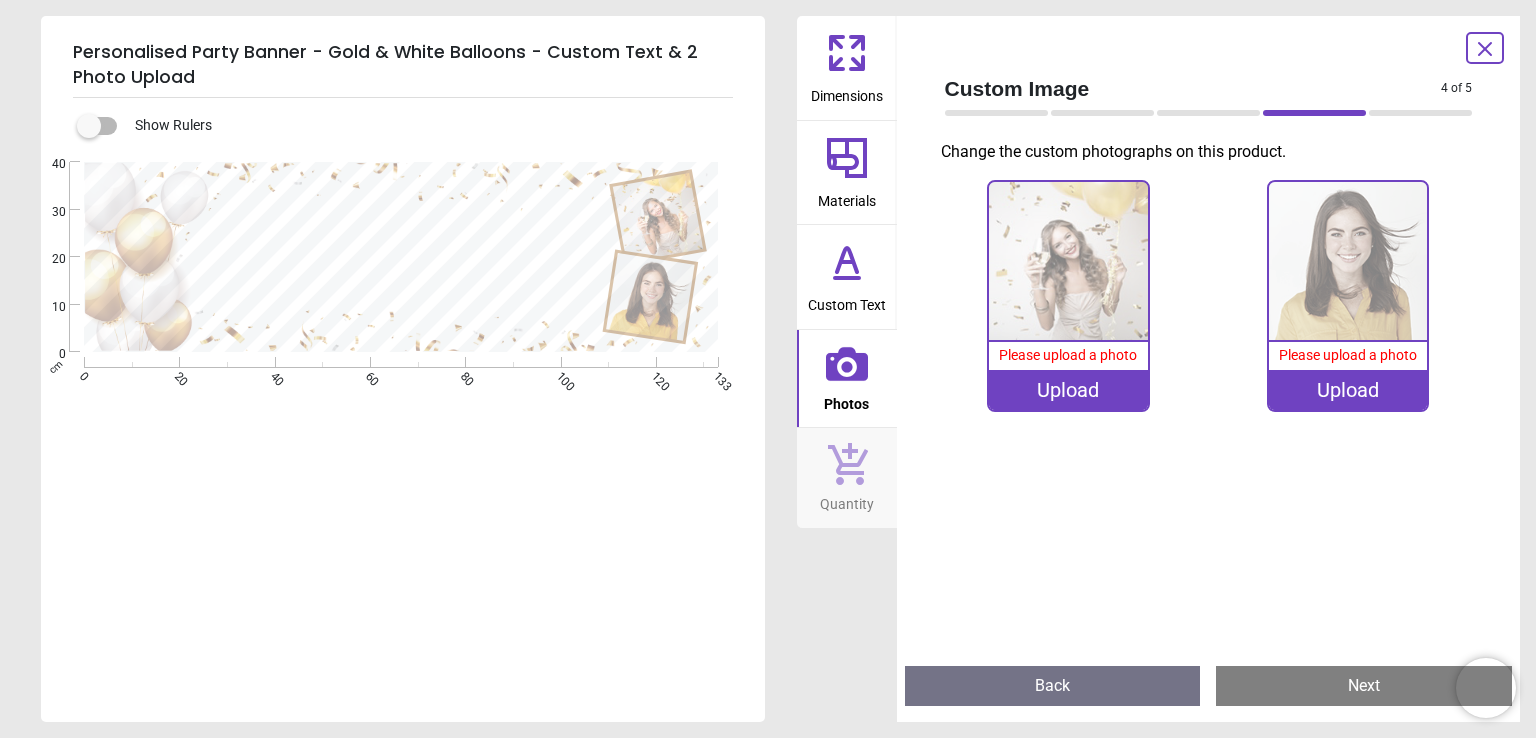 click on "Upload" at bounding box center (1068, 390) 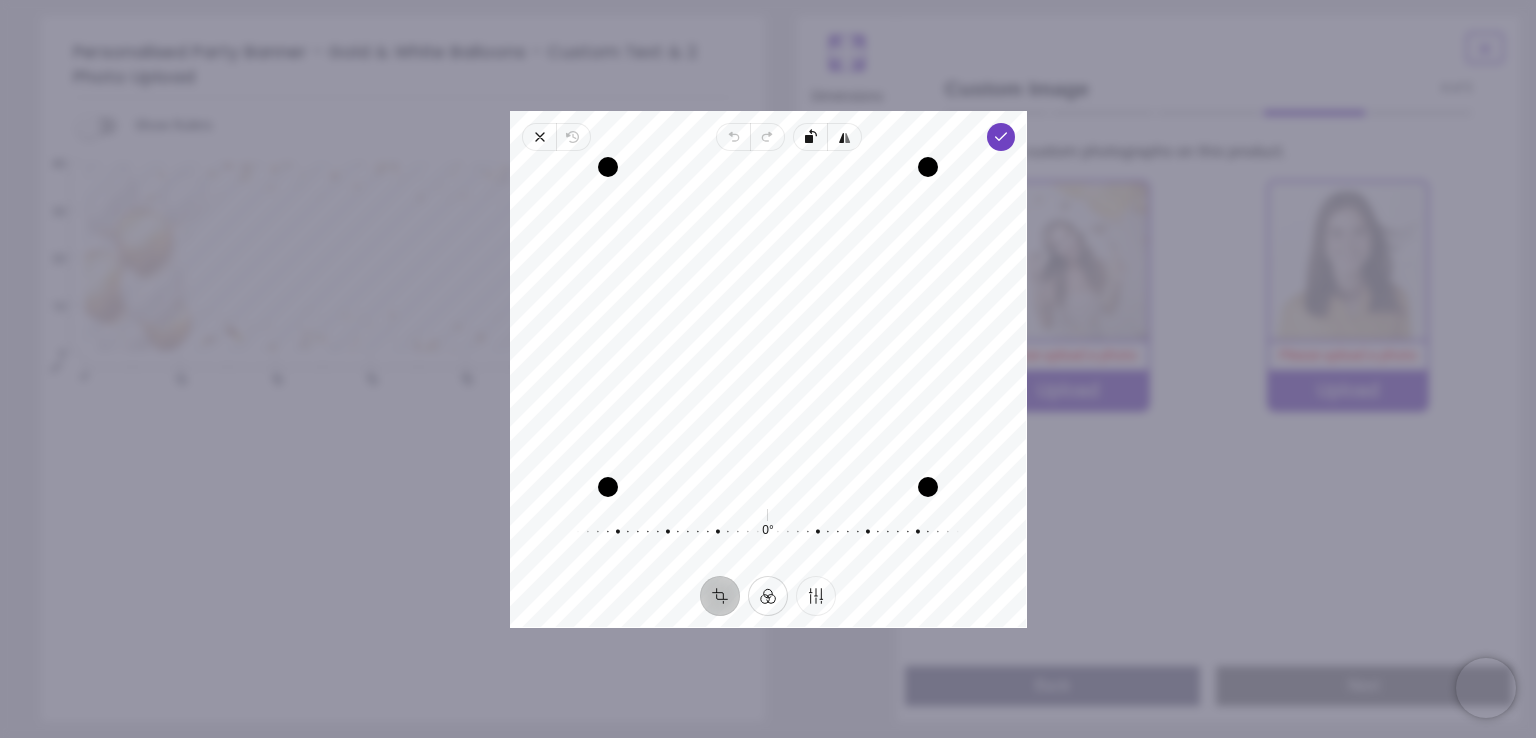 click on "Filter" at bounding box center (768, 595) 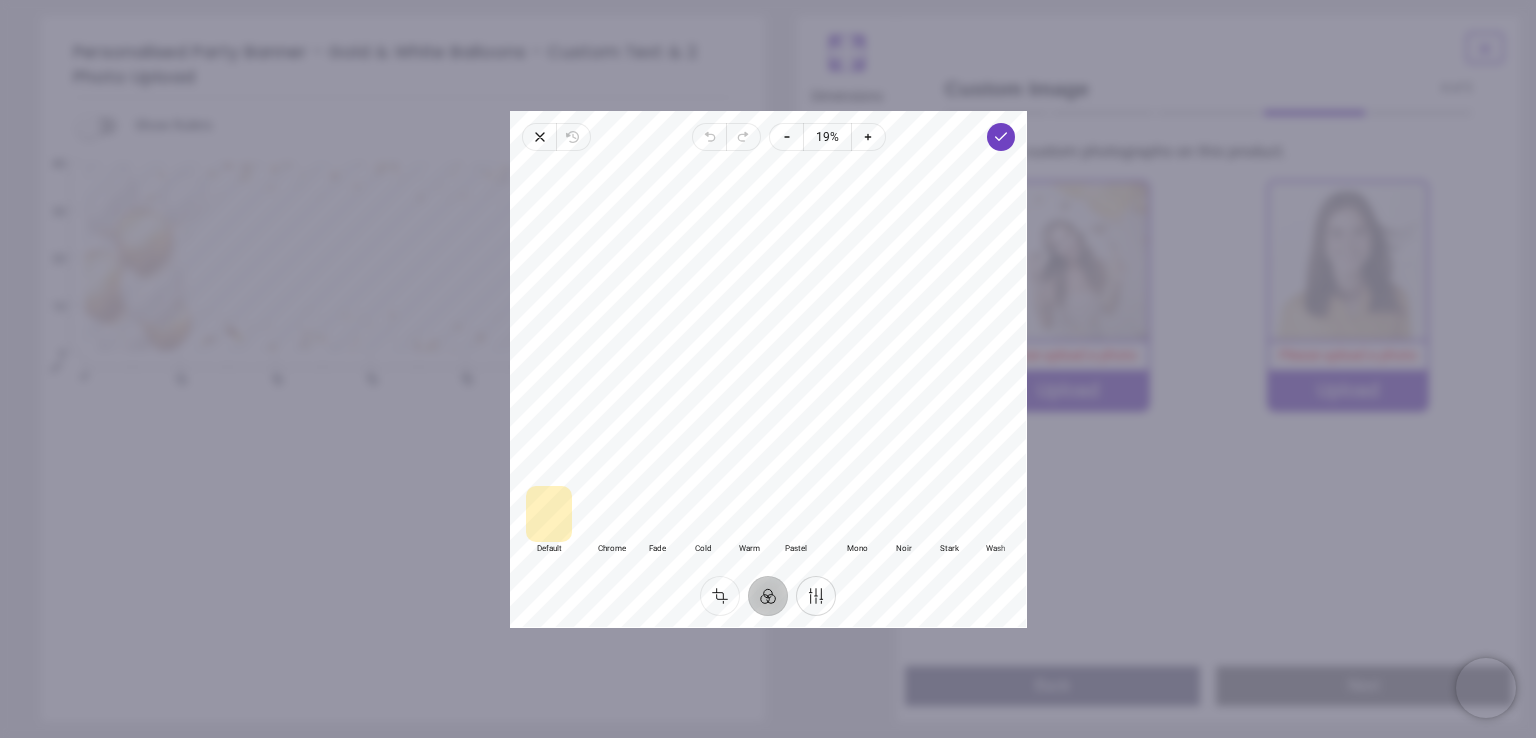 click on "Finetune" at bounding box center (816, 595) 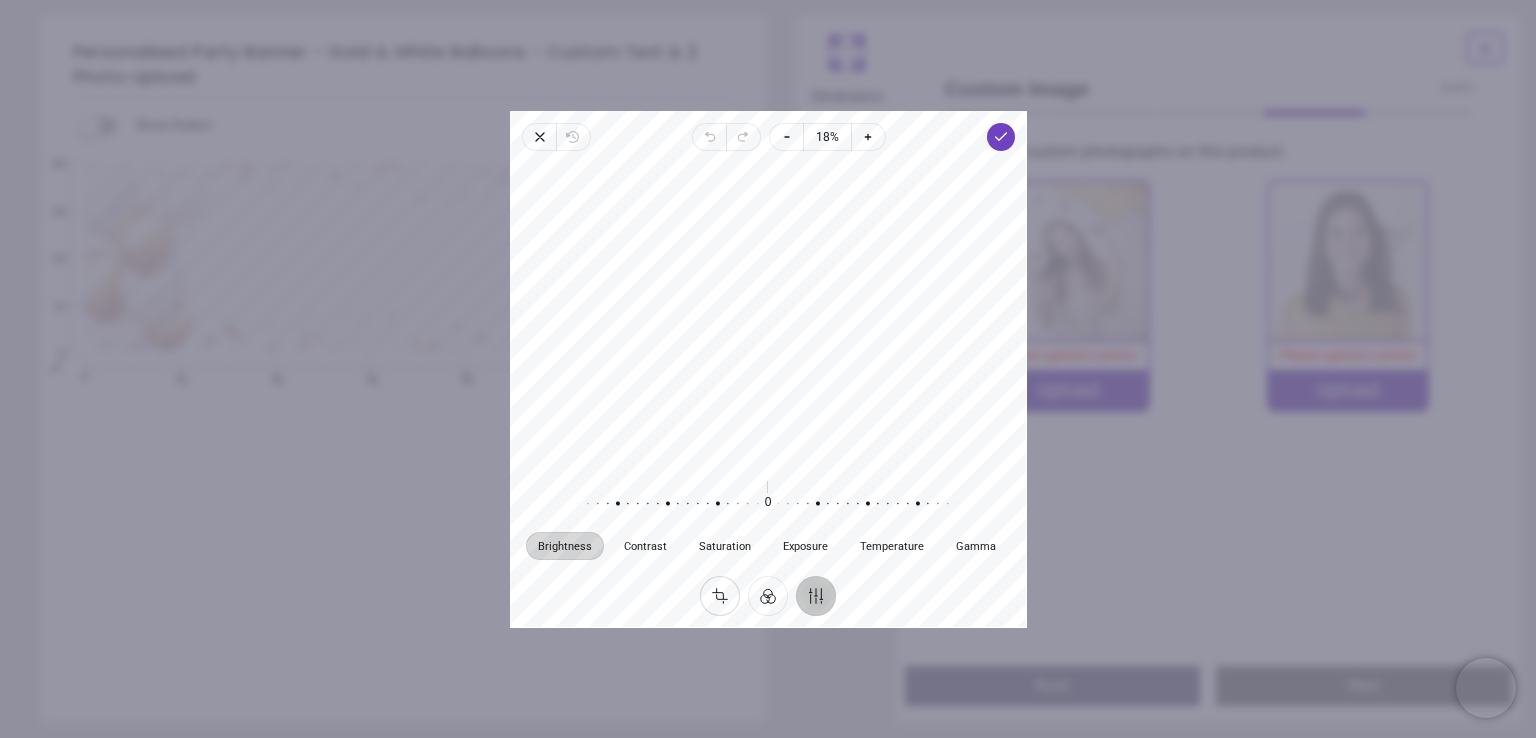 click on "Crop" at bounding box center [720, 595] 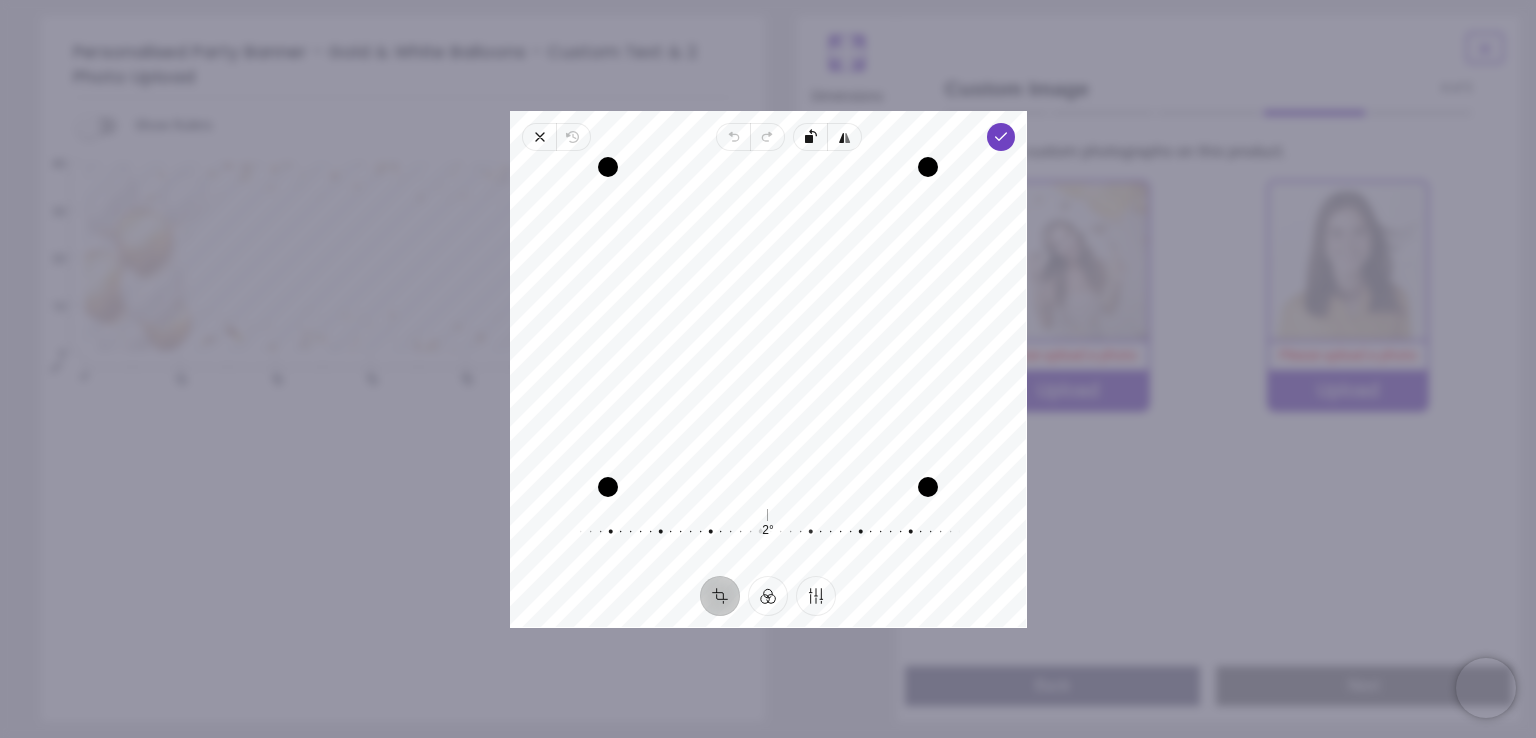 drag, startPoint x: 769, startPoint y: 527, endPoint x: 762, endPoint y: 536, distance: 11.401754 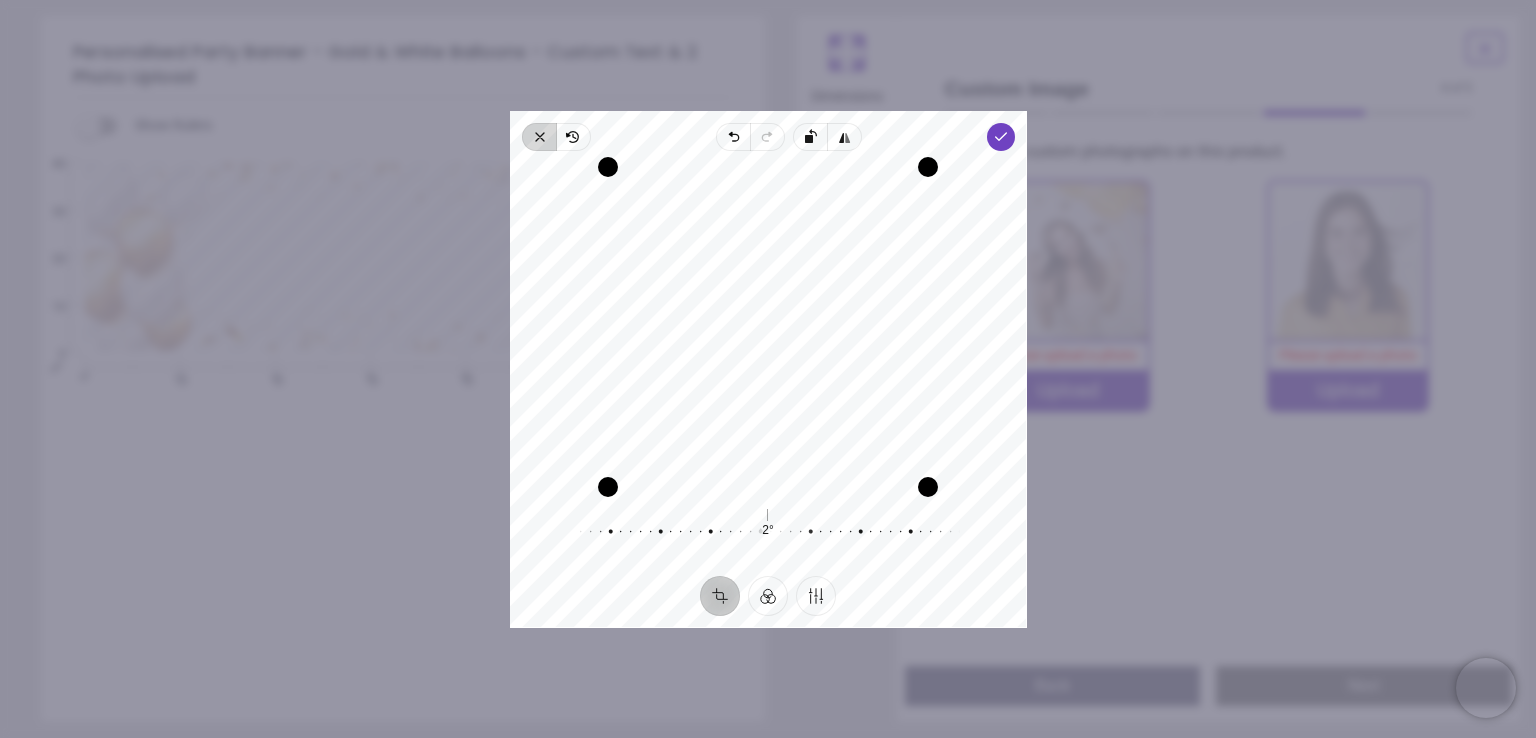 click 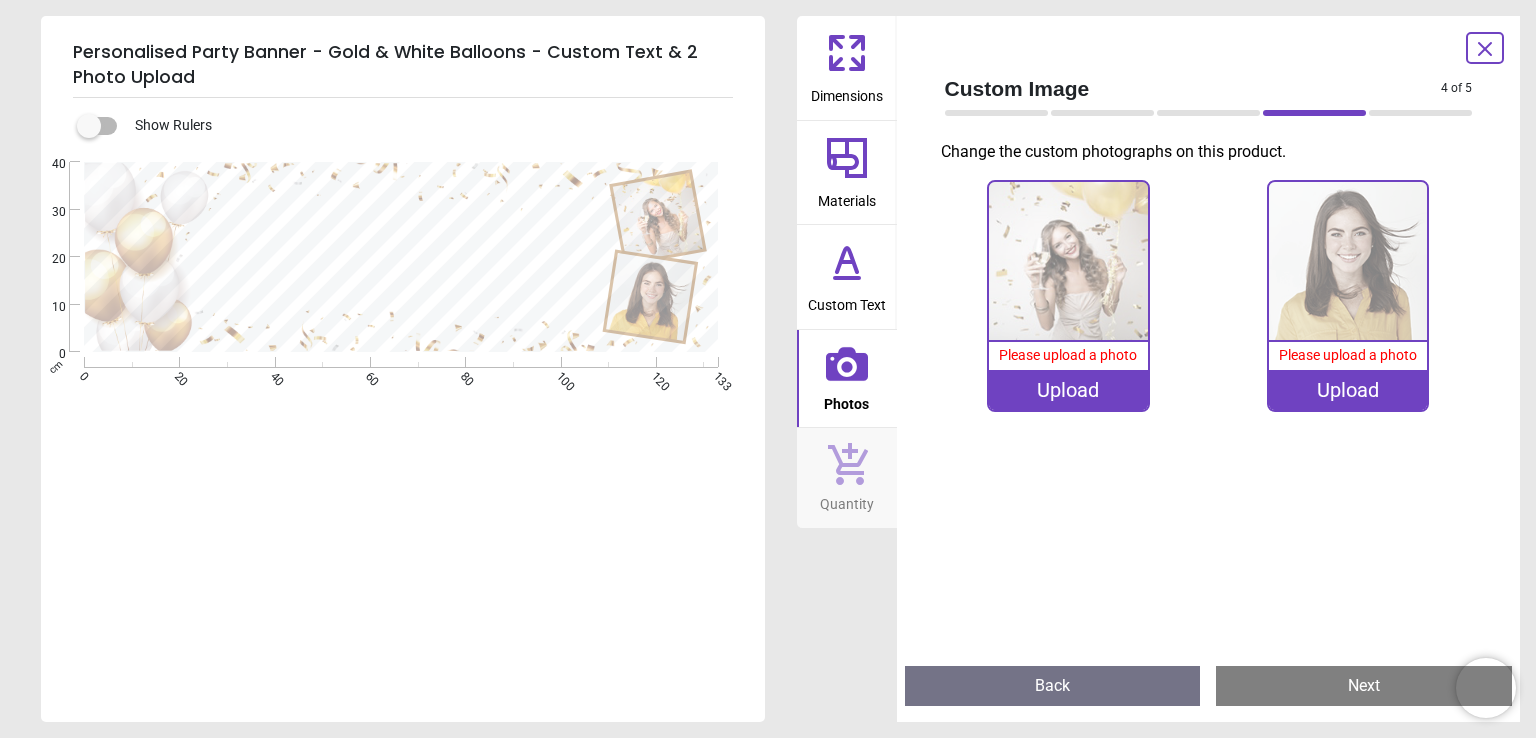 click on "Upload" at bounding box center (1068, 390) 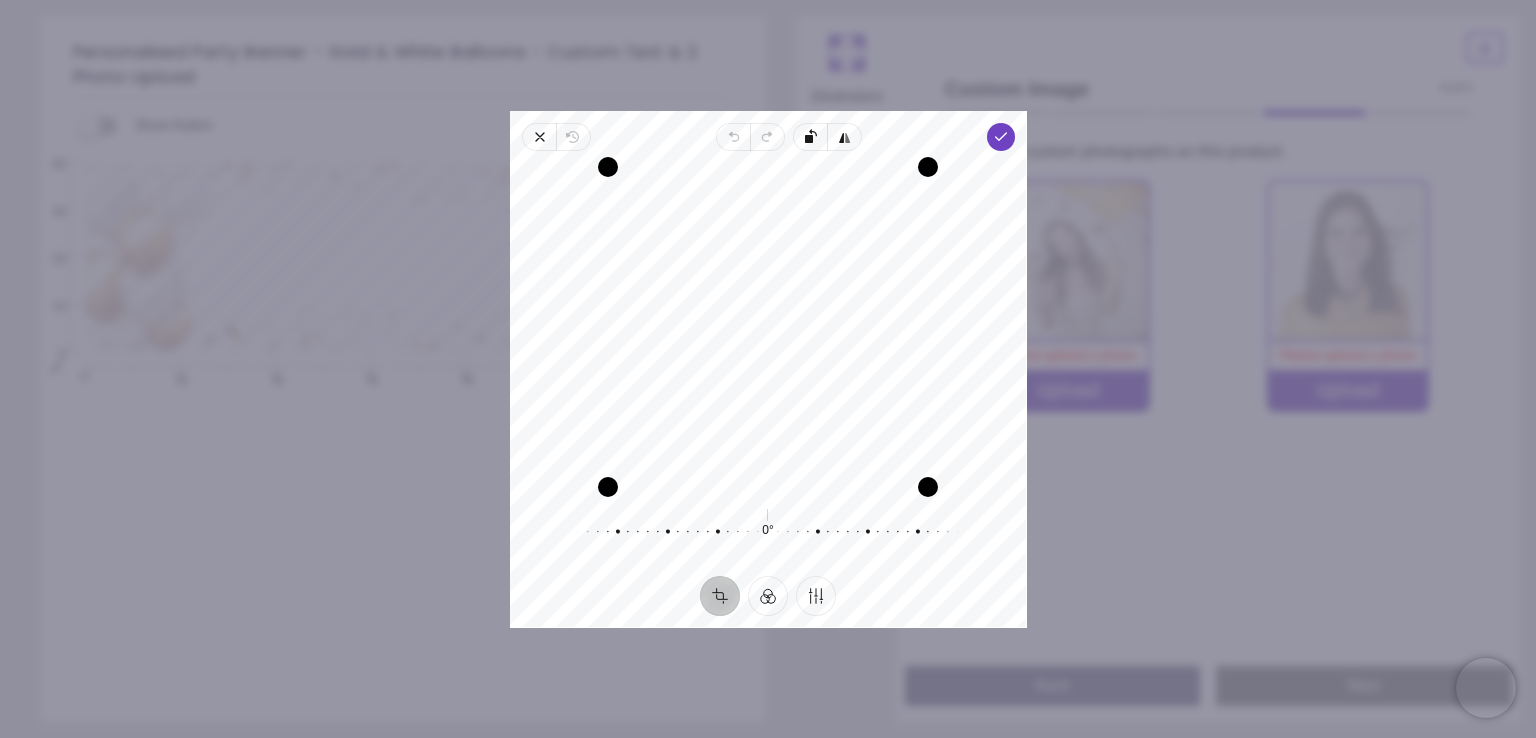 drag, startPoint x: 680, startPoint y: 360, endPoint x: 934, endPoint y: 403, distance: 257.61404 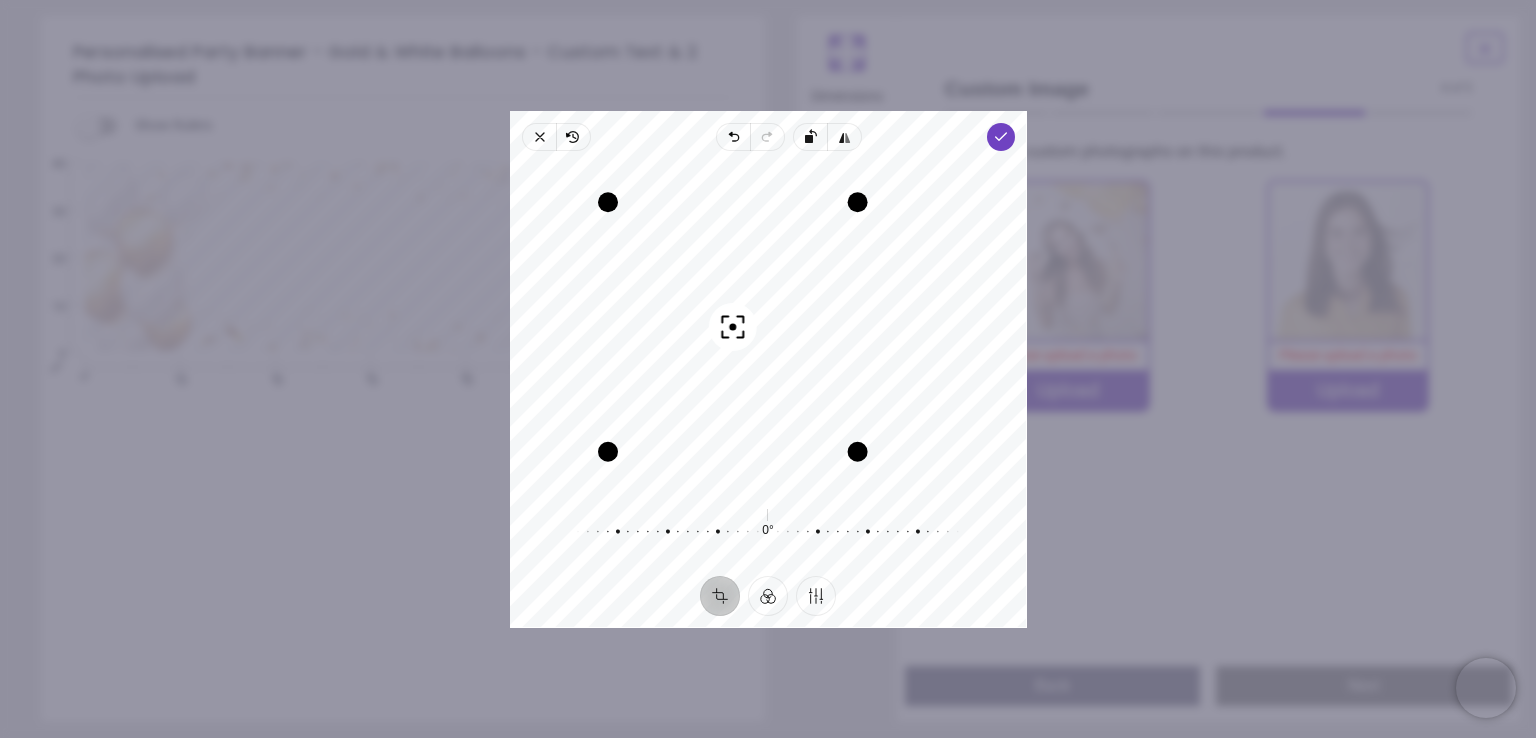 drag, startPoint x: 806, startPoint y: 304, endPoint x: 814, endPoint y: 327, distance: 24.351591 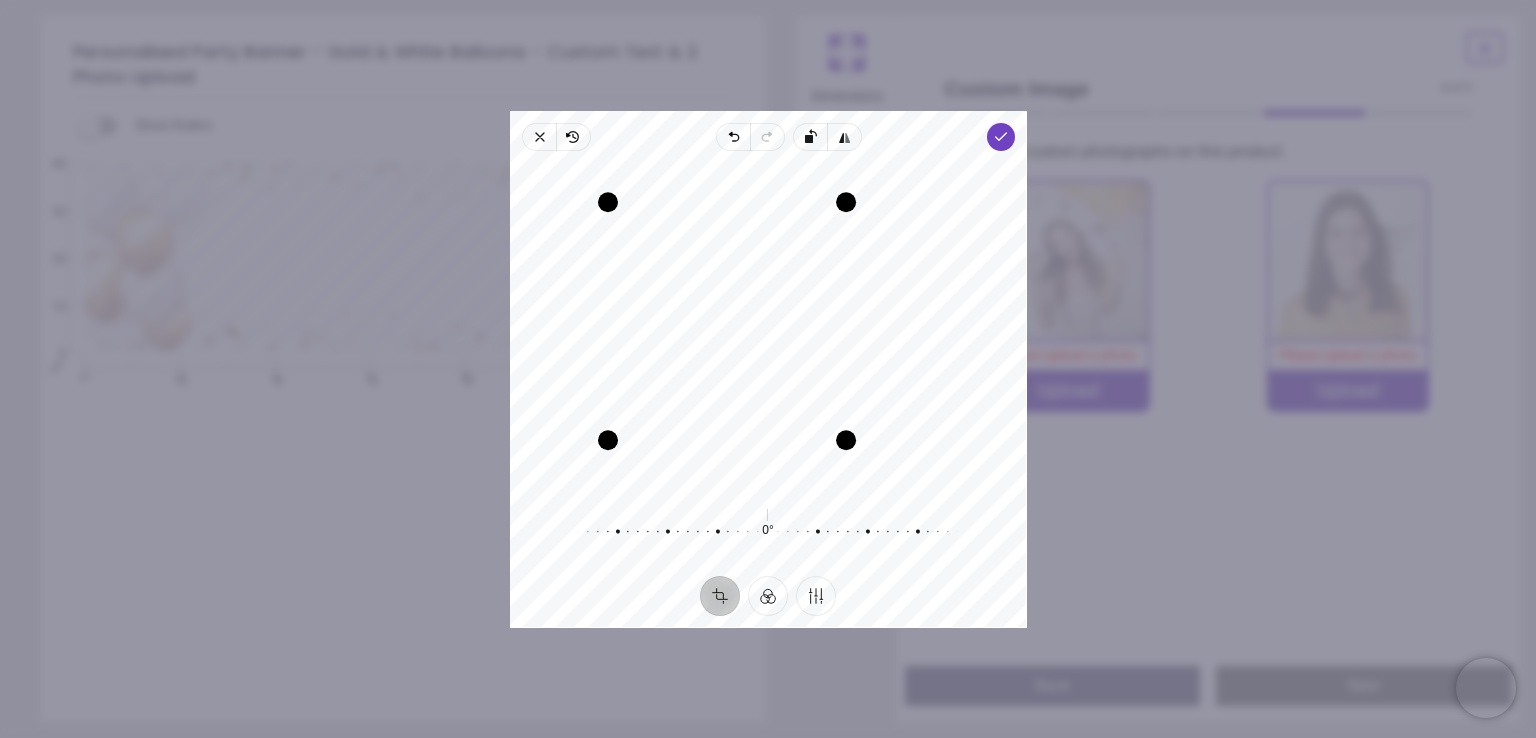 drag, startPoint x: 858, startPoint y: 454, endPoint x: 840, endPoint y: 449, distance: 18.681541 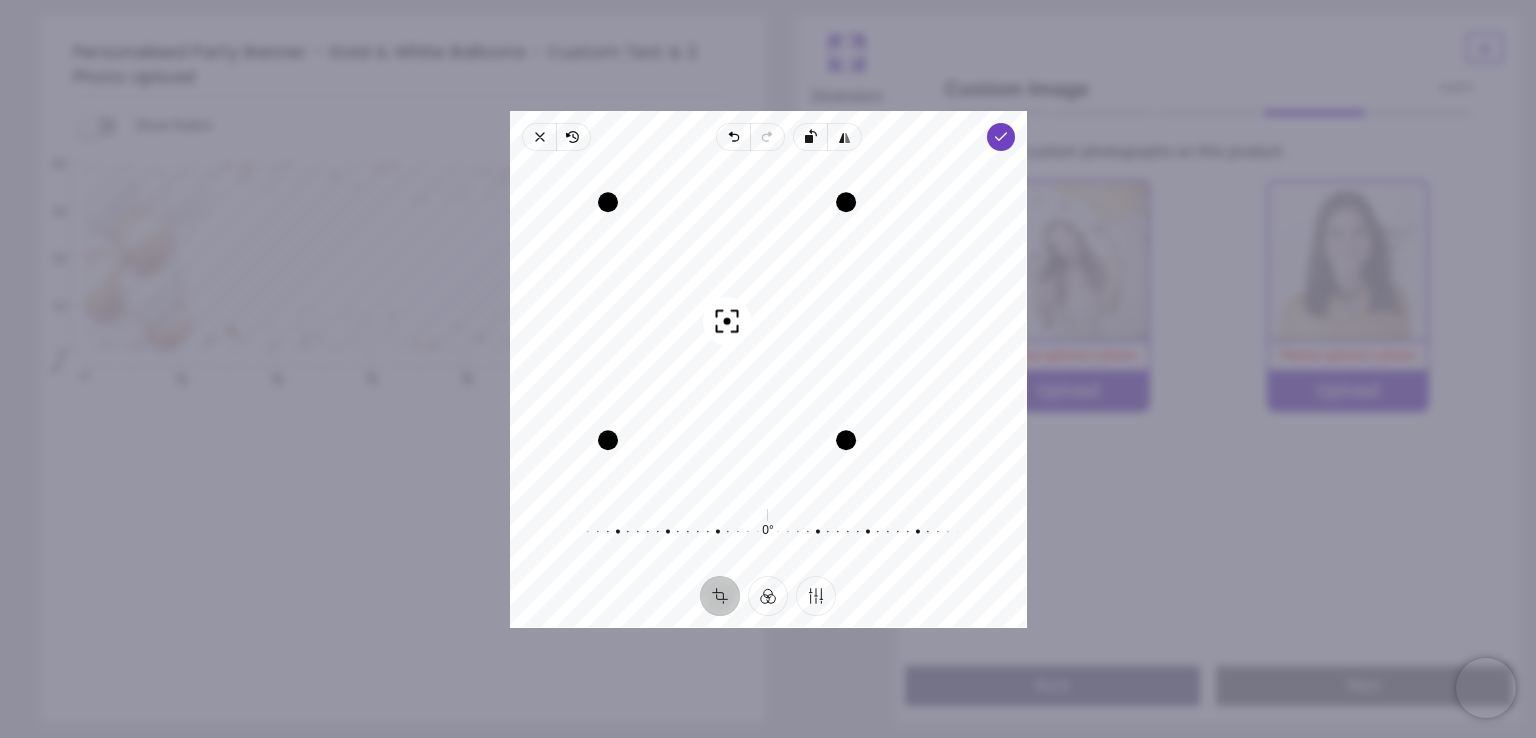 drag, startPoint x: 772, startPoint y: 392, endPoint x: 764, endPoint y: 381, distance: 13.601471 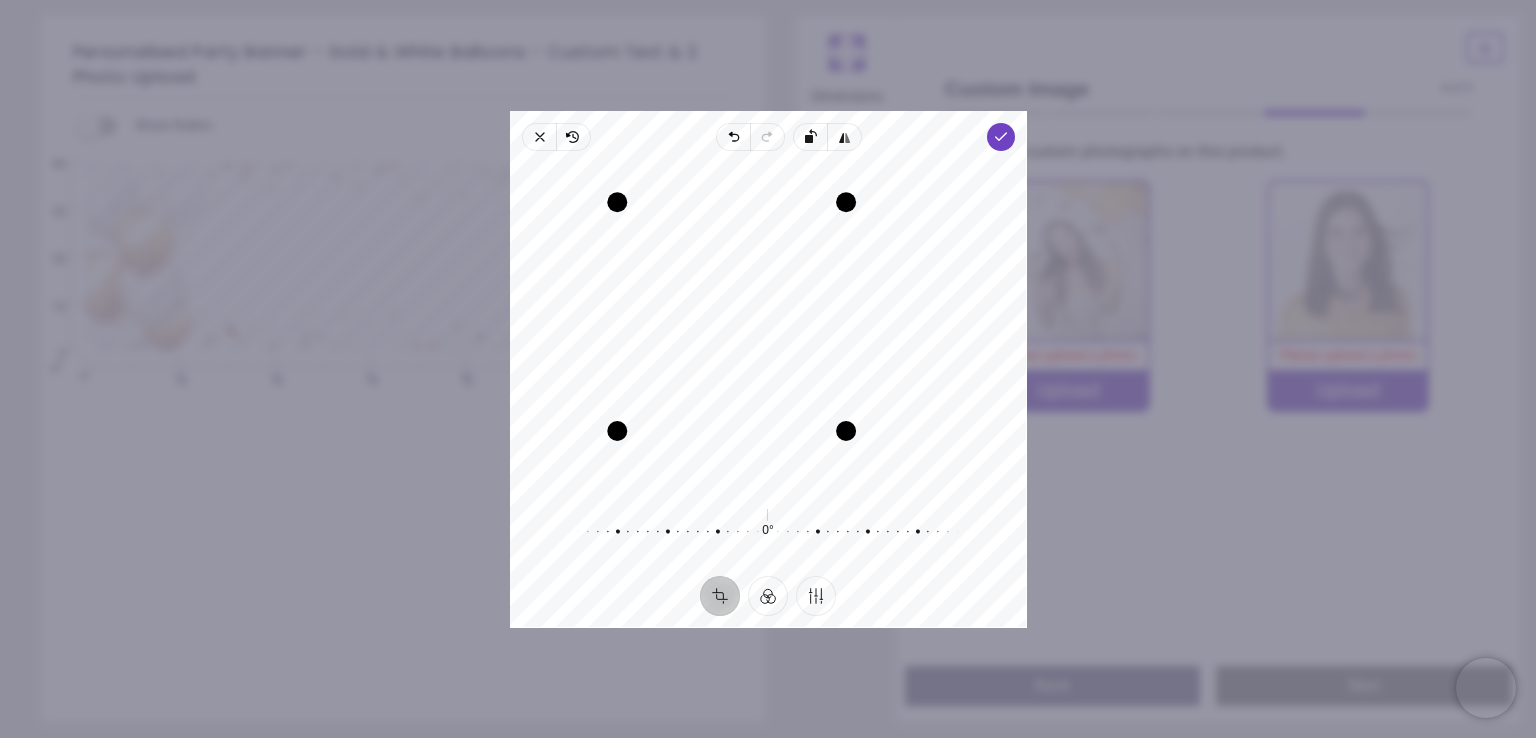 drag, startPoint x: 606, startPoint y: 448, endPoint x: 634, endPoint y: 456, distance: 29.12044 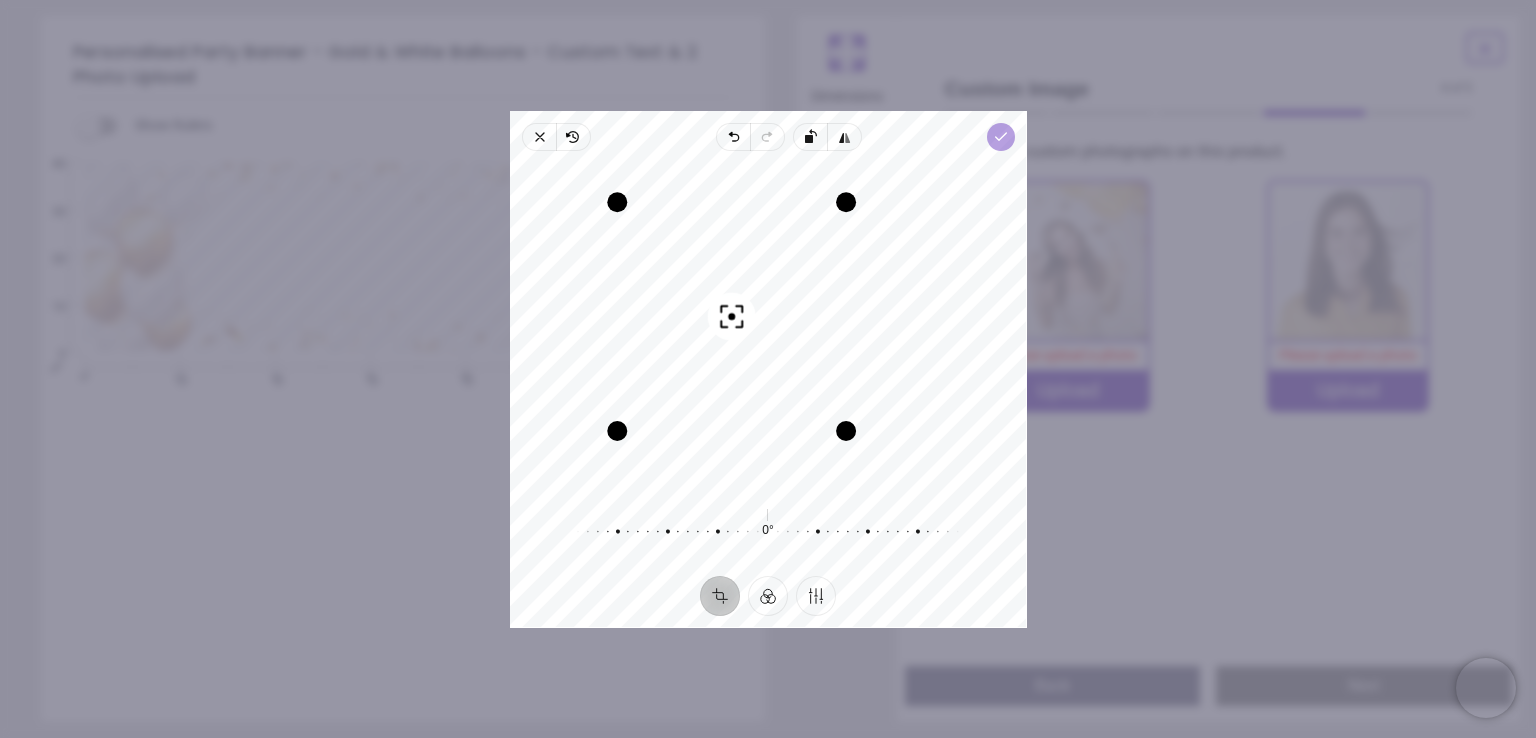 click 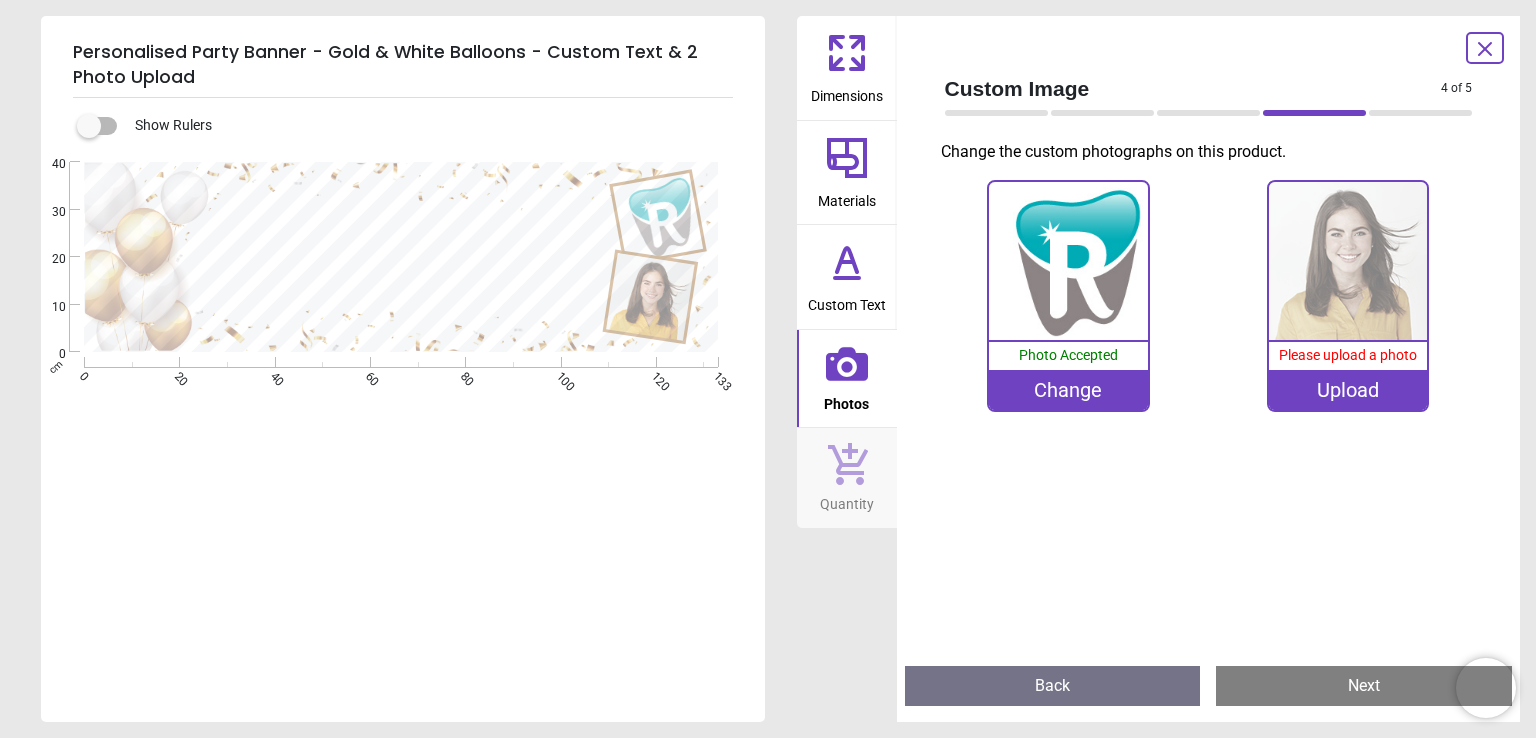 click on "Upload" at bounding box center [1348, 390] 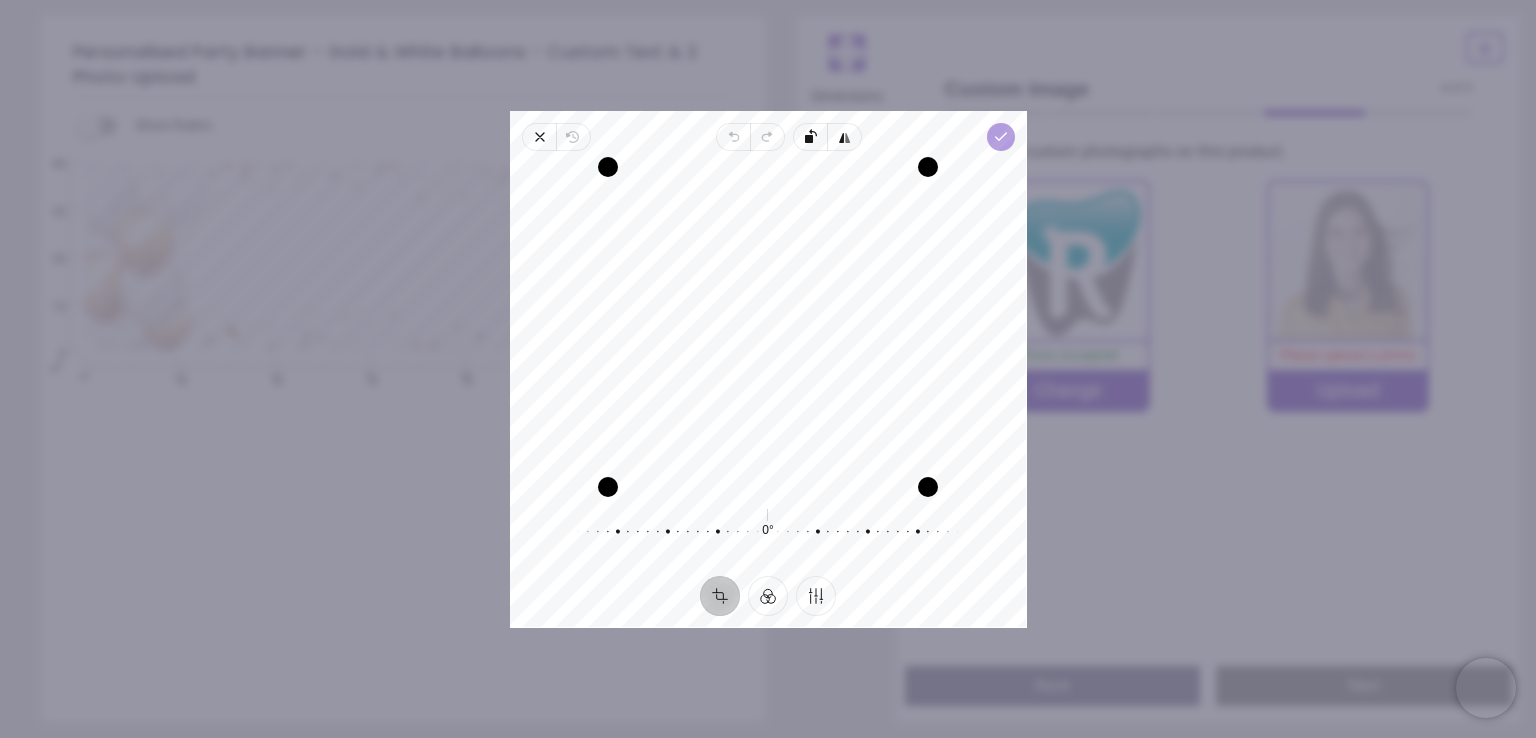 click on "Done" at bounding box center [1000, 137] 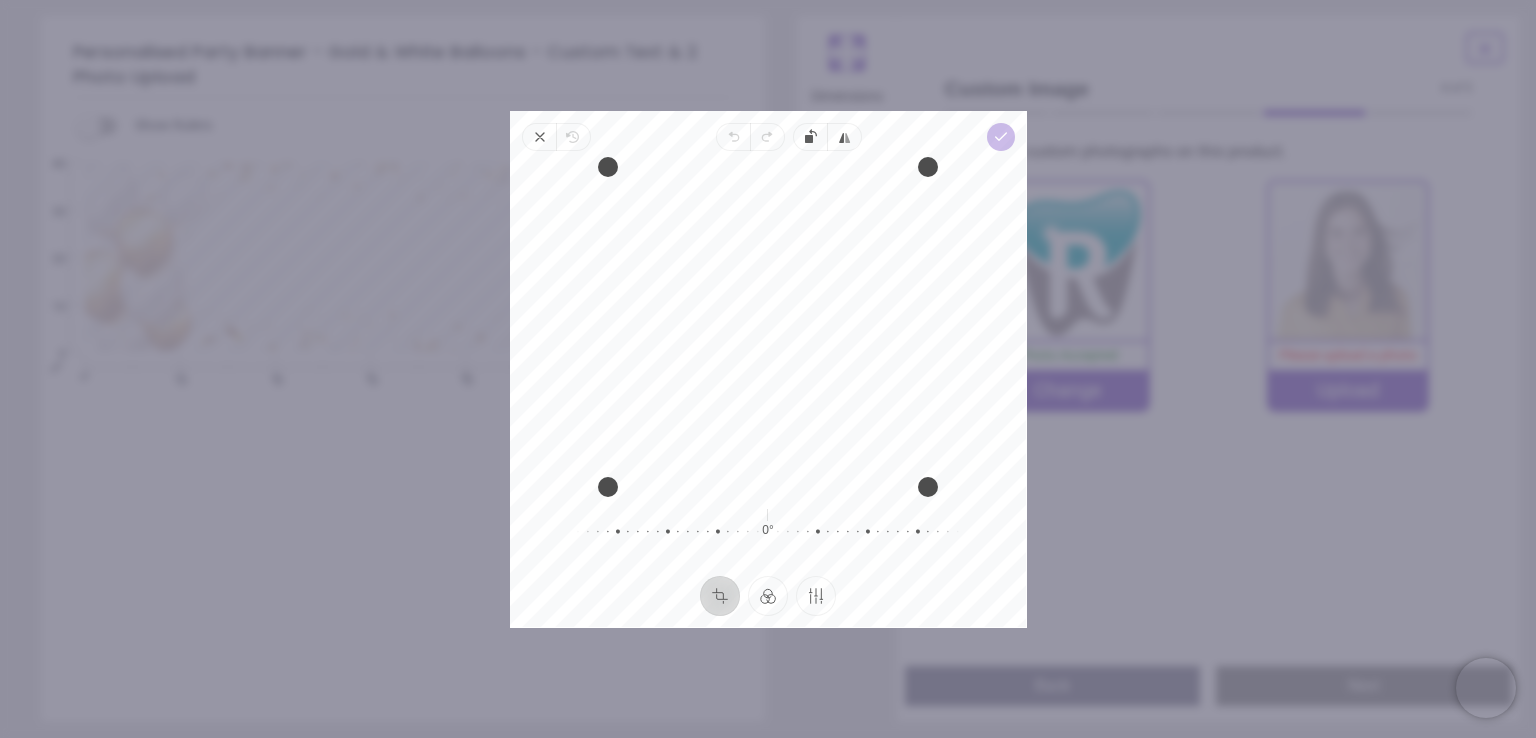 click at bounding box center [768, 369] 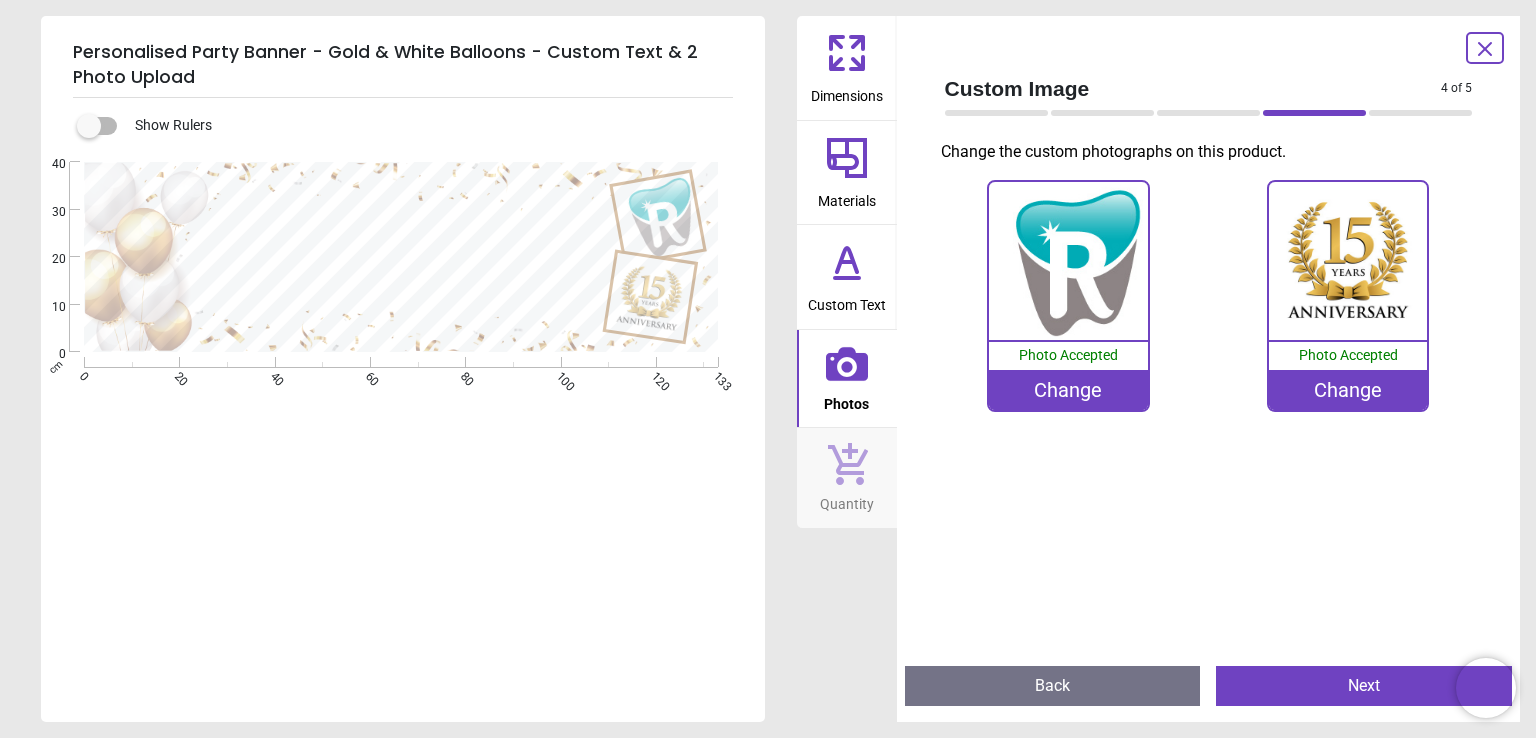 click on "Next" at bounding box center (1364, 686) 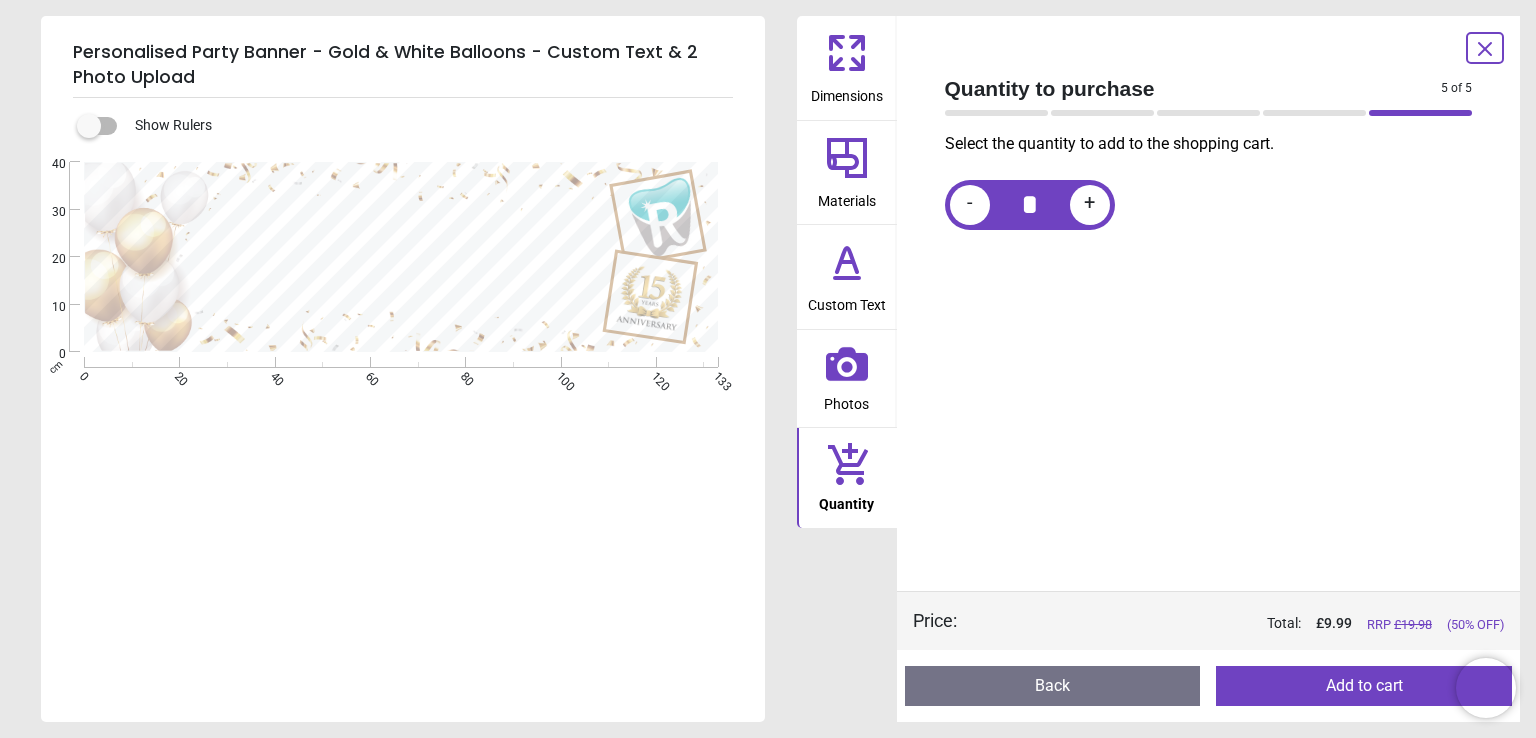click on "Add to cart" at bounding box center (1364, 686) 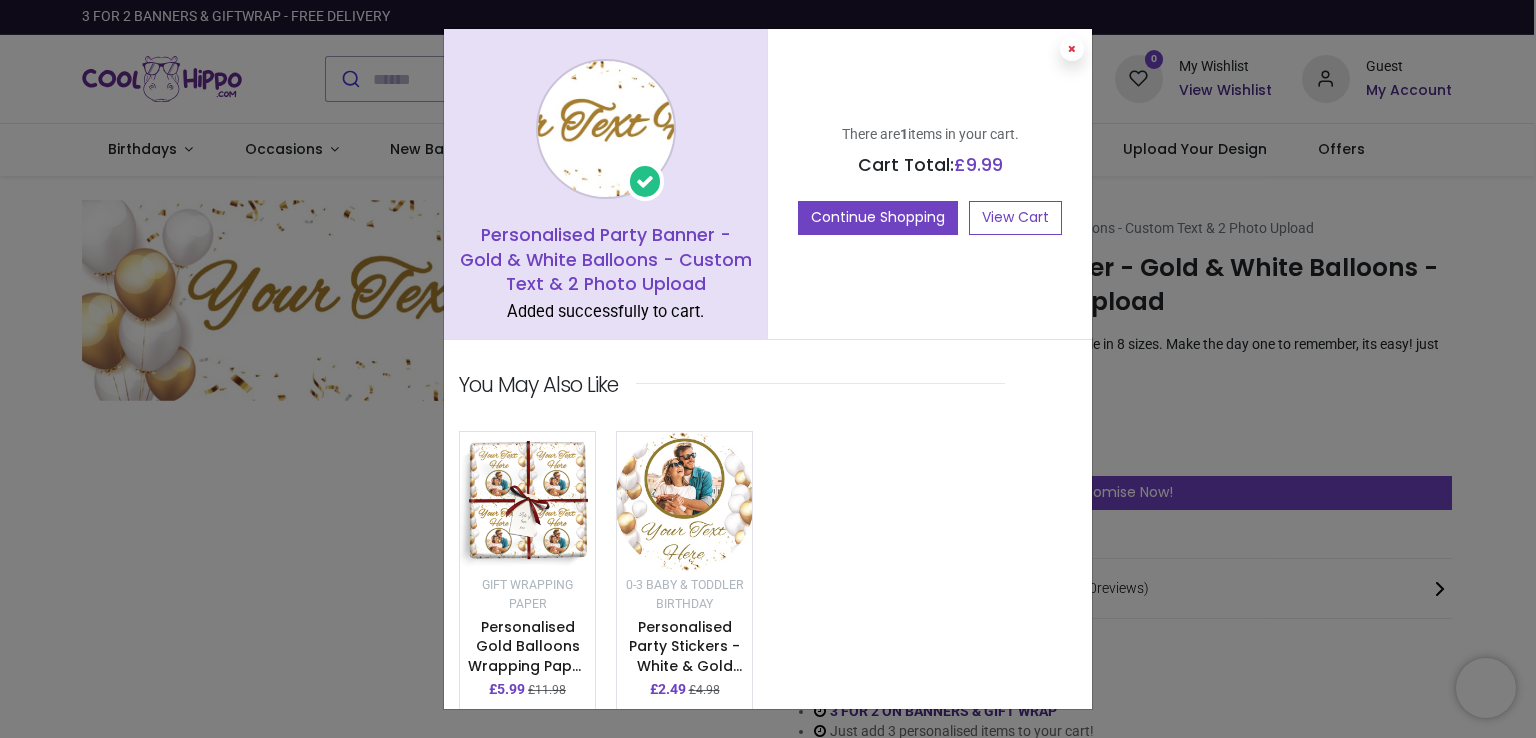 click at bounding box center [1072, 49] 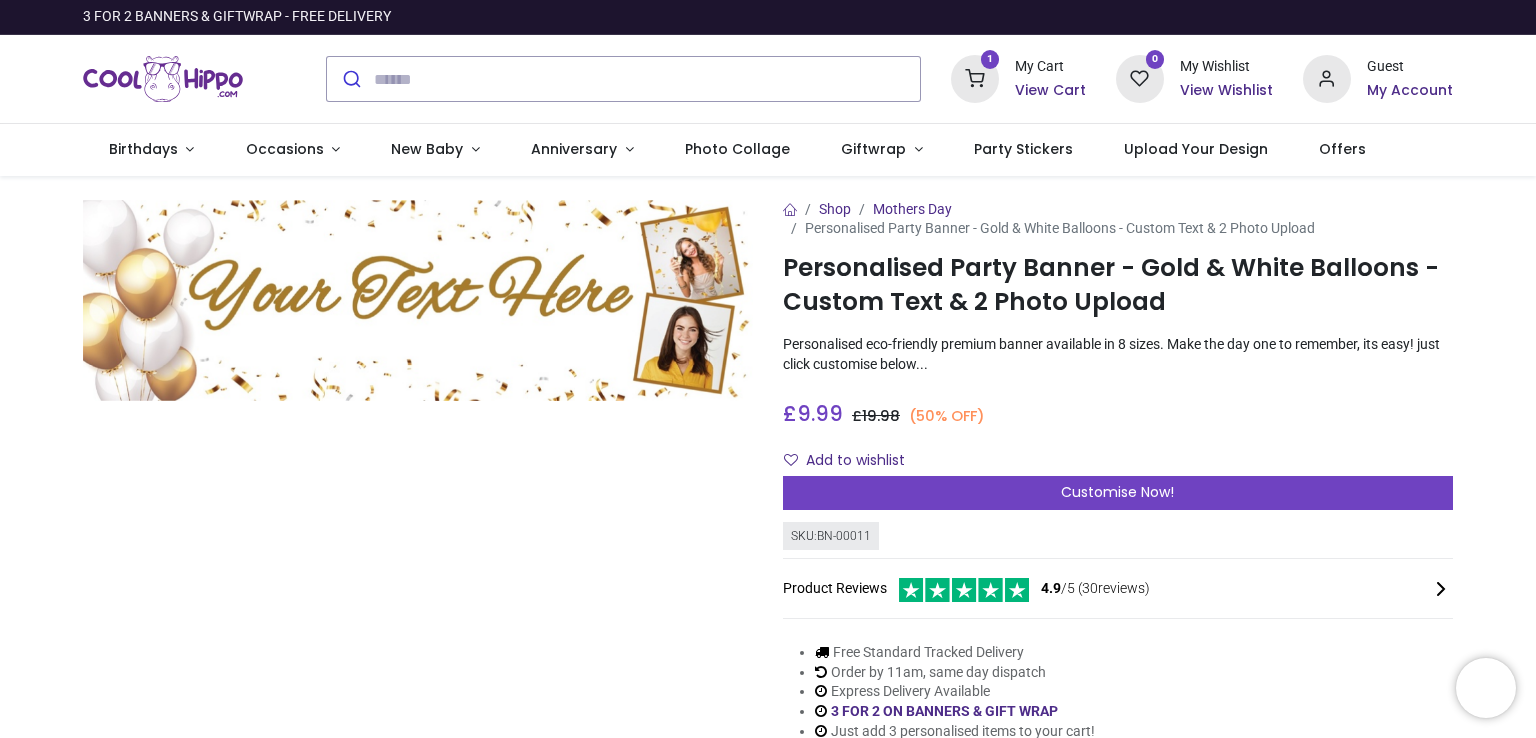 click on "View Cart" at bounding box center (1050, 91) 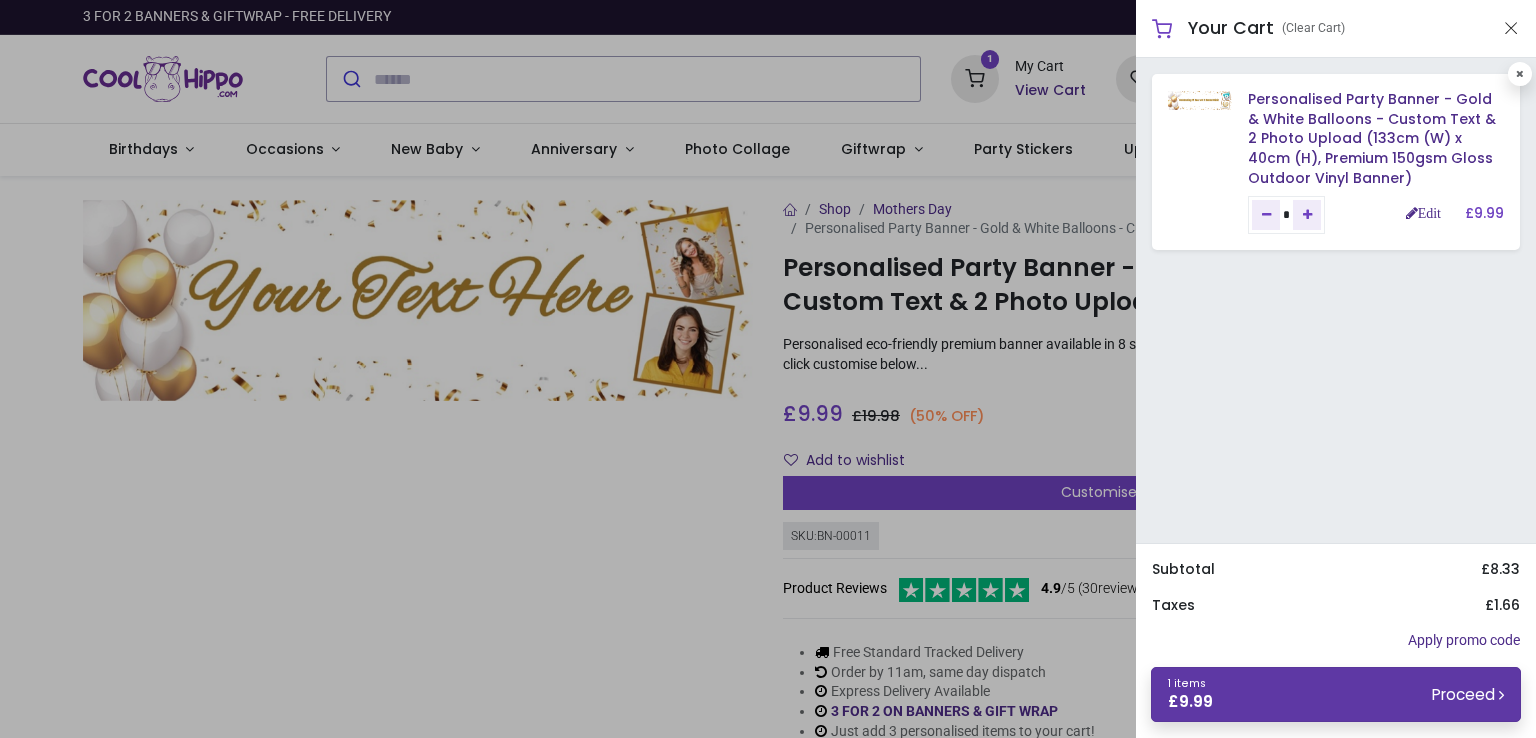 click on "Proceed" at bounding box center (1468, 694) 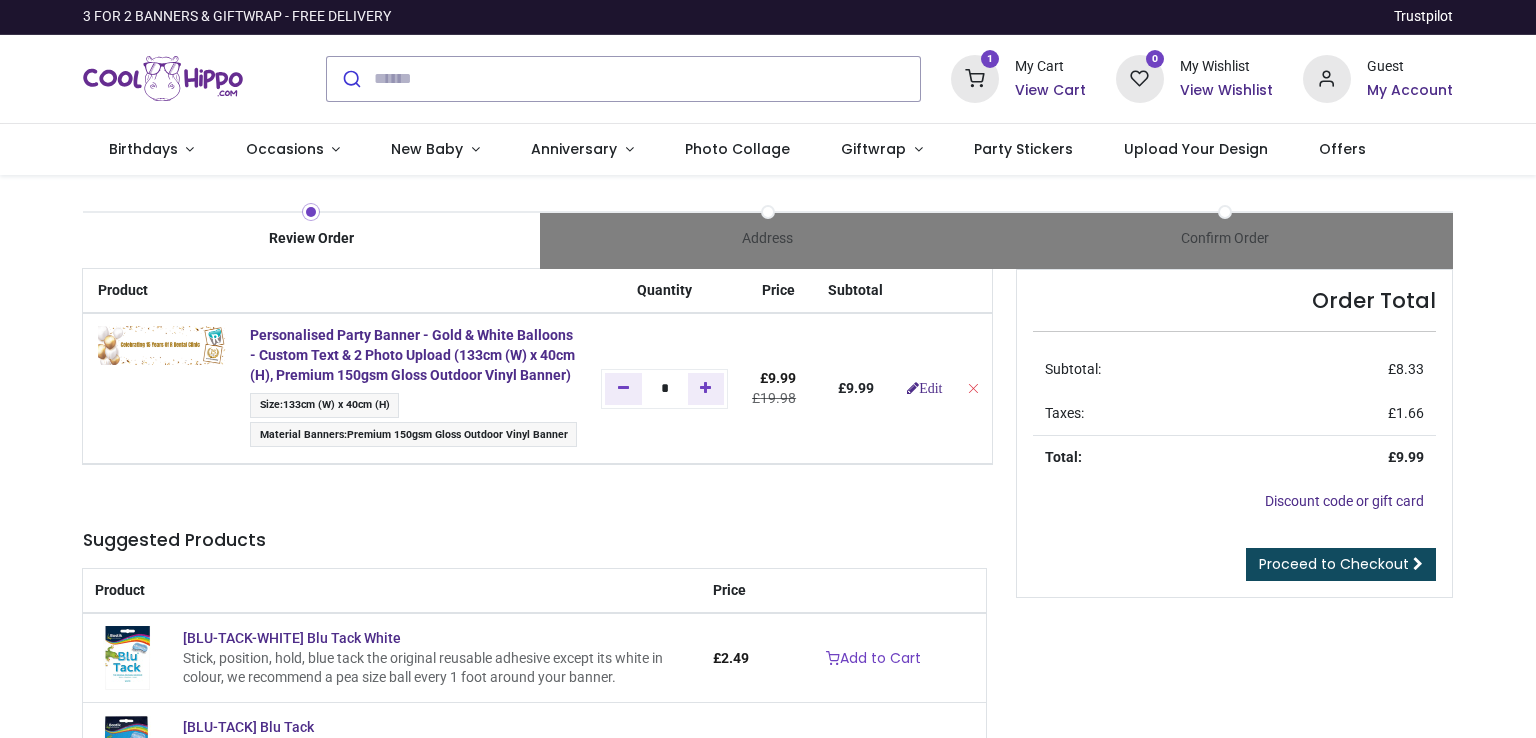 scroll, scrollTop: 0, scrollLeft: 0, axis: both 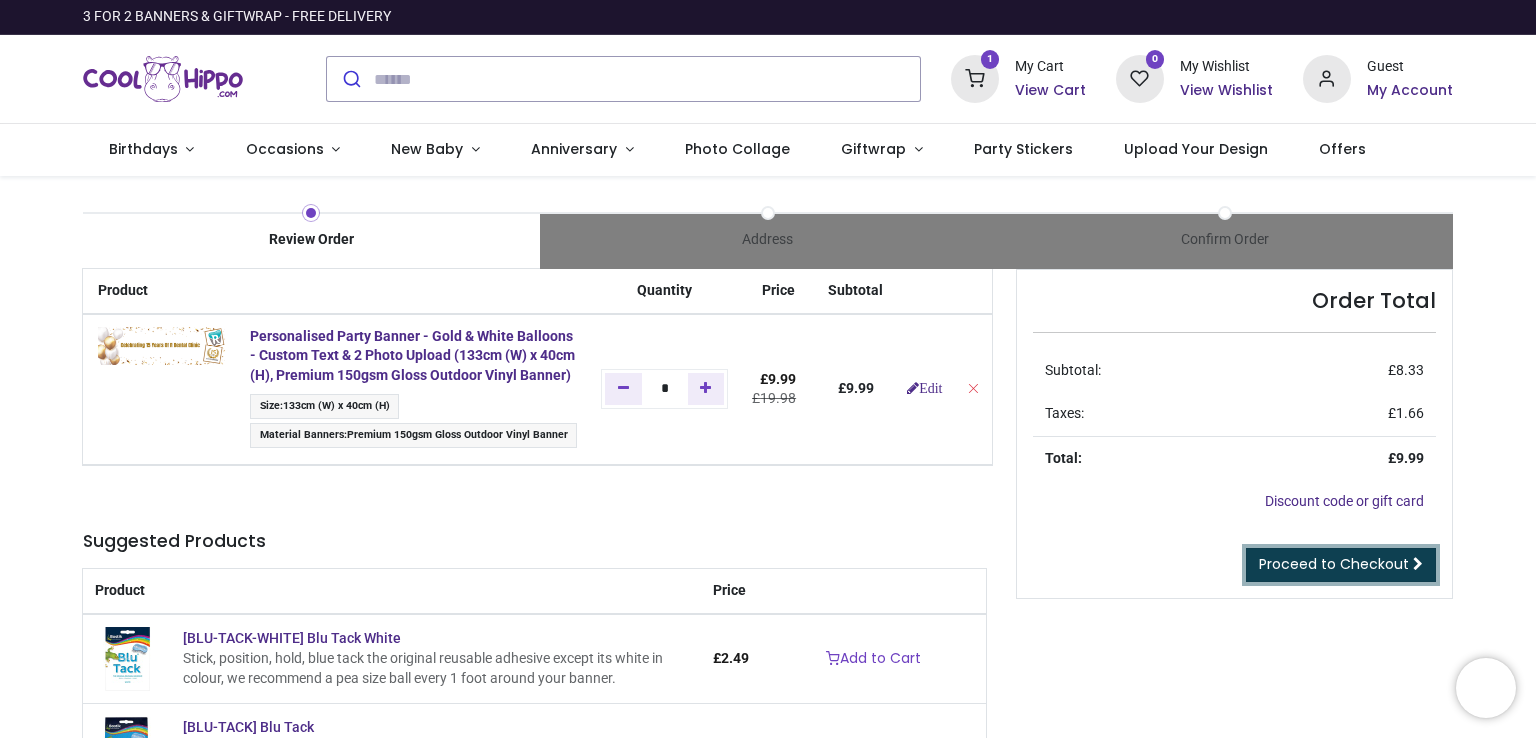 click on "Proceed to Checkout" at bounding box center [1334, 564] 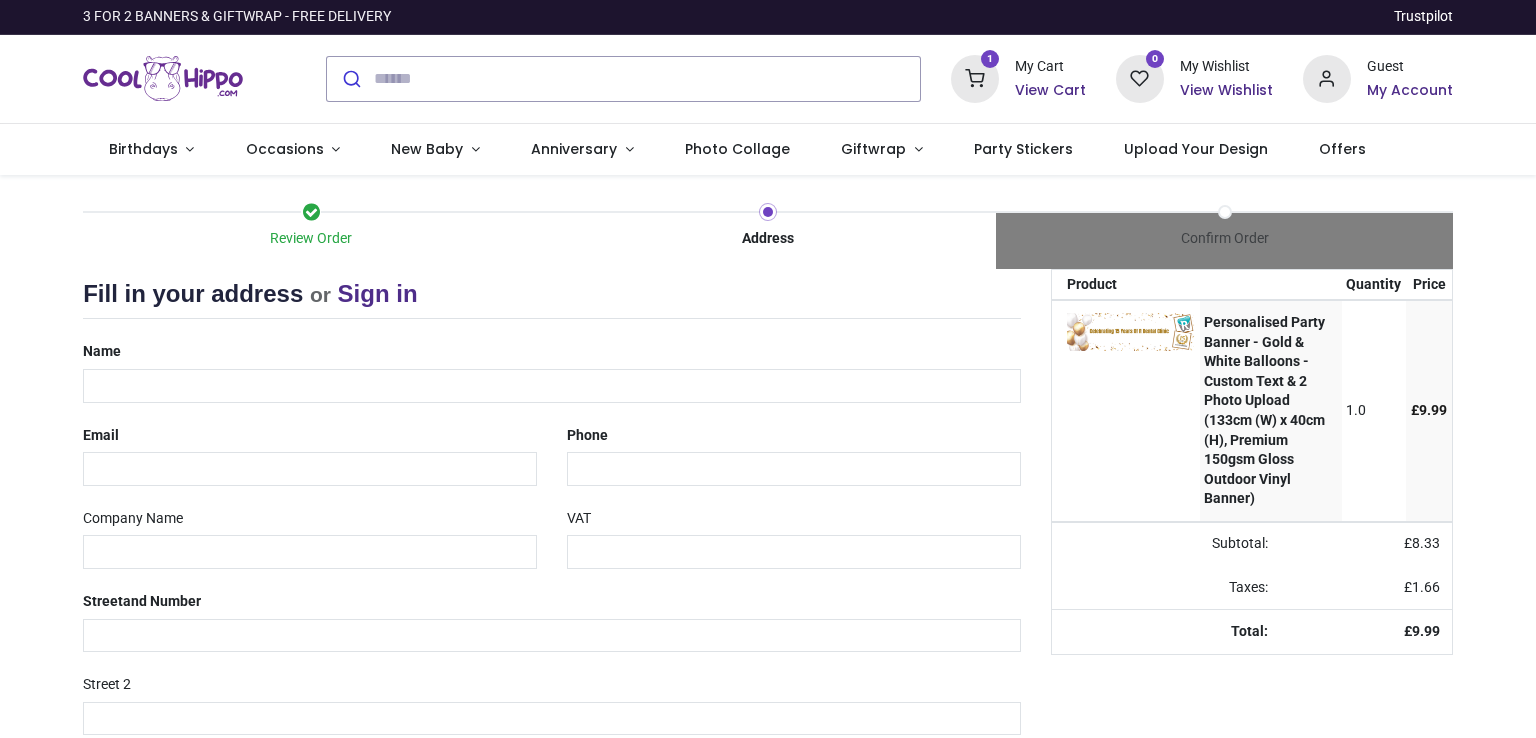 select on "***" 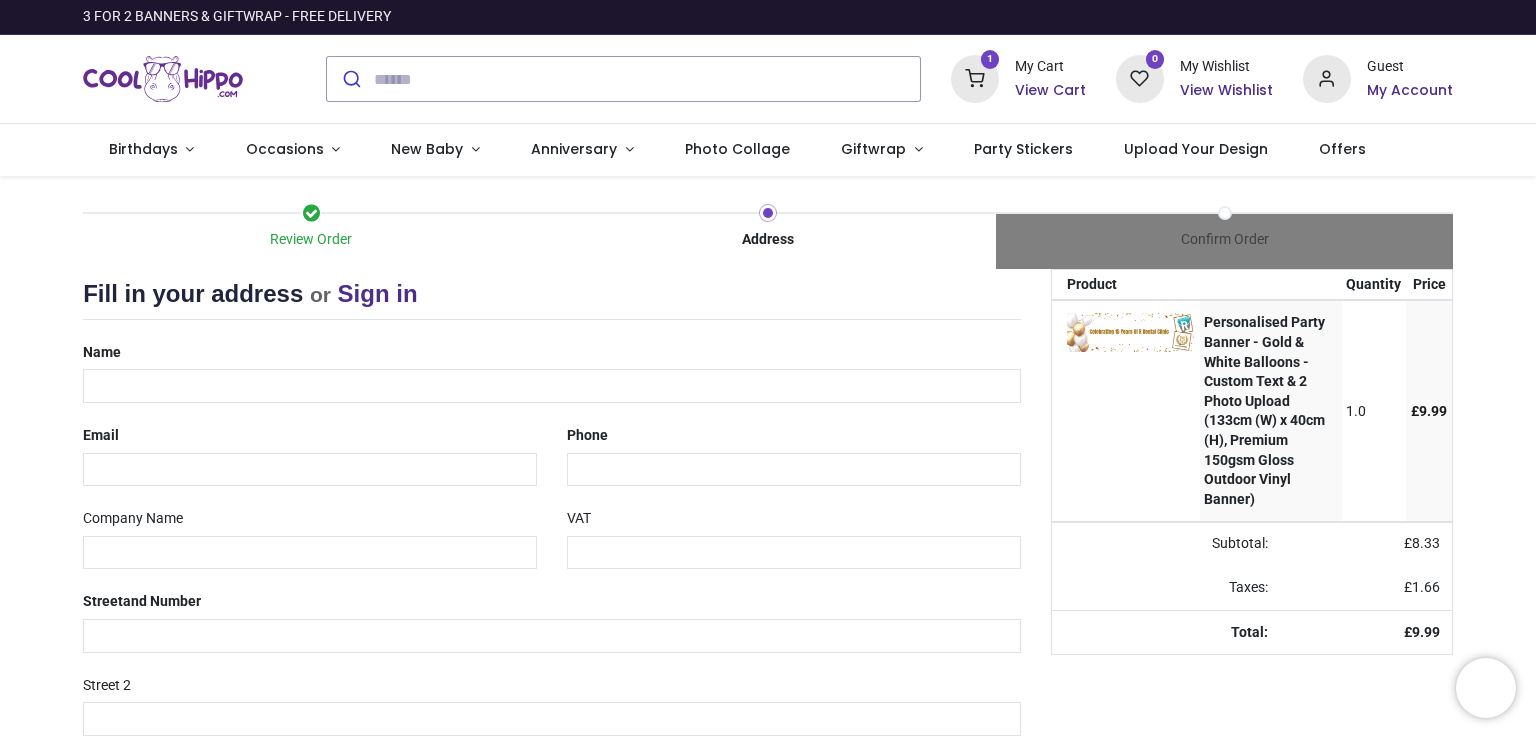 scroll, scrollTop: 0, scrollLeft: 0, axis: both 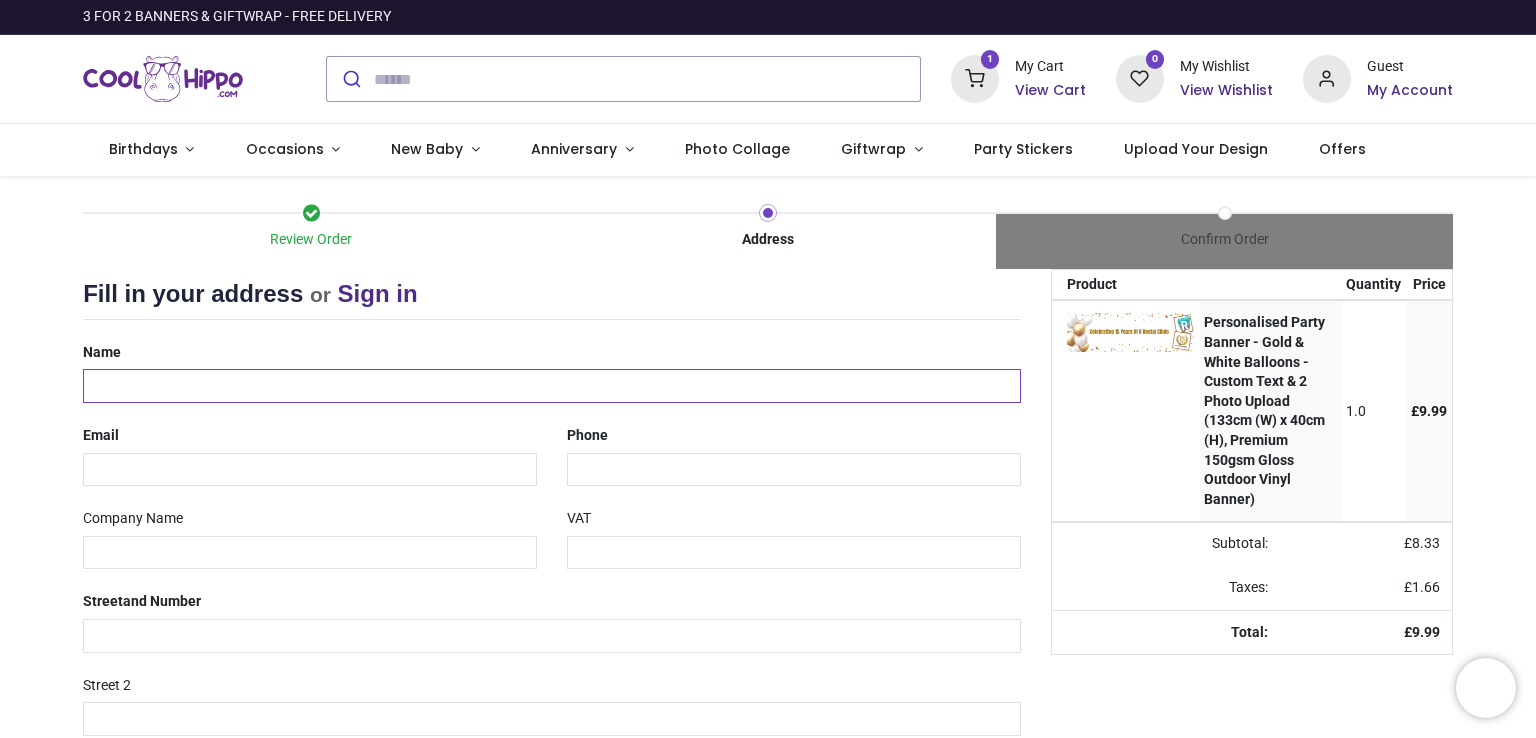 click at bounding box center (552, 386) 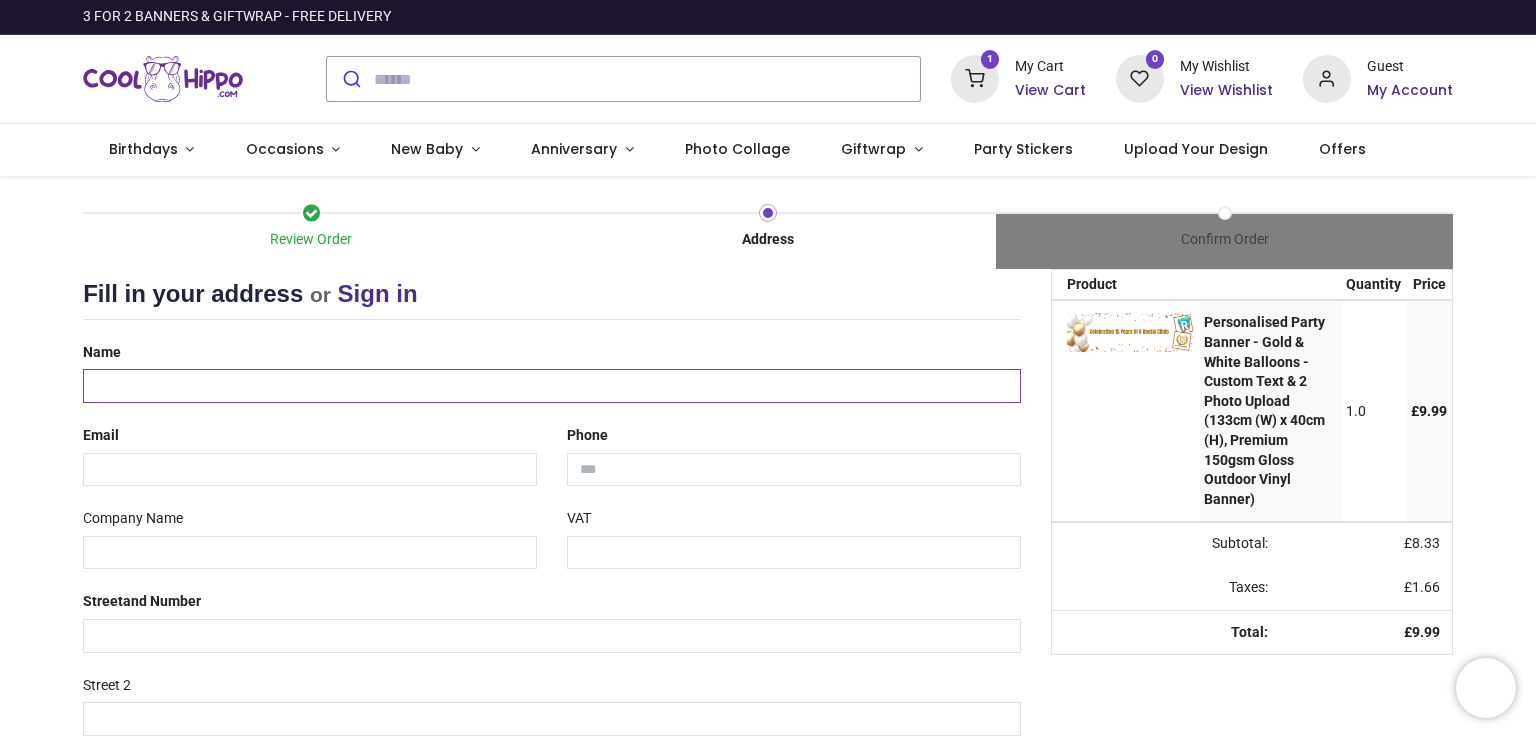 type on "**********" 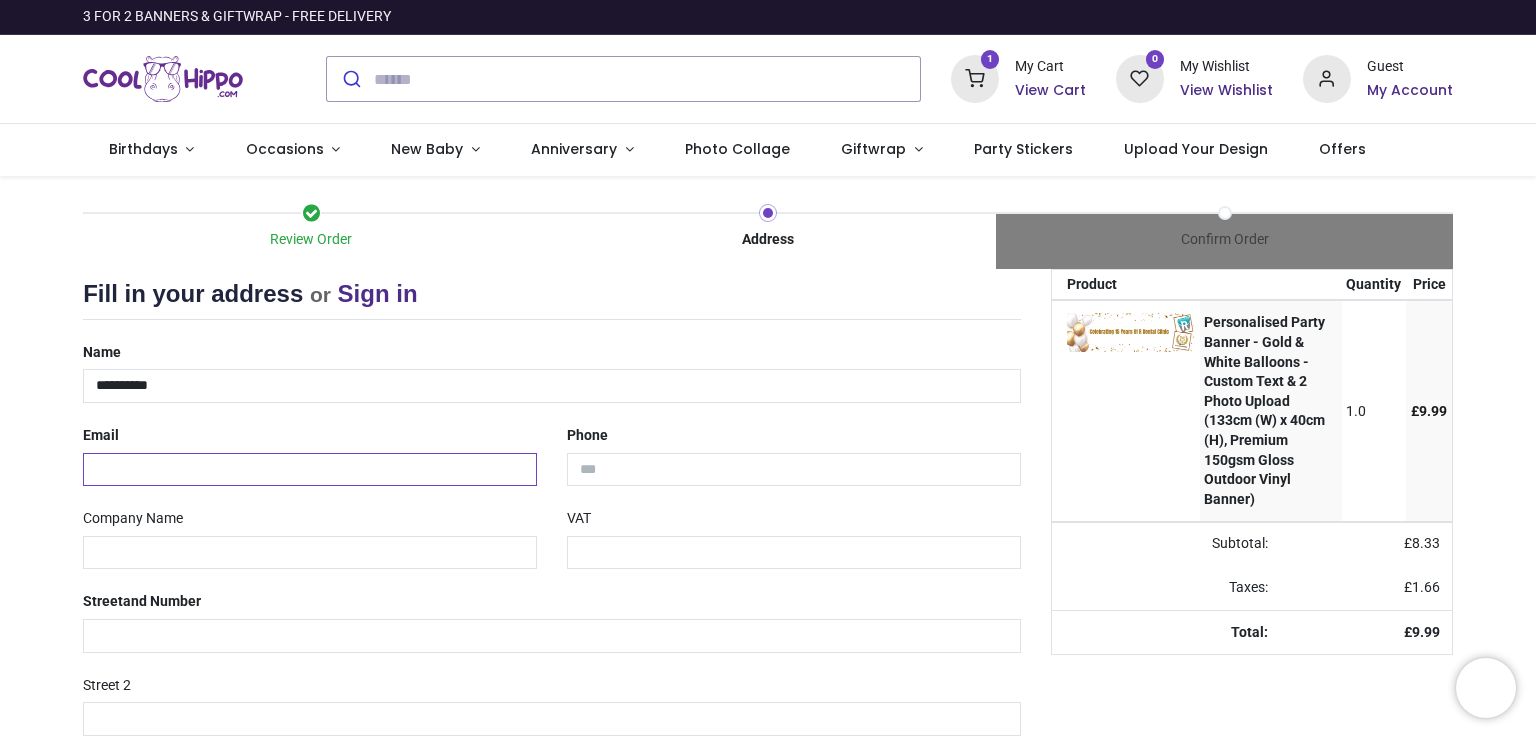 type on "**********" 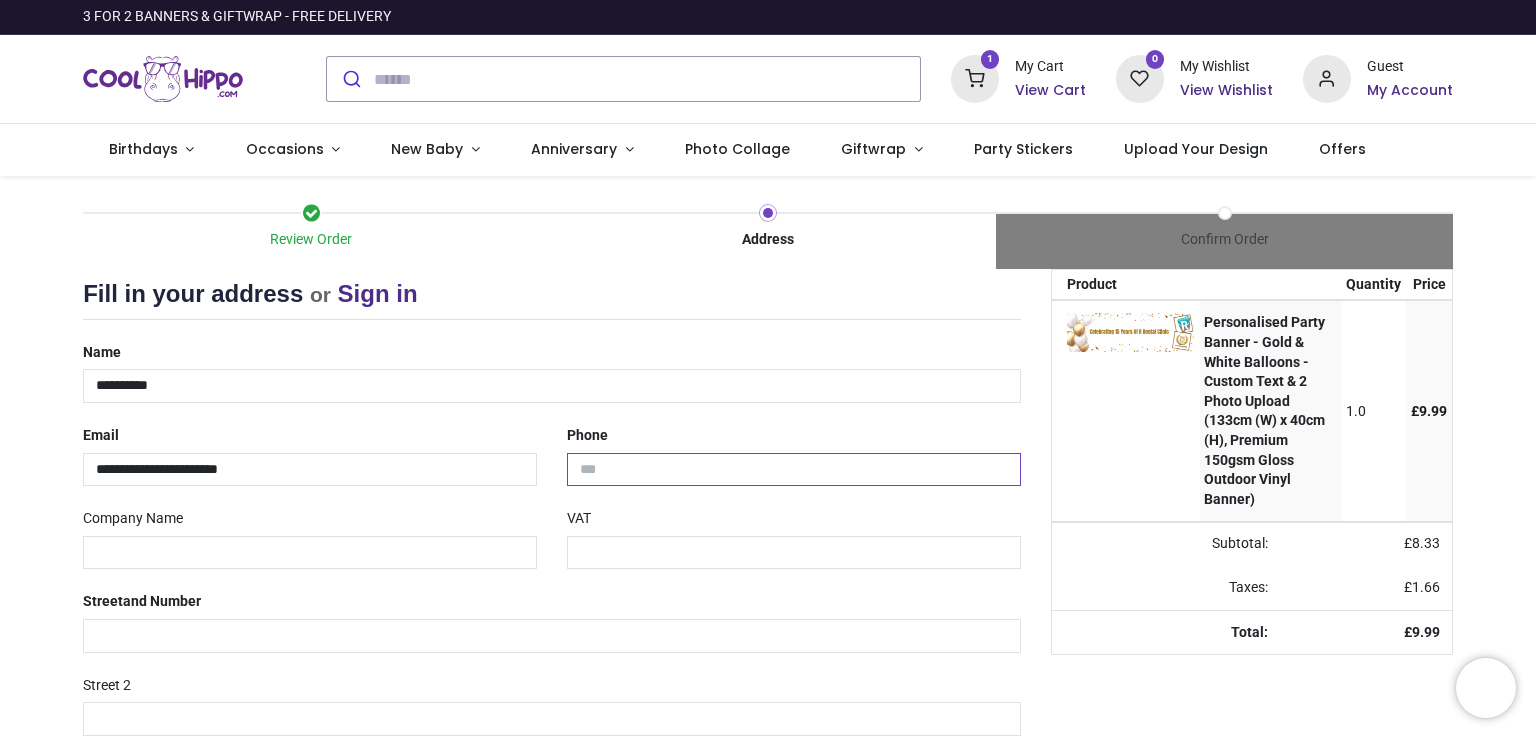 type on "**********" 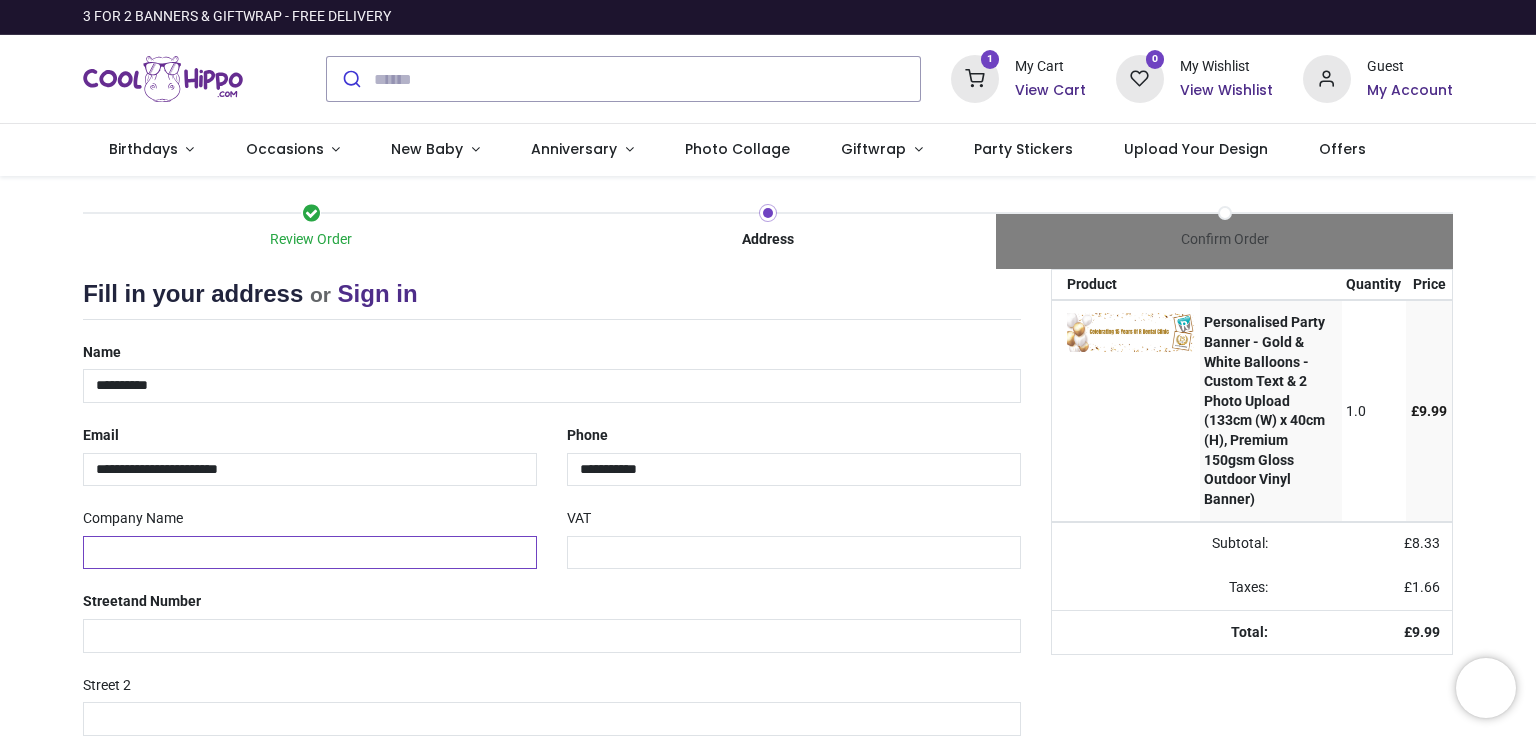 type on "**********" 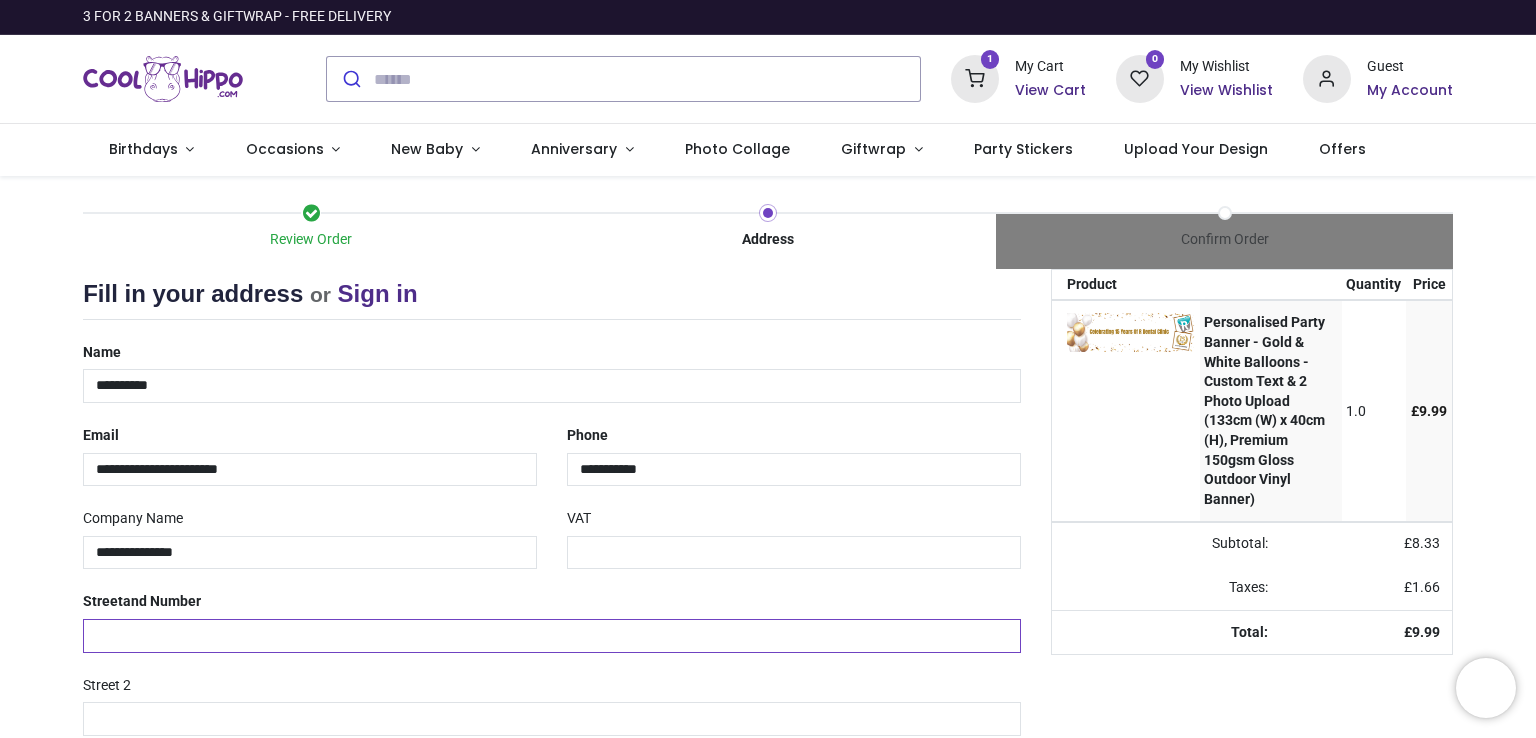 type on "**********" 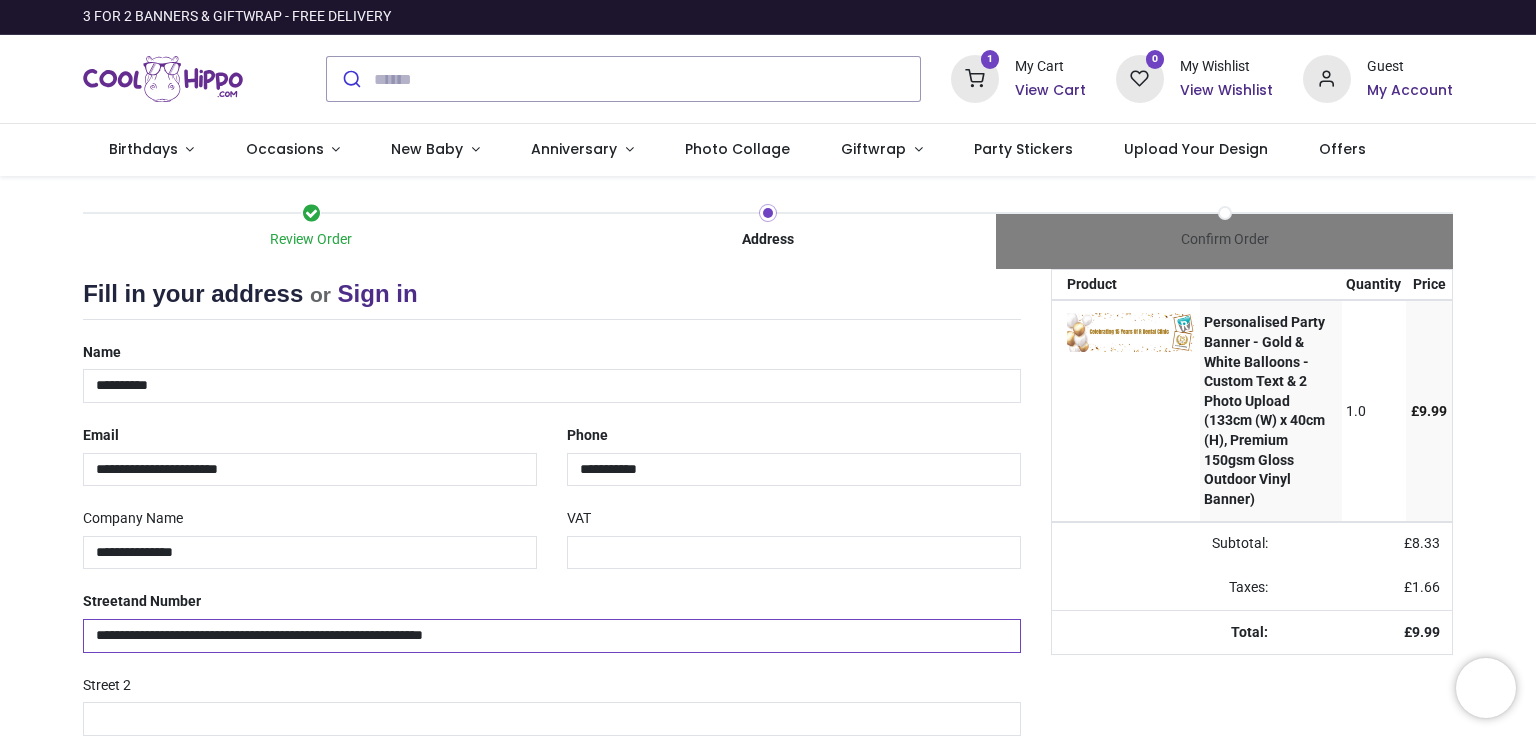 type on "********" 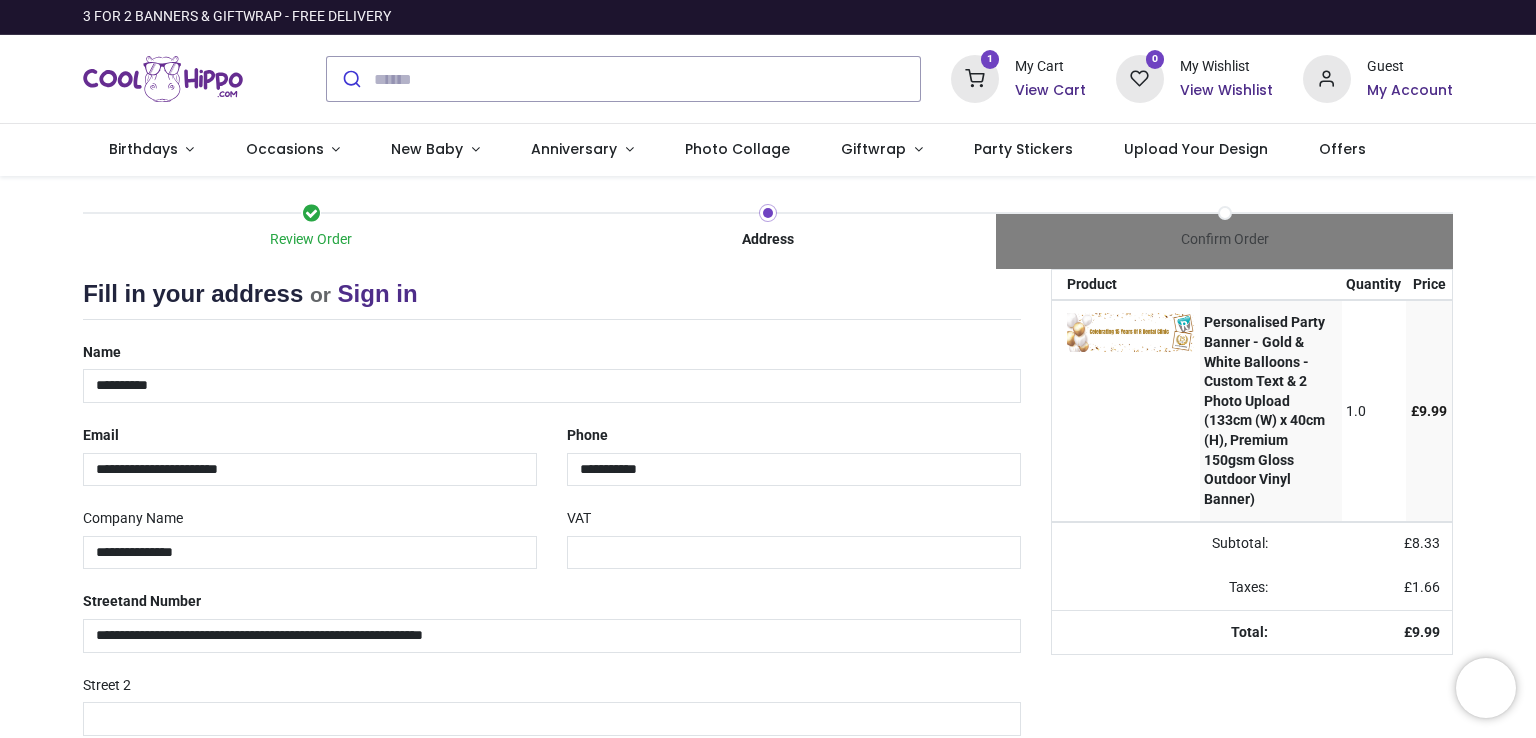 type on "*******" 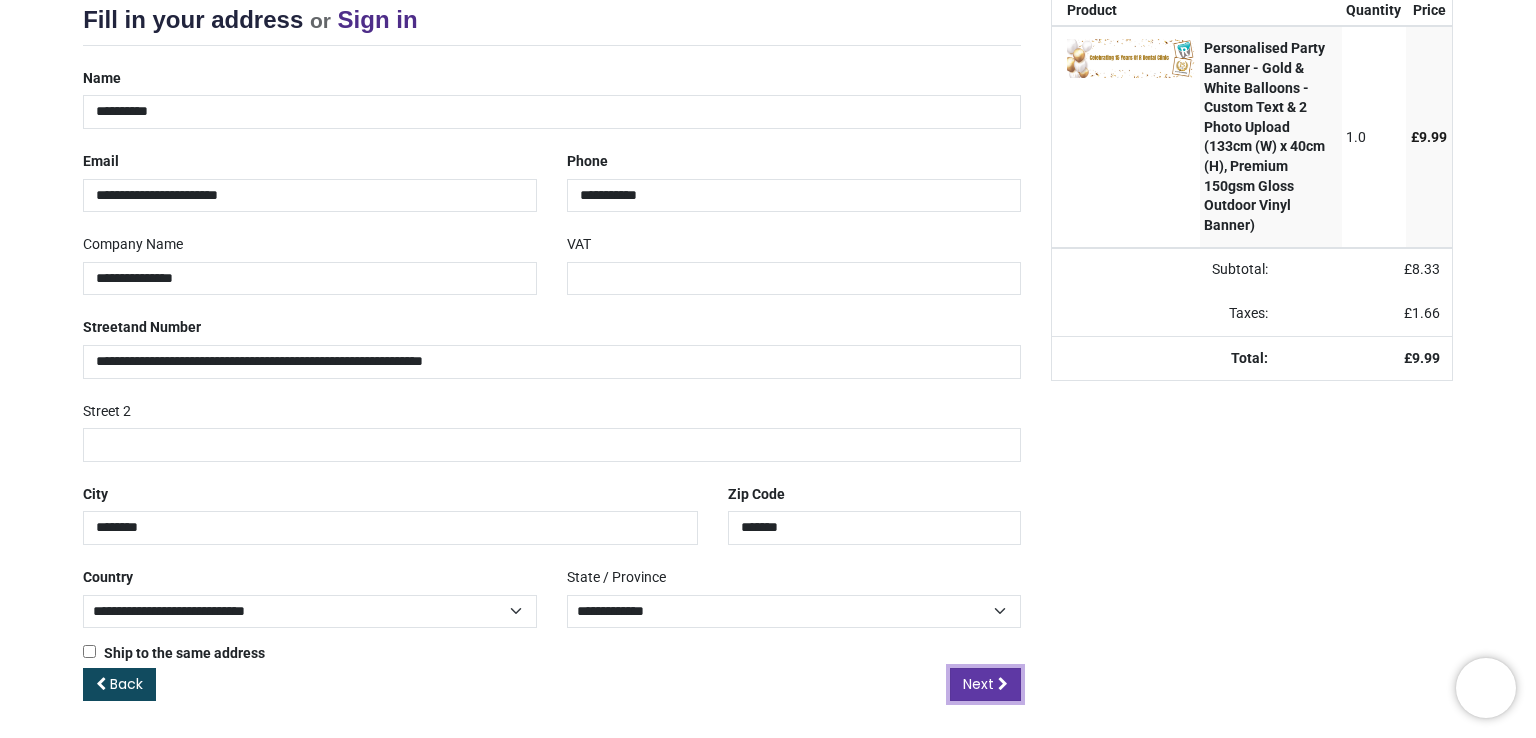 click on "Next" at bounding box center [978, 684] 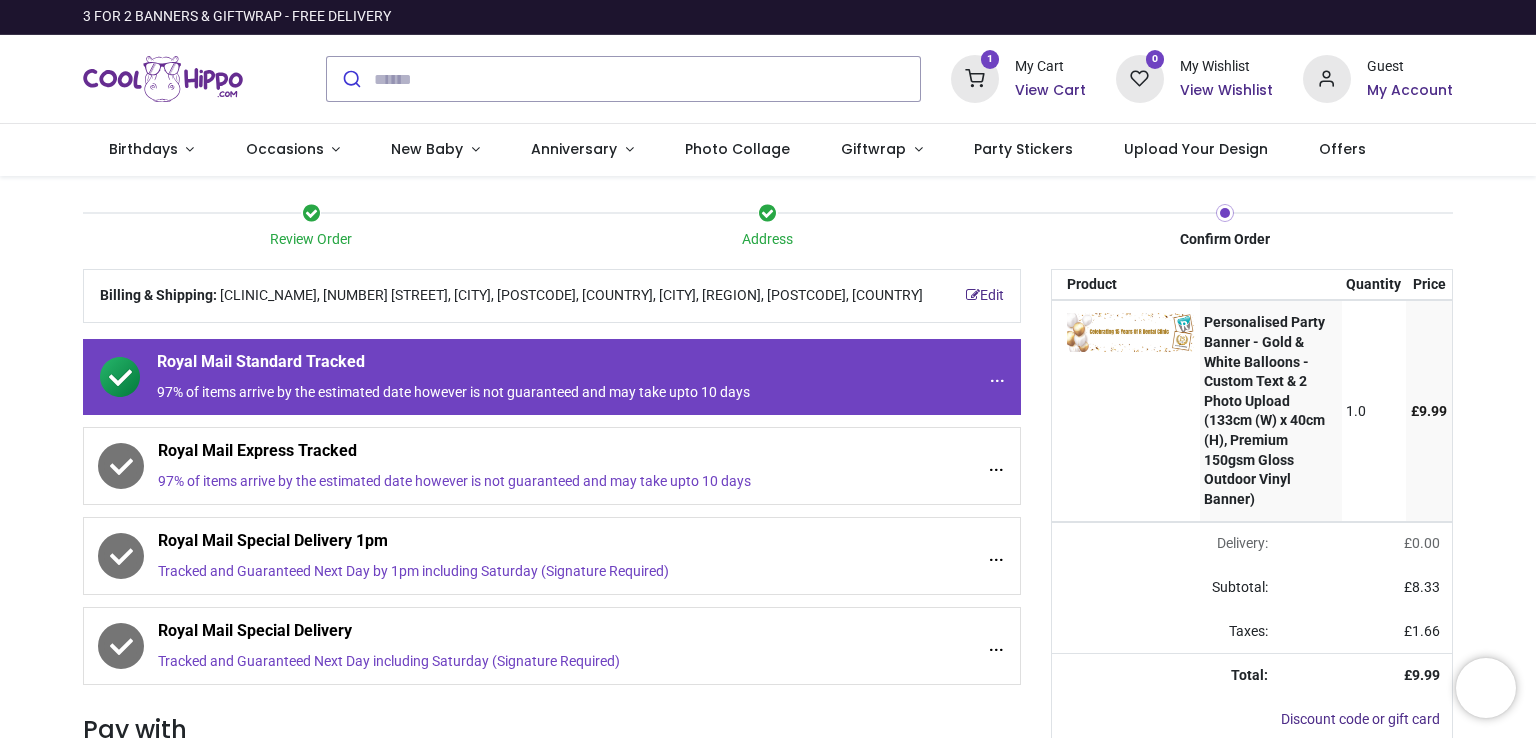 scroll, scrollTop: 0, scrollLeft: 0, axis: both 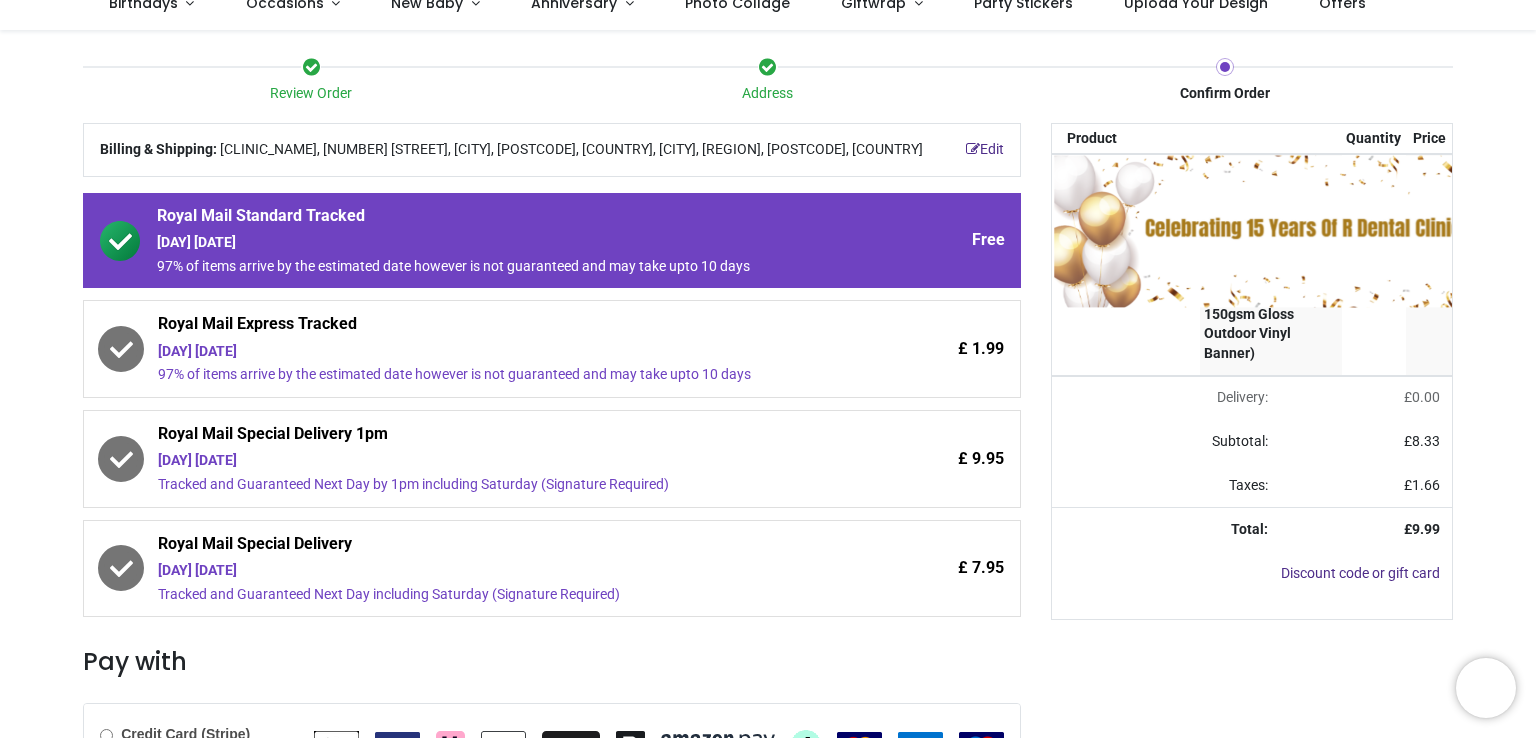 click at bounding box center [1310, 233] 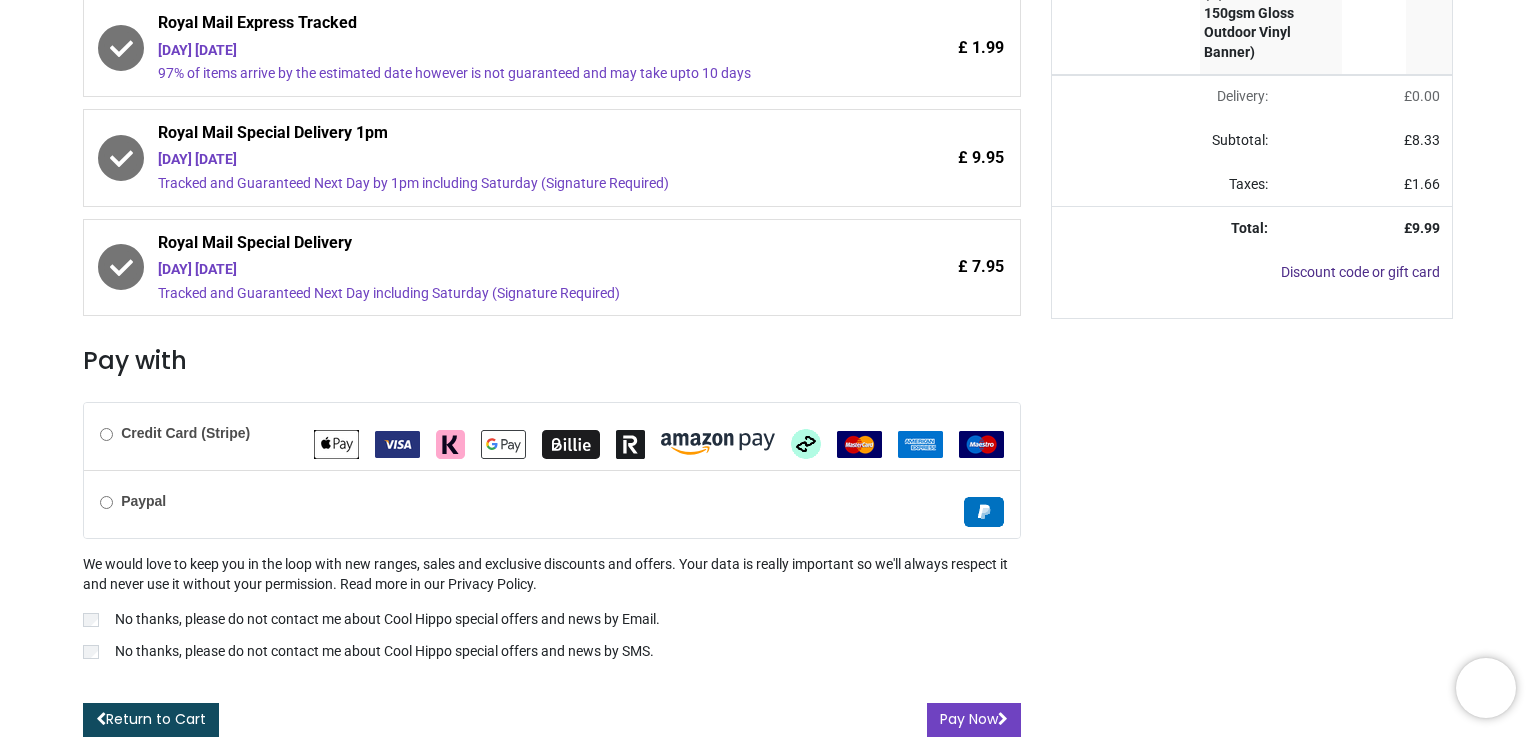 scroll, scrollTop: 471, scrollLeft: 0, axis: vertical 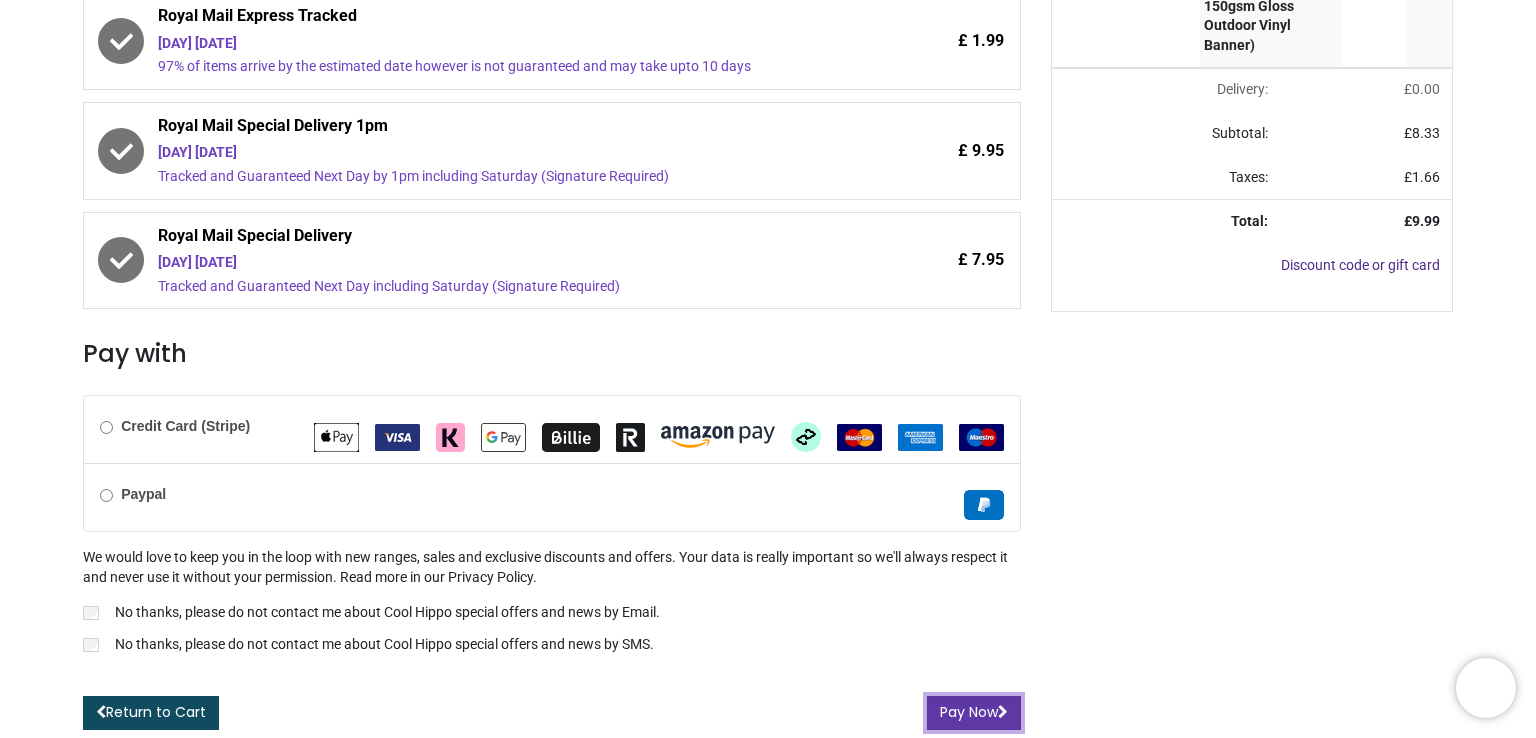 click on "Pay Now" at bounding box center (974, 713) 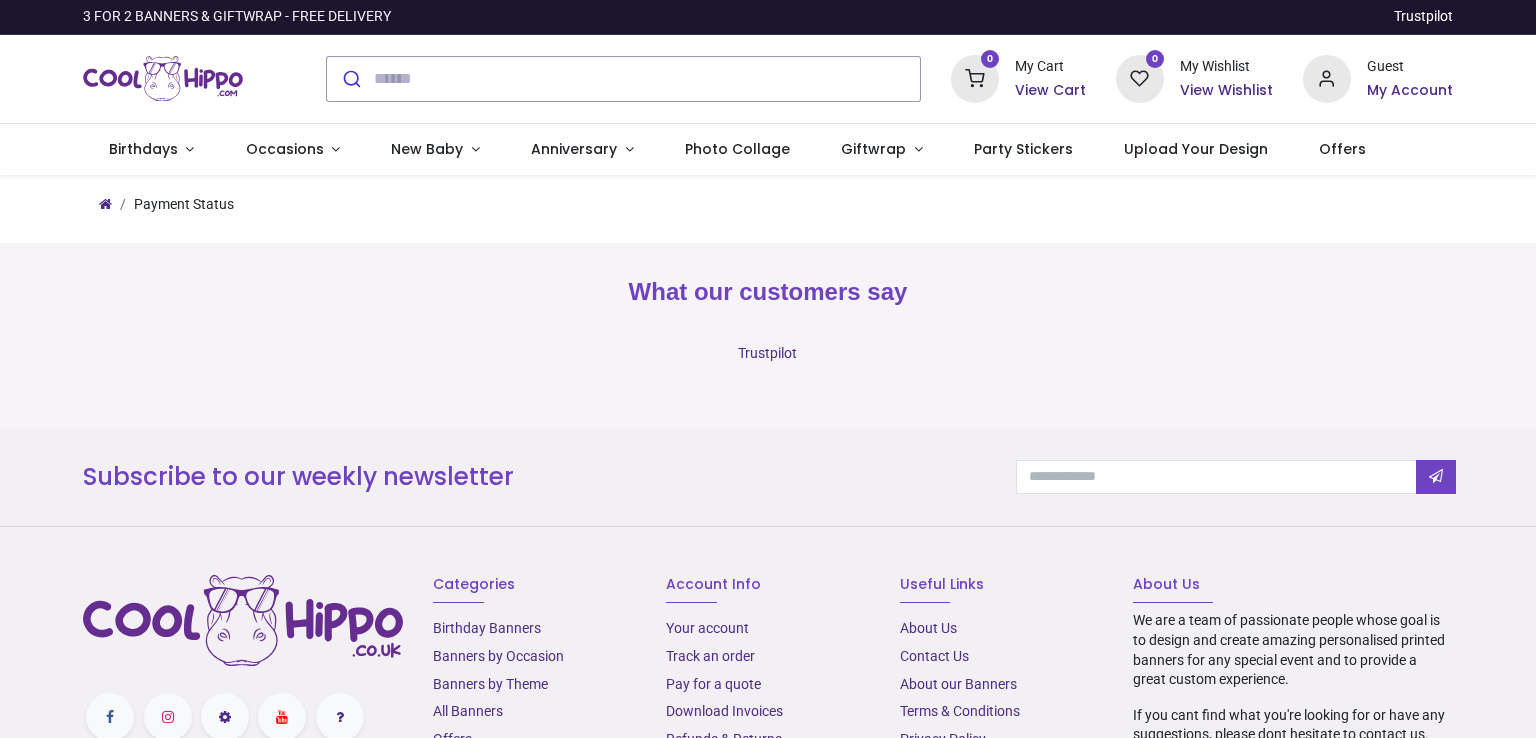 scroll, scrollTop: 0, scrollLeft: 0, axis: both 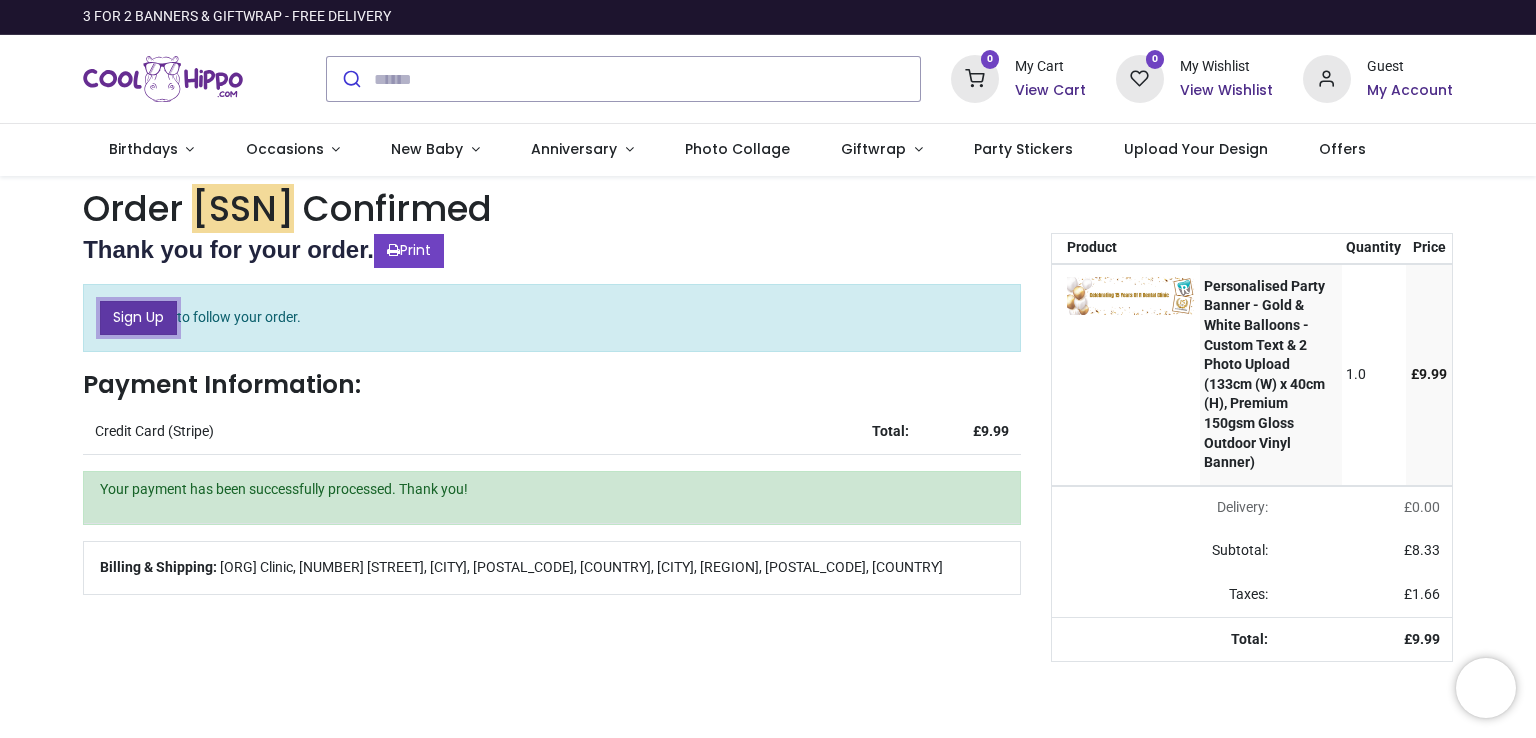 click on "Sign Up" at bounding box center (138, 318) 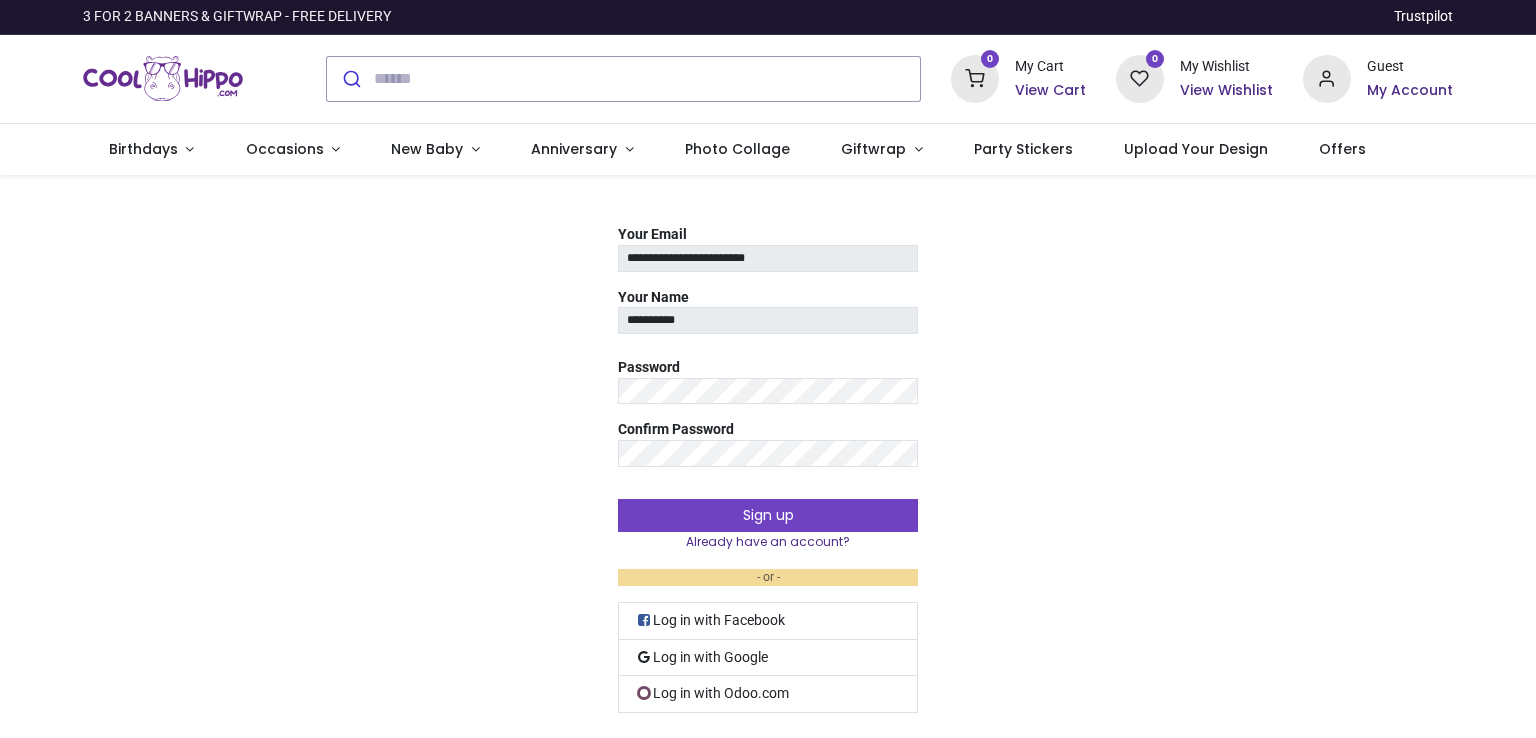 scroll, scrollTop: 0, scrollLeft: 0, axis: both 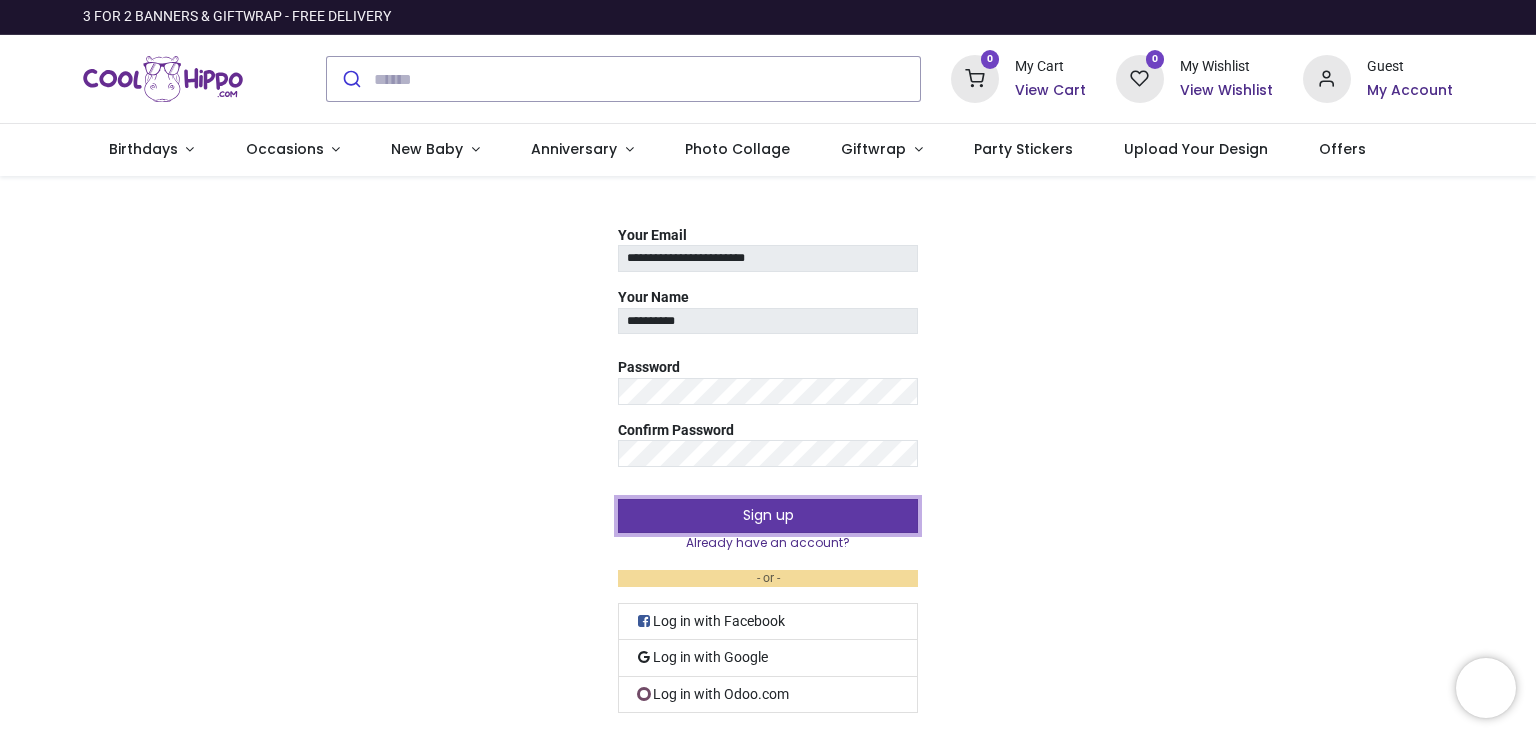 click on "Sign up" at bounding box center (768, 516) 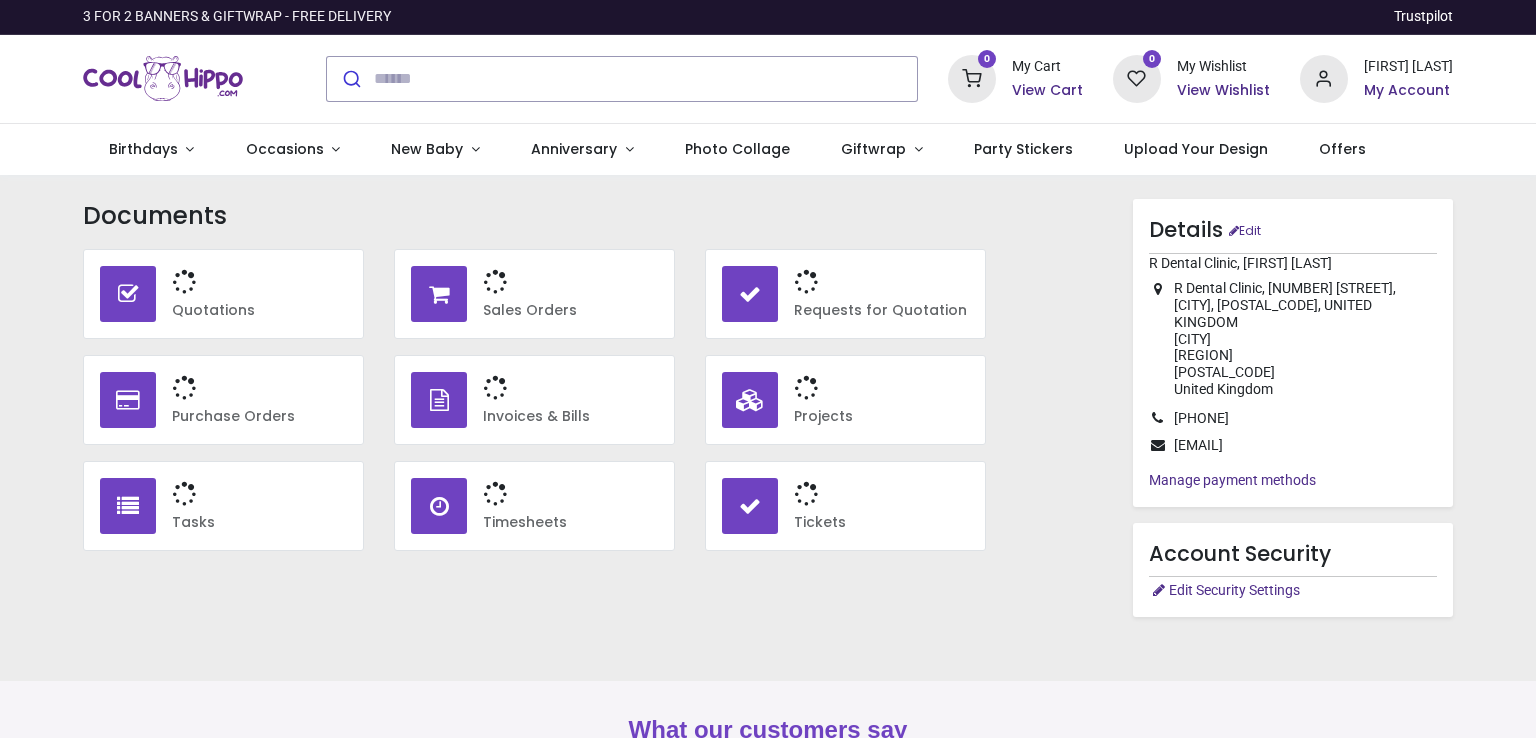 scroll, scrollTop: 0, scrollLeft: 0, axis: both 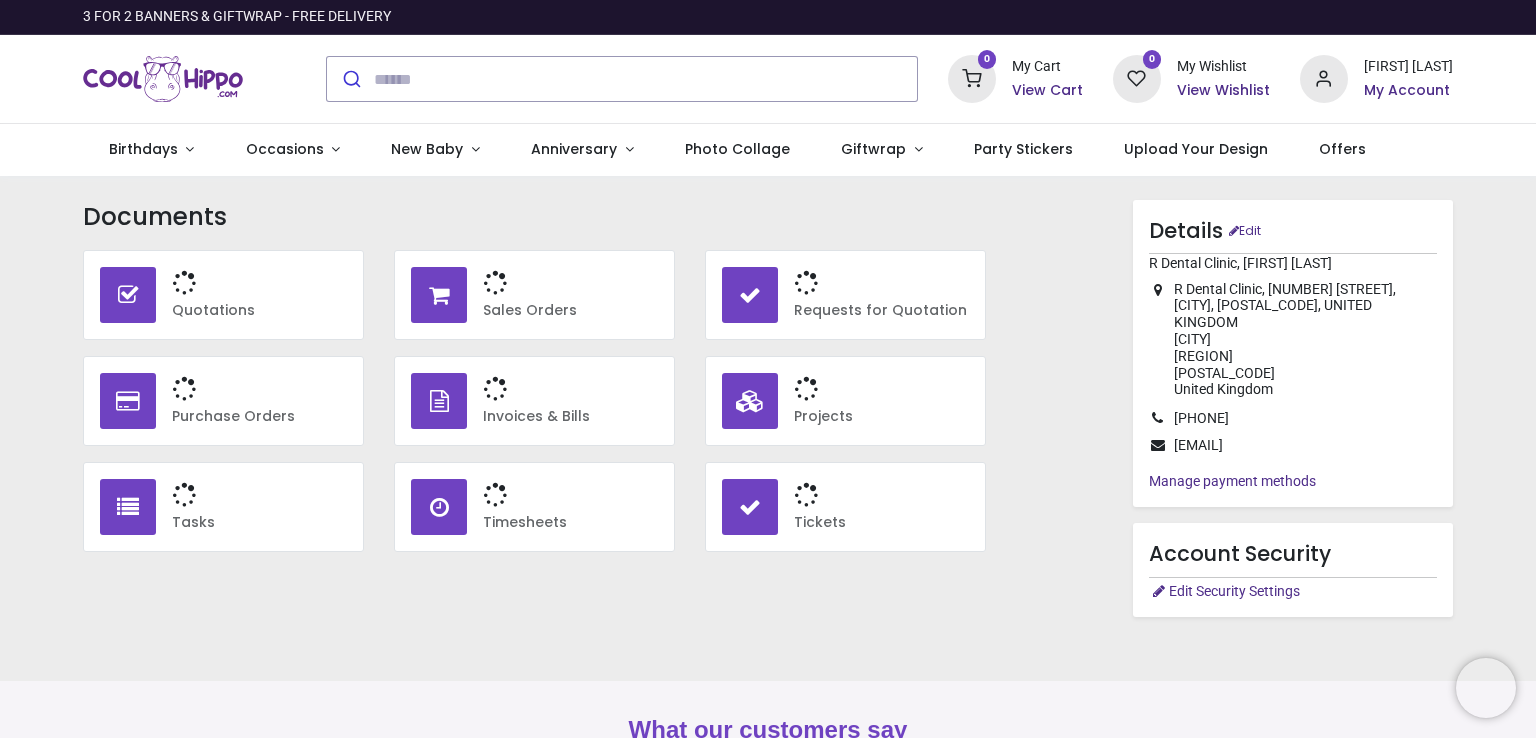type on "**********" 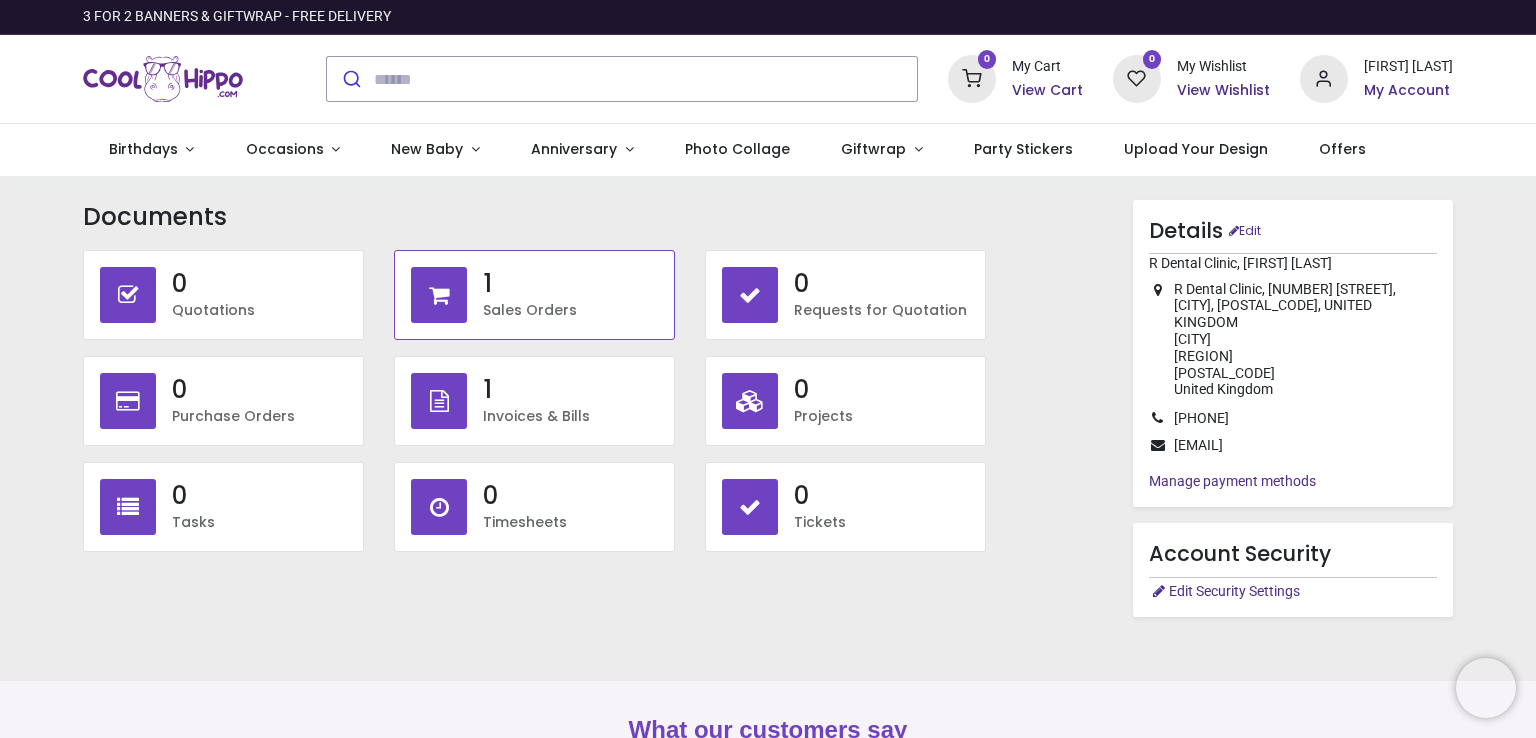 click on "1
Sales Orders" at bounding box center [534, 295] 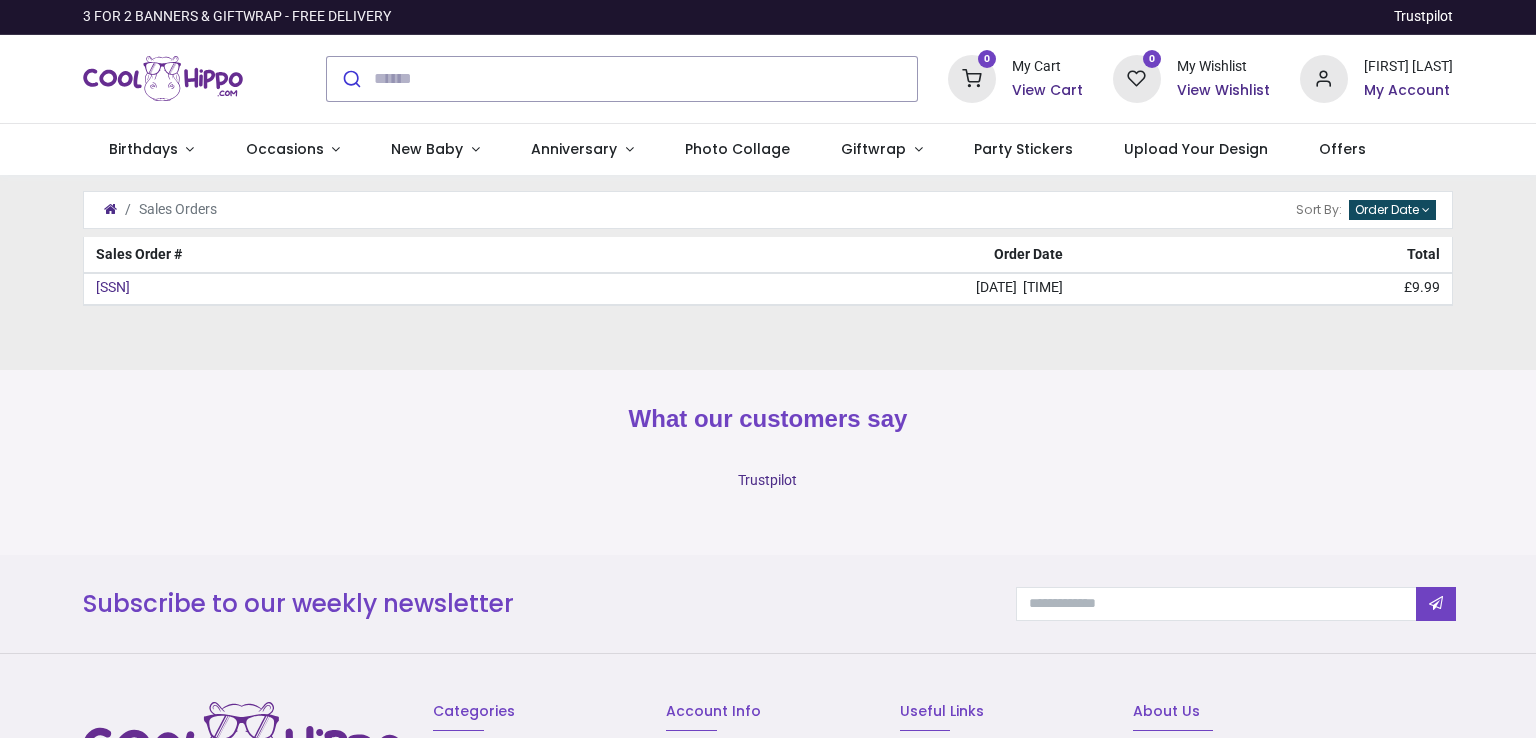 scroll, scrollTop: 0, scrollLeft: 0, axis: both 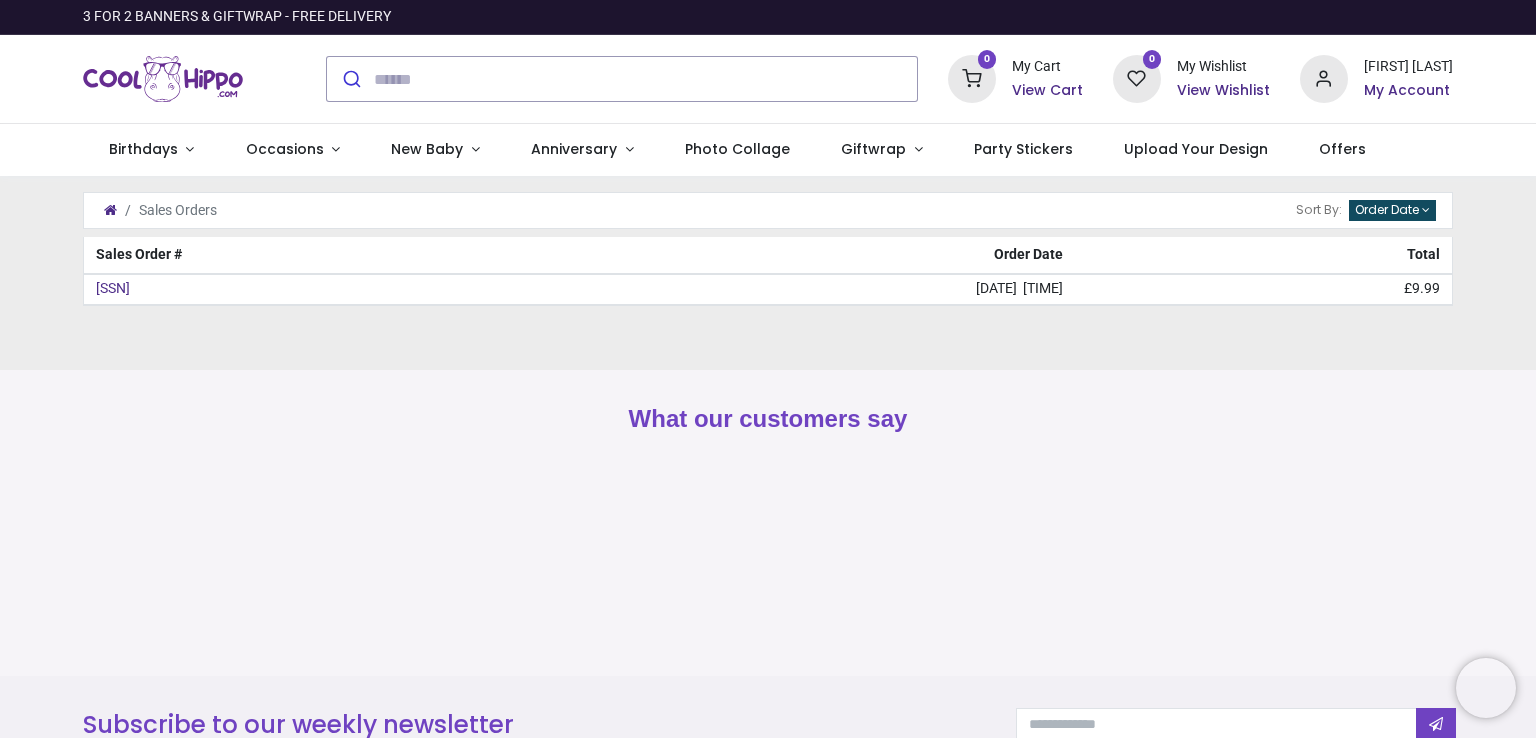 type on "**********" 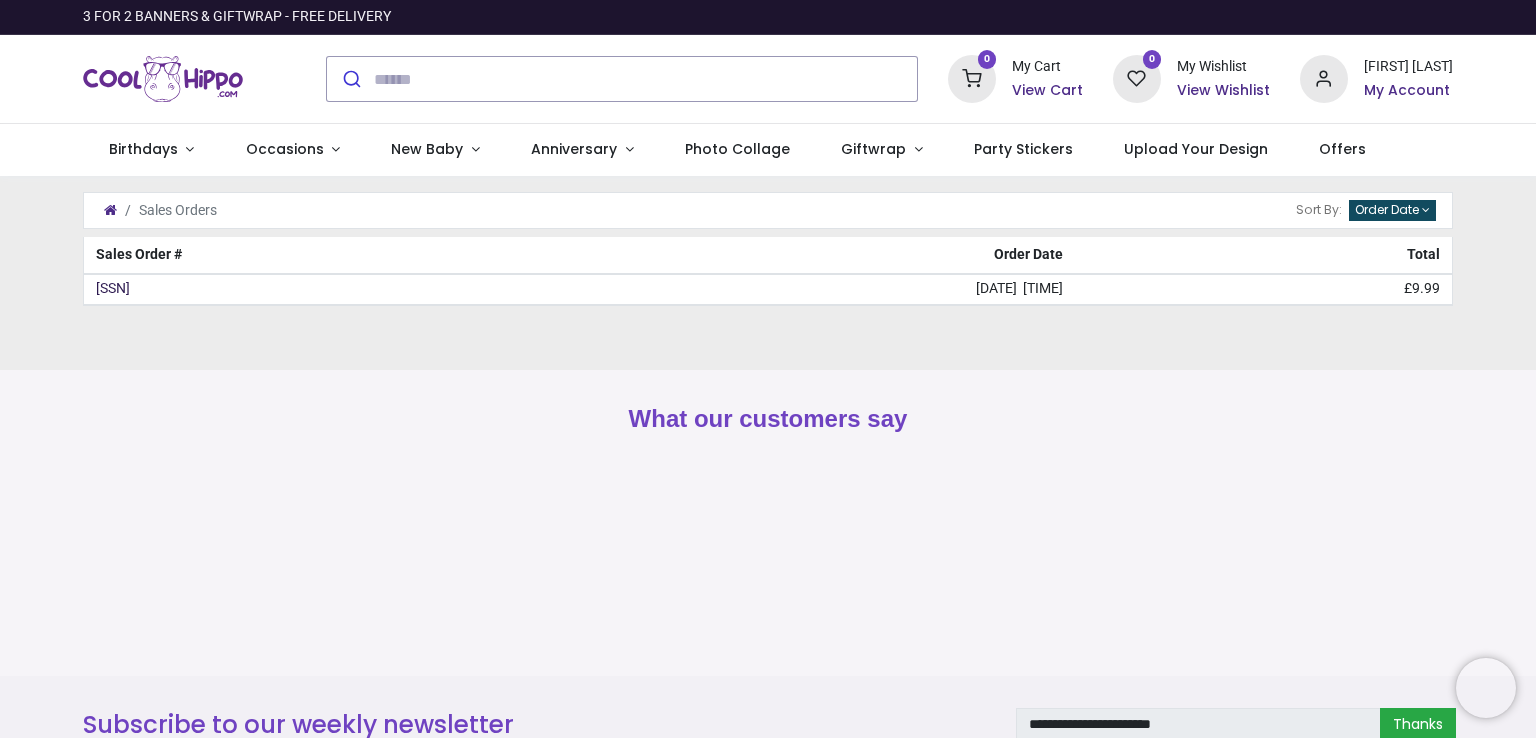 click on "[SSN]" at bounding box center (113, 288) 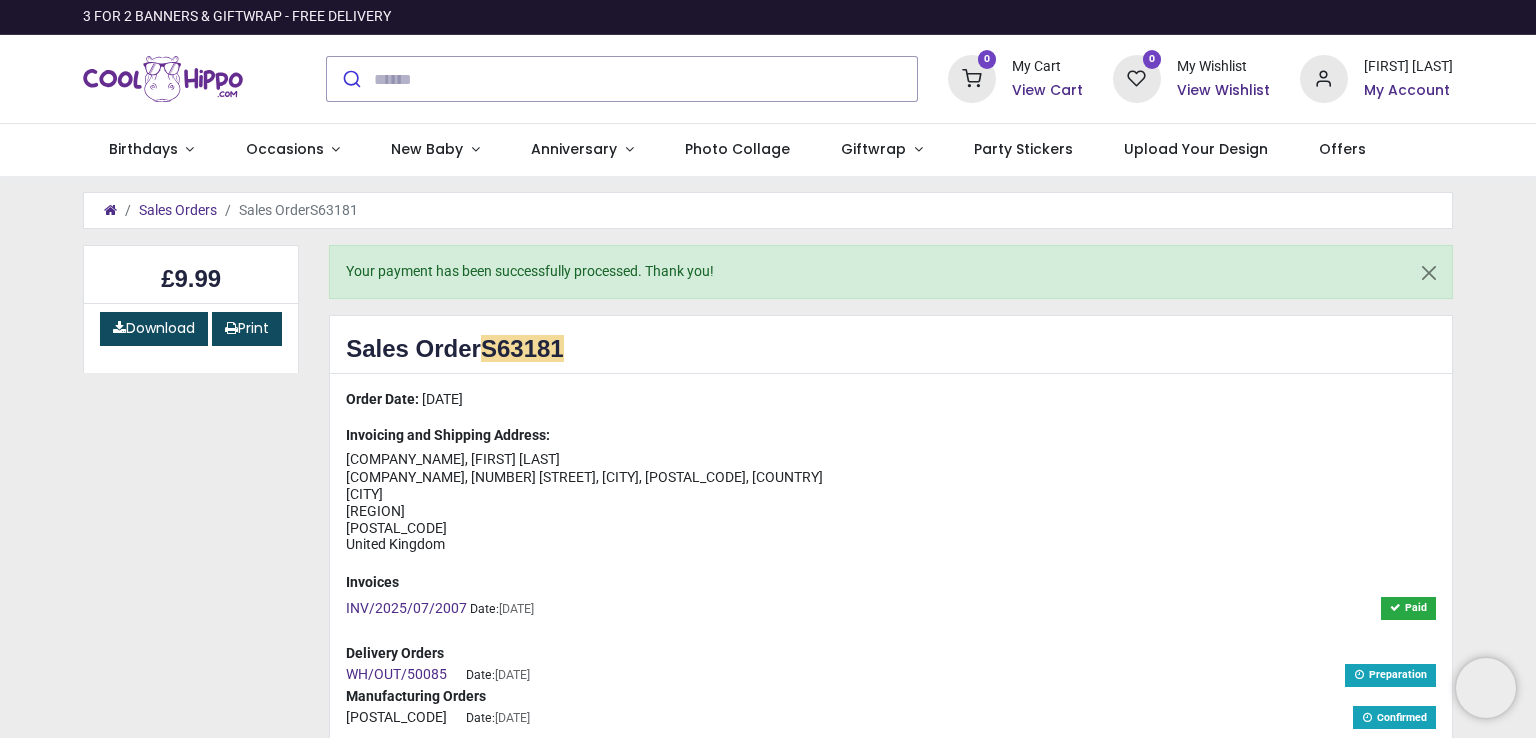 scroll, scrollTop: 0, scrollLeft: 0, axis: both 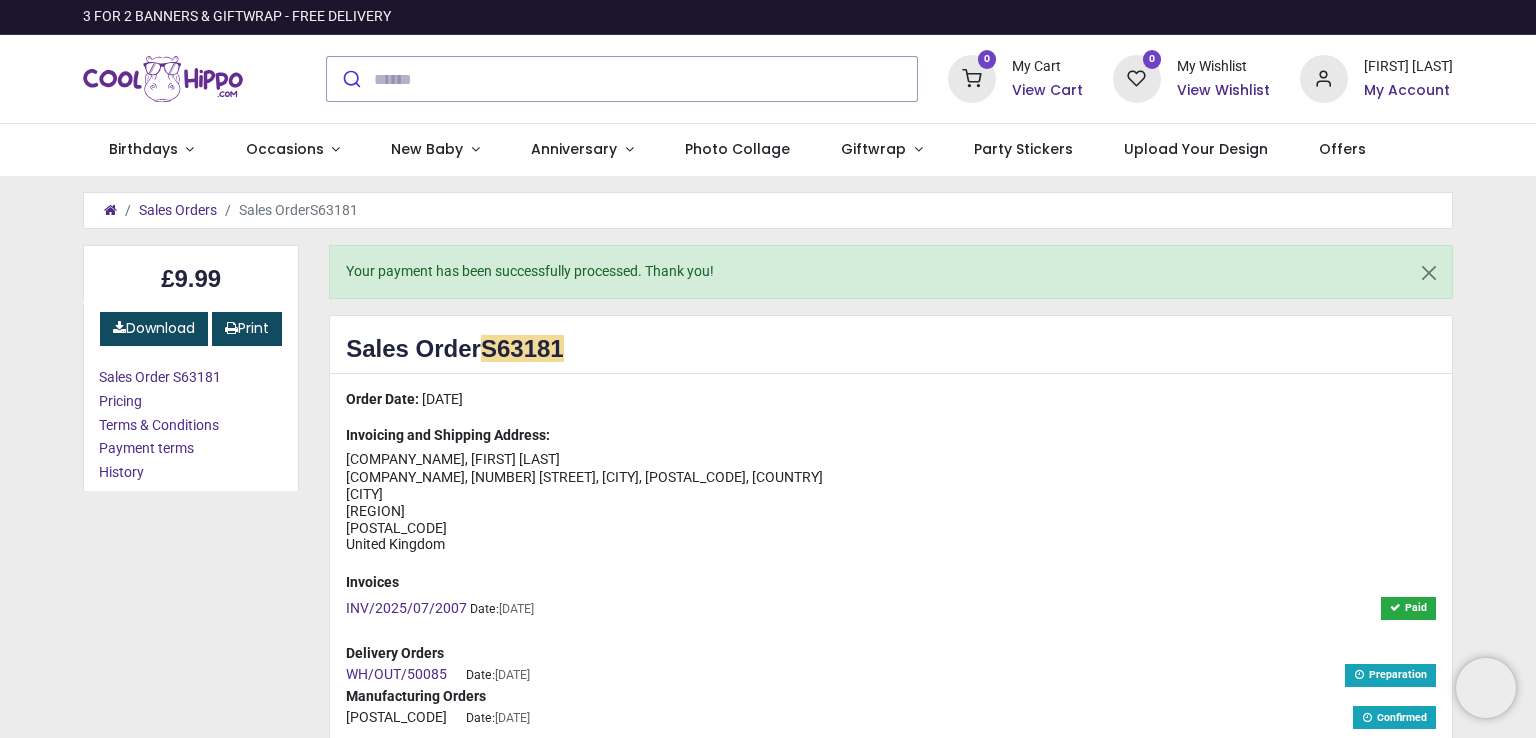 type on "**********" 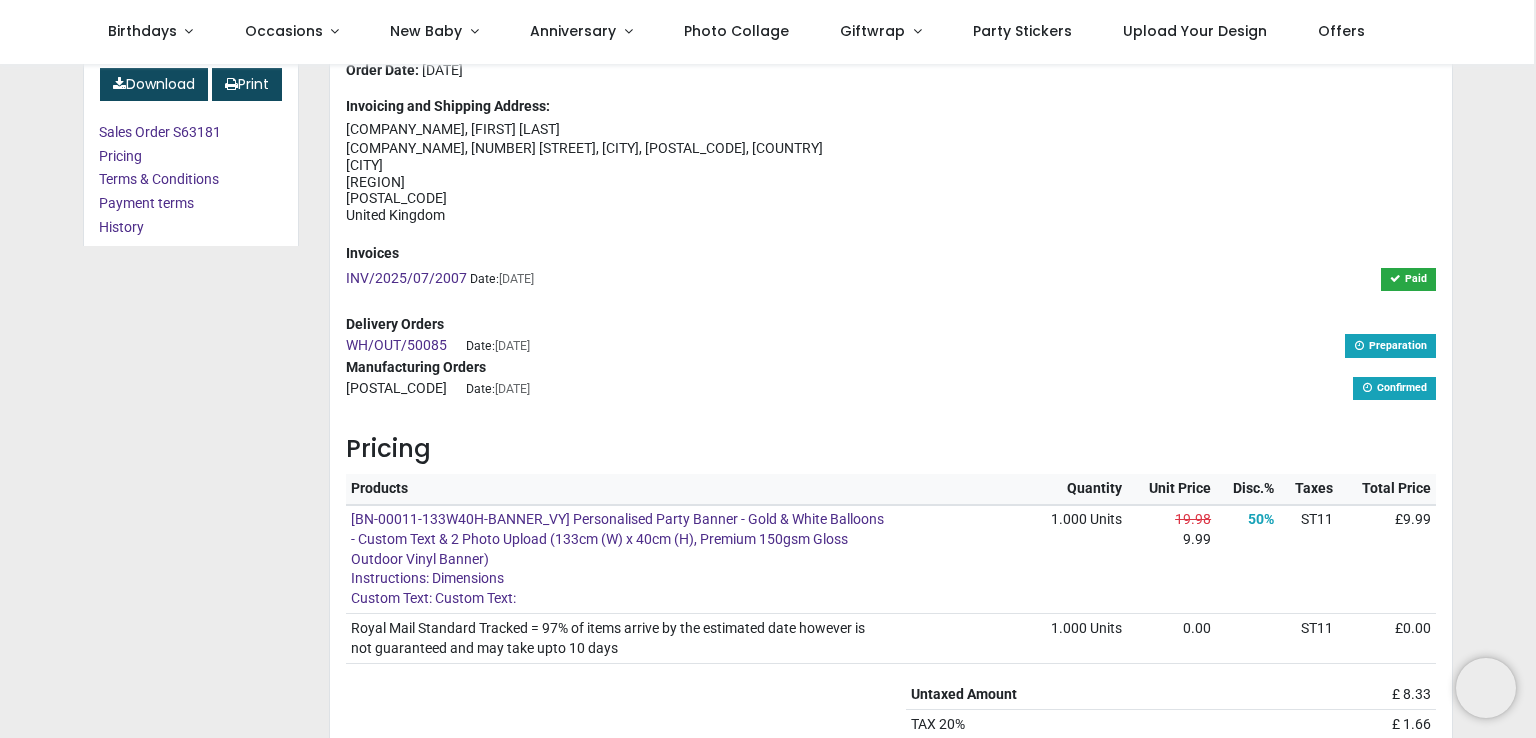 scroll, scrollTop: 220, scrollLeft: 0, axis: vertical 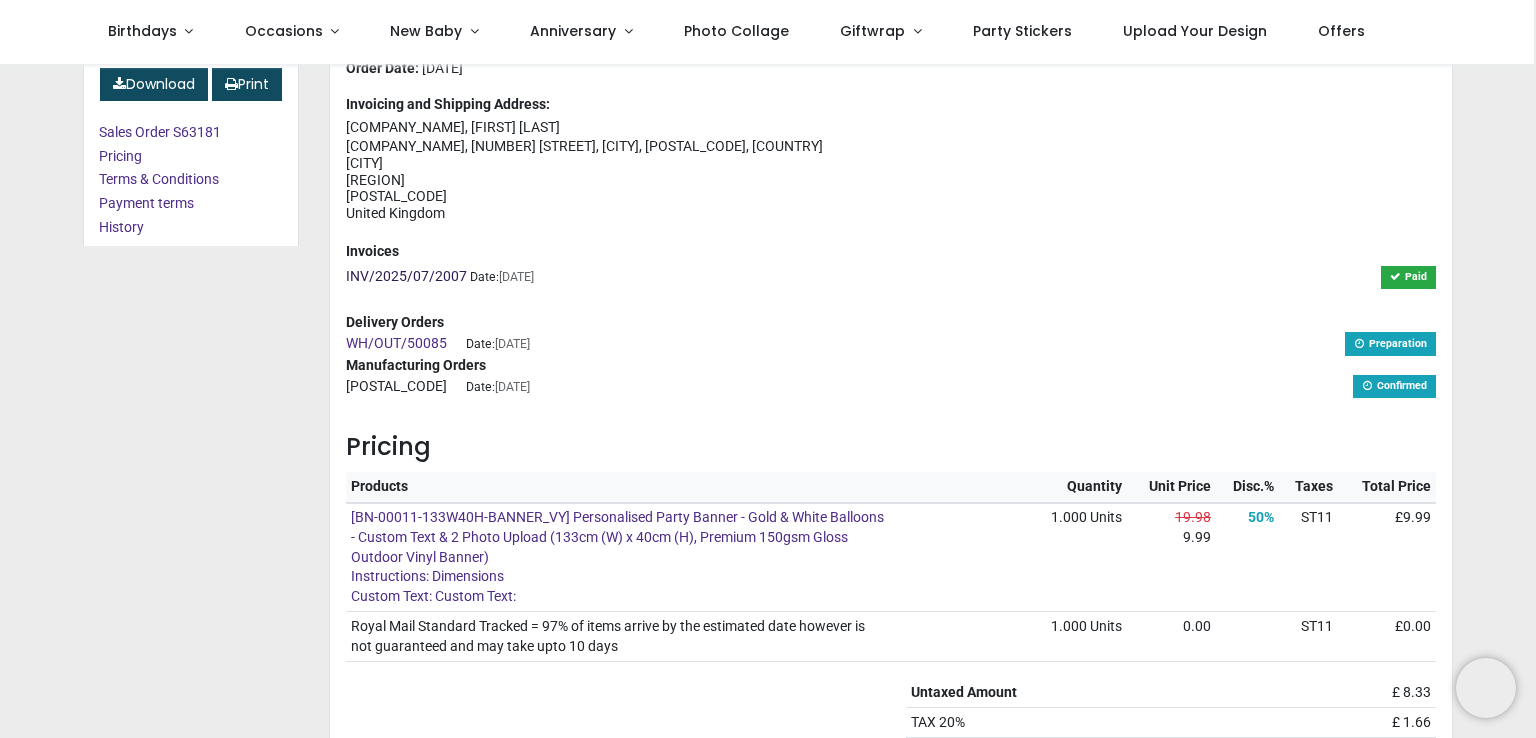 click on "INV/2025/07/2007" at bounding box center (406, 276) 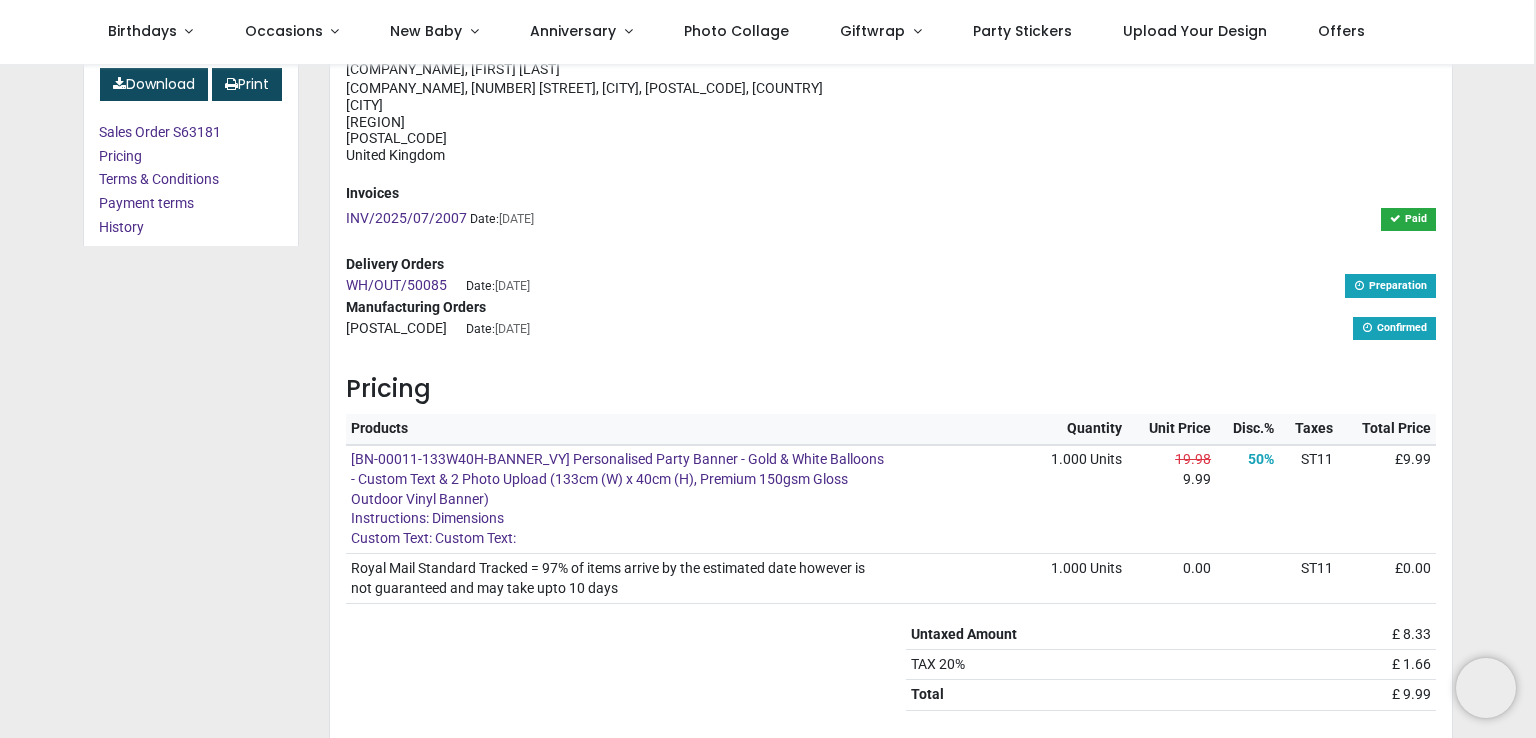 scroll, scrollTop: 0, scrollLeft: 0, axis: both 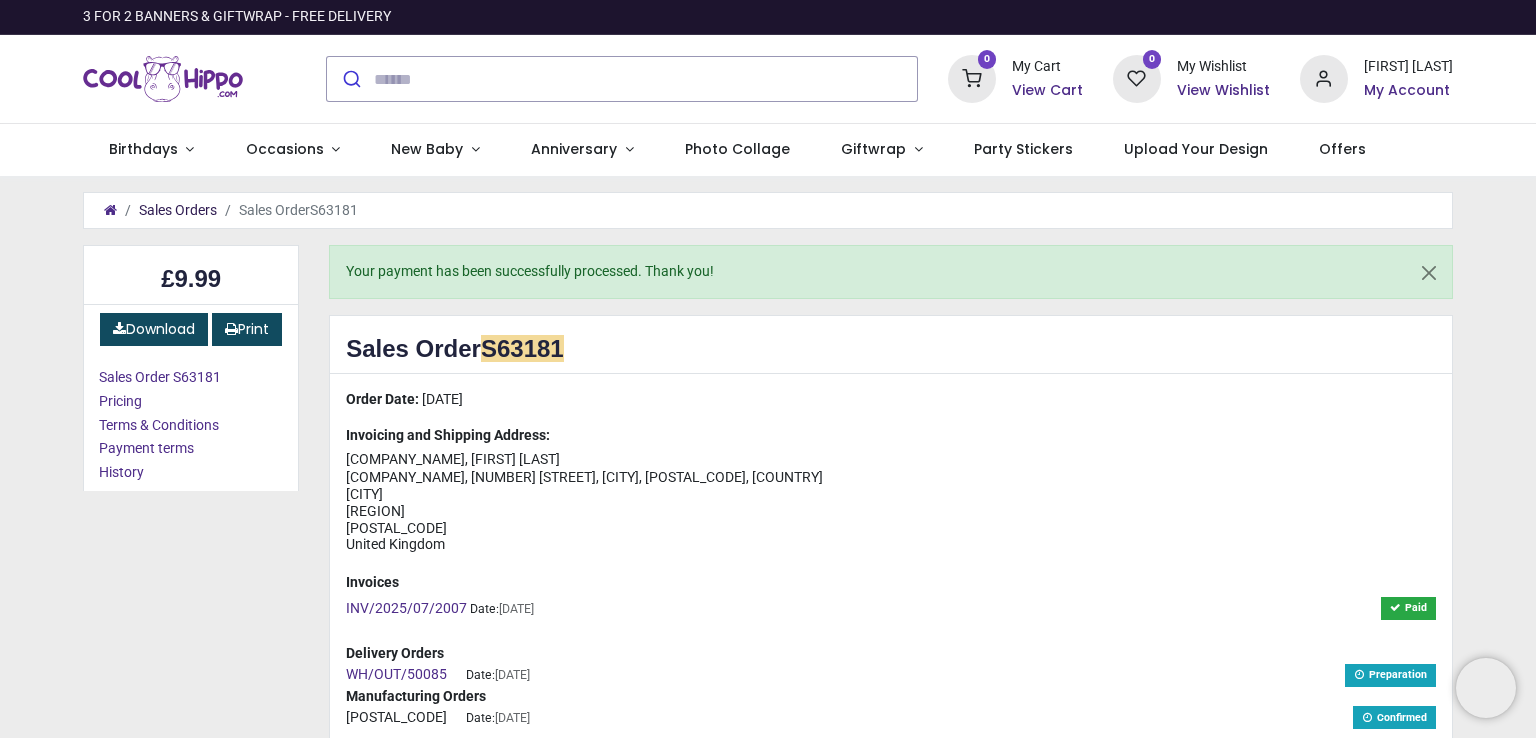 click on "Sales Orders" at bounding box center (178, 210) 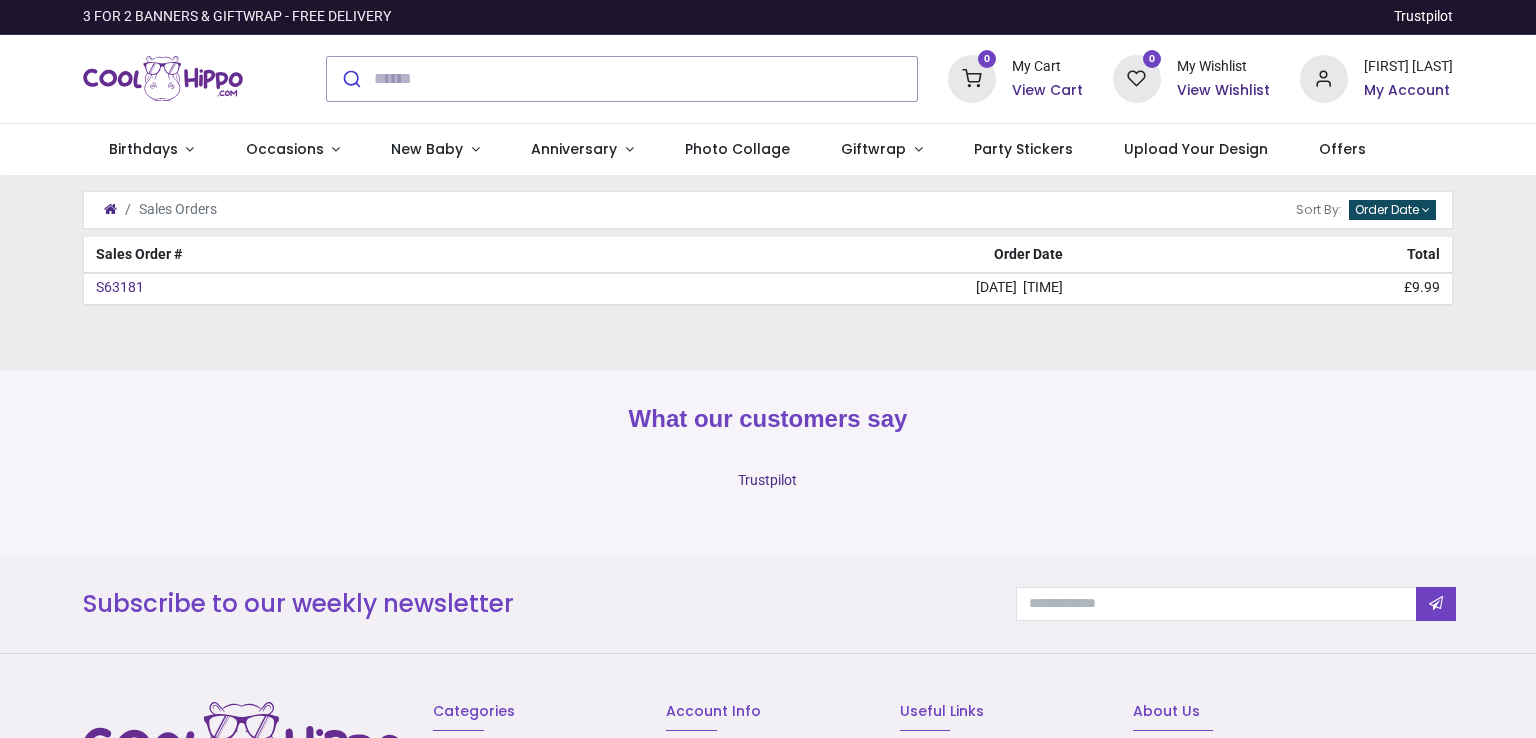 scroll, scrollTop: 0, scrollLeft: 0, axis: both 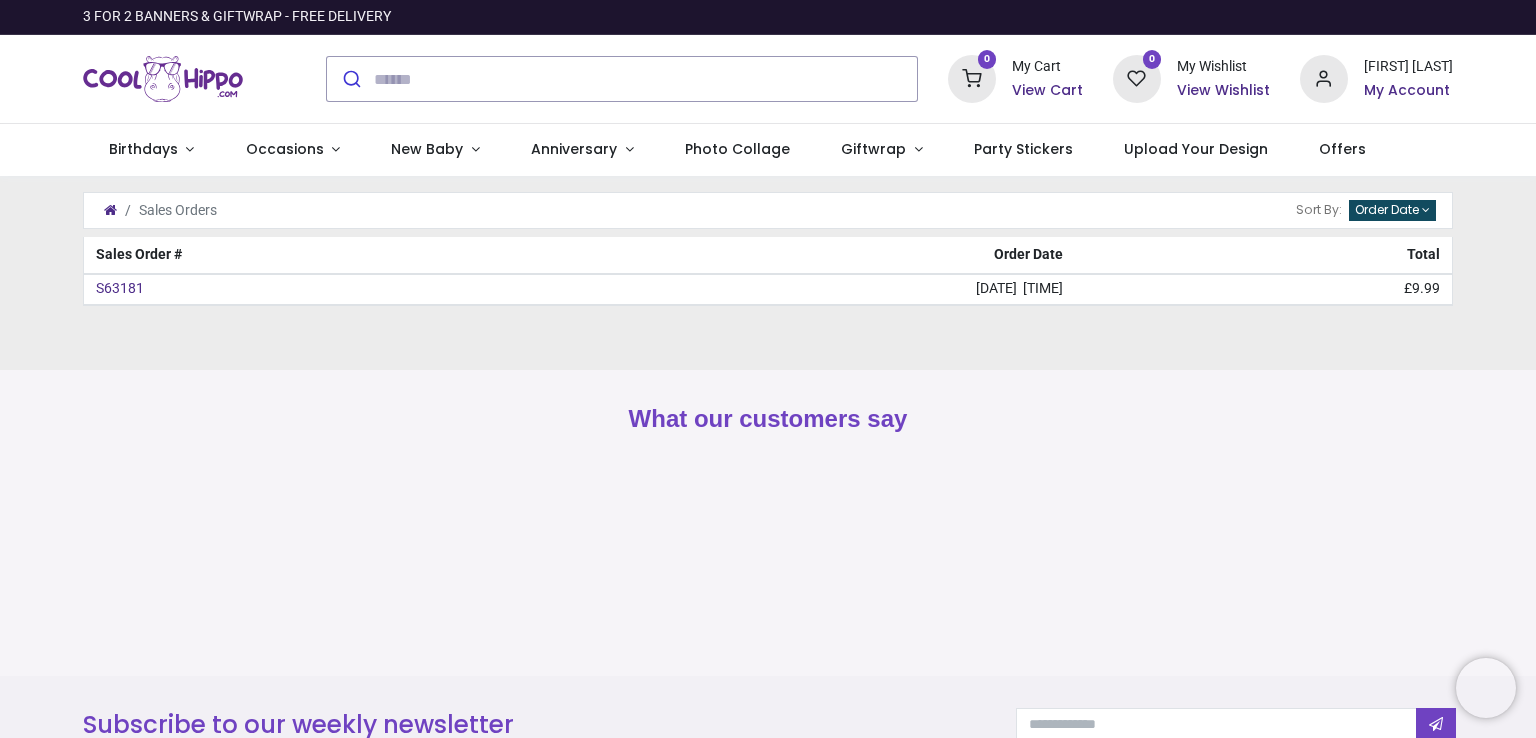 type on "**********" 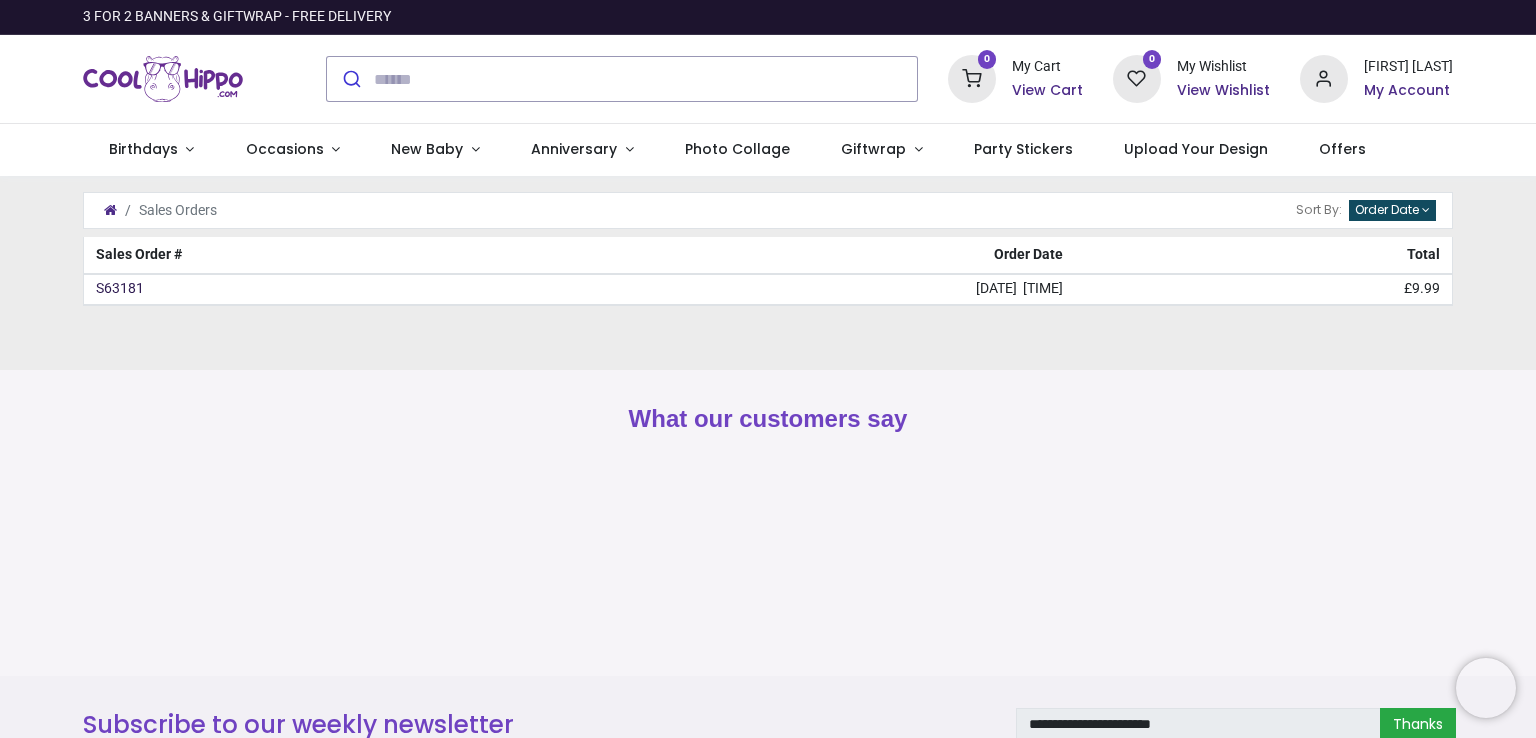 click on "S63181" at bounding box center (120, 288) 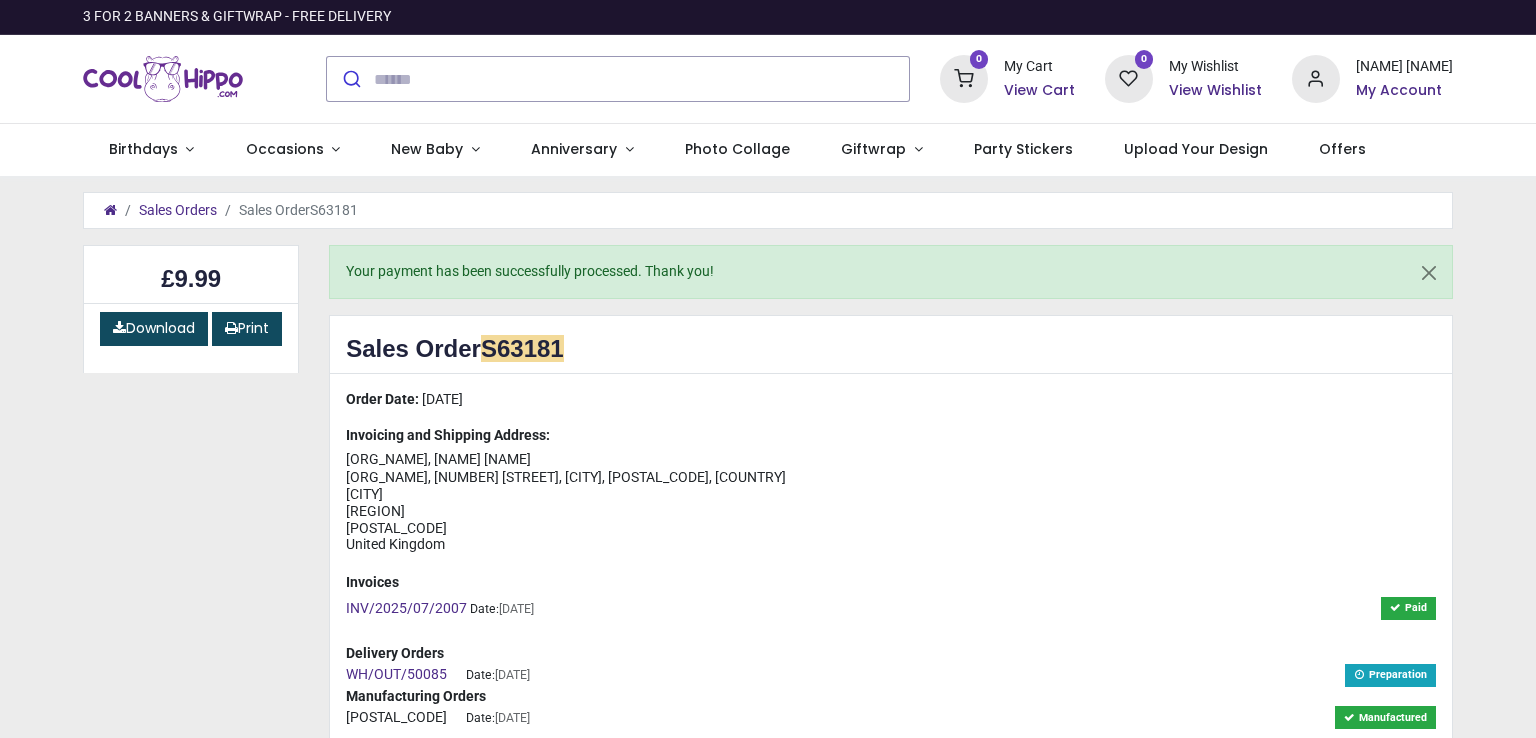 scroll, scrollTop: 0, scrollLeft: 0, axis: both 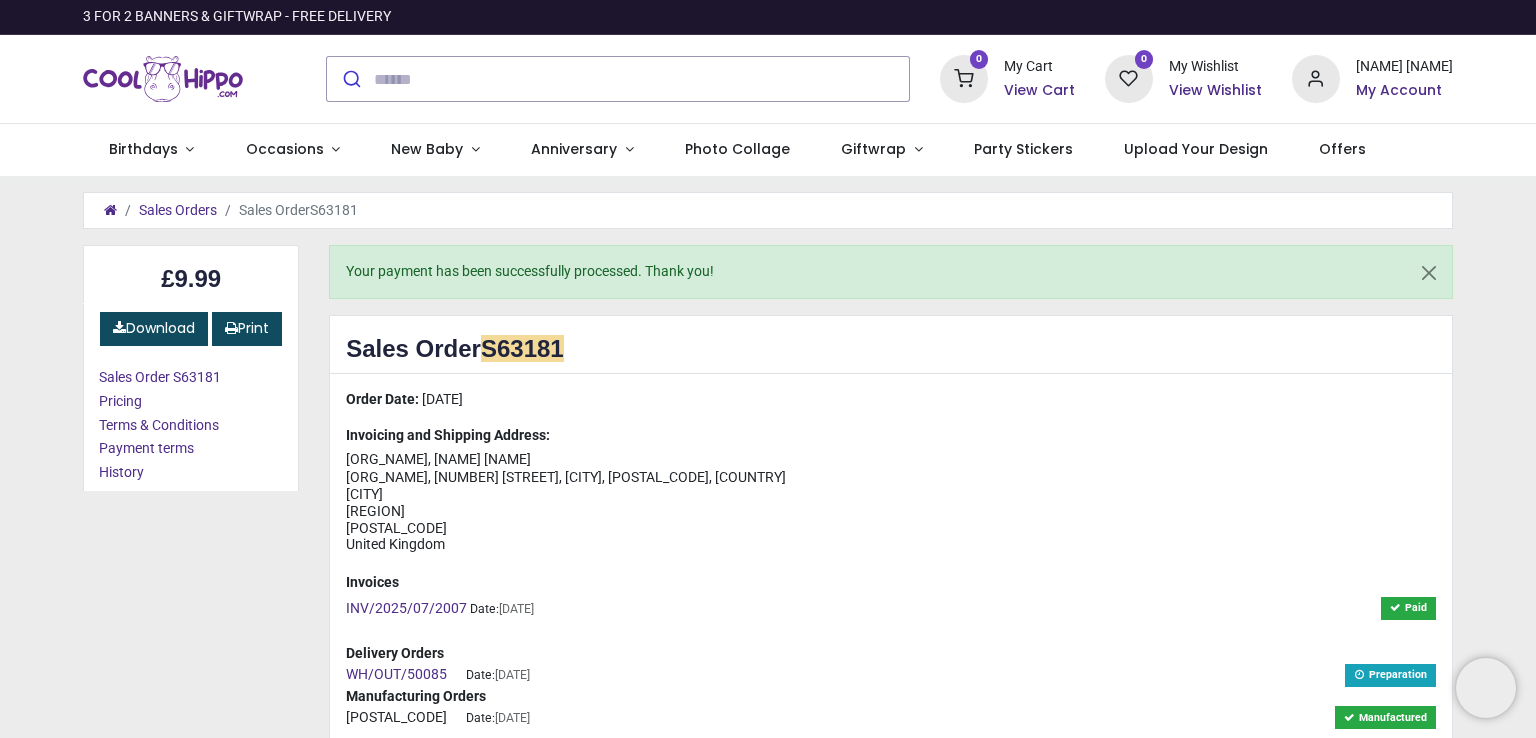 type on "**********" 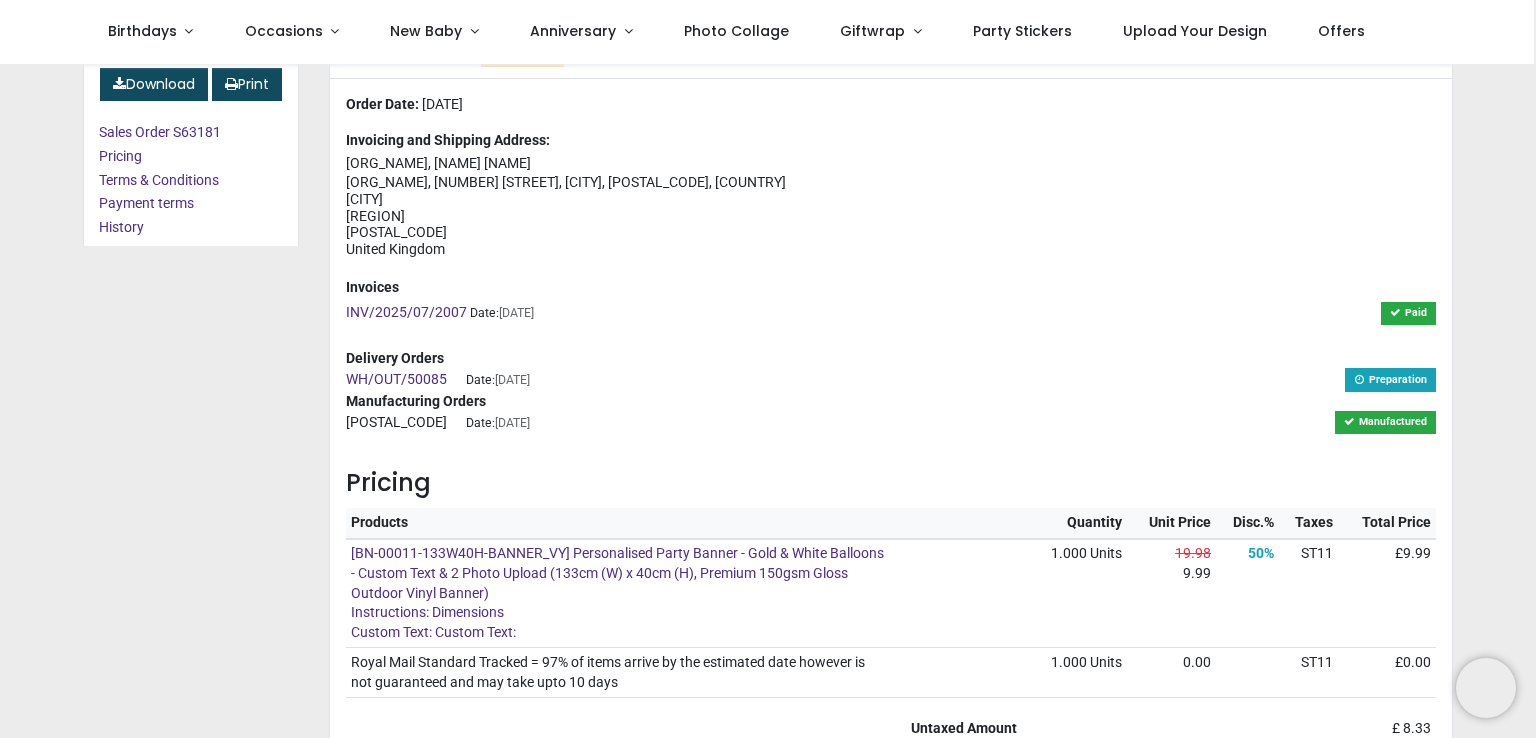 scroll, scrollTop: 226, scrollLeft: 0, axis: vertical 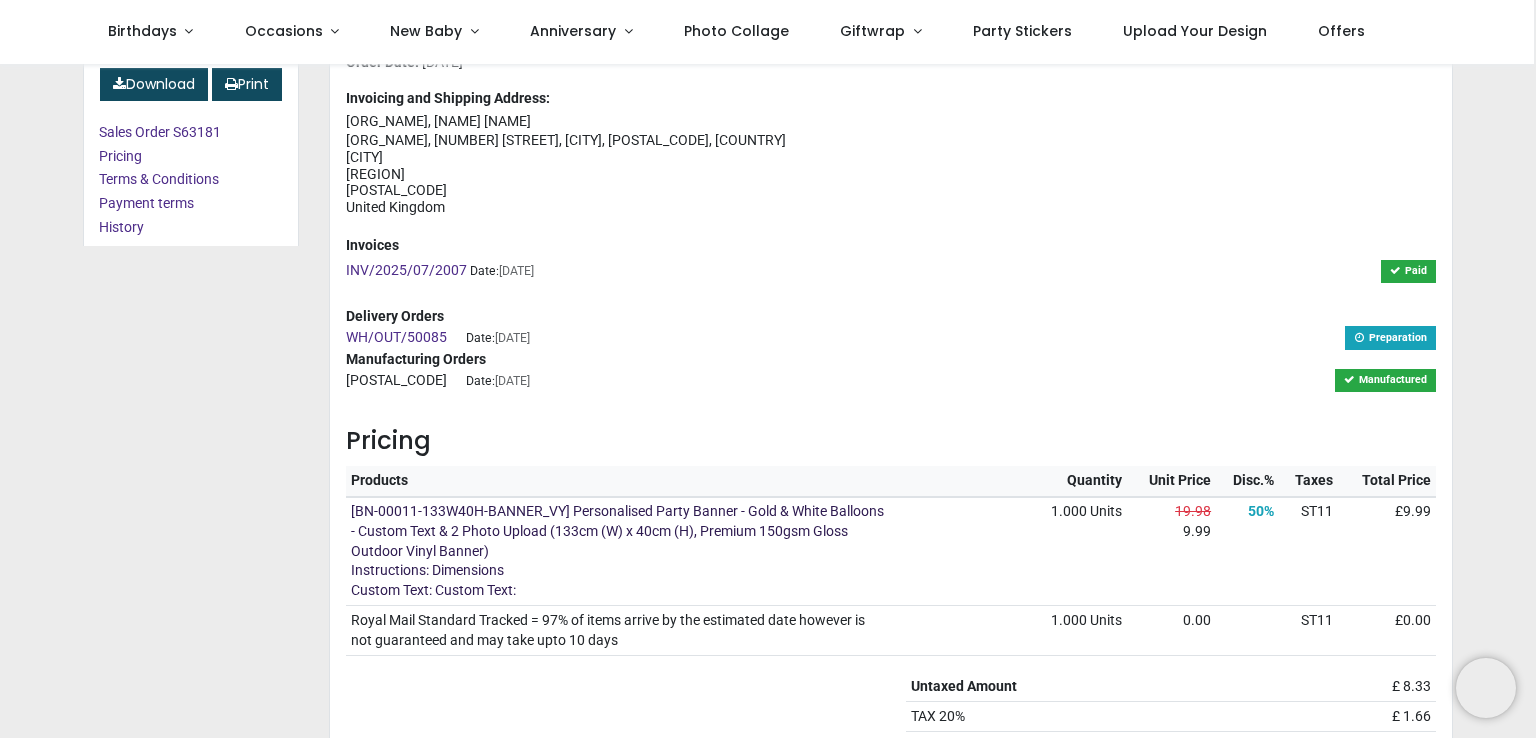 click on "[BN-00011-133W40H-BANNER_VY] Personalised Party Banner - Gold & White Balloons - Custom Text & 2 Photo Upload (133cm (W) x 40cm (H), Premium 150gsm Gloss Outdoor Vinyl Banner)
Instructions: Dimensions
Custom Text: Custom Text:" at bounding box center [617, 550] 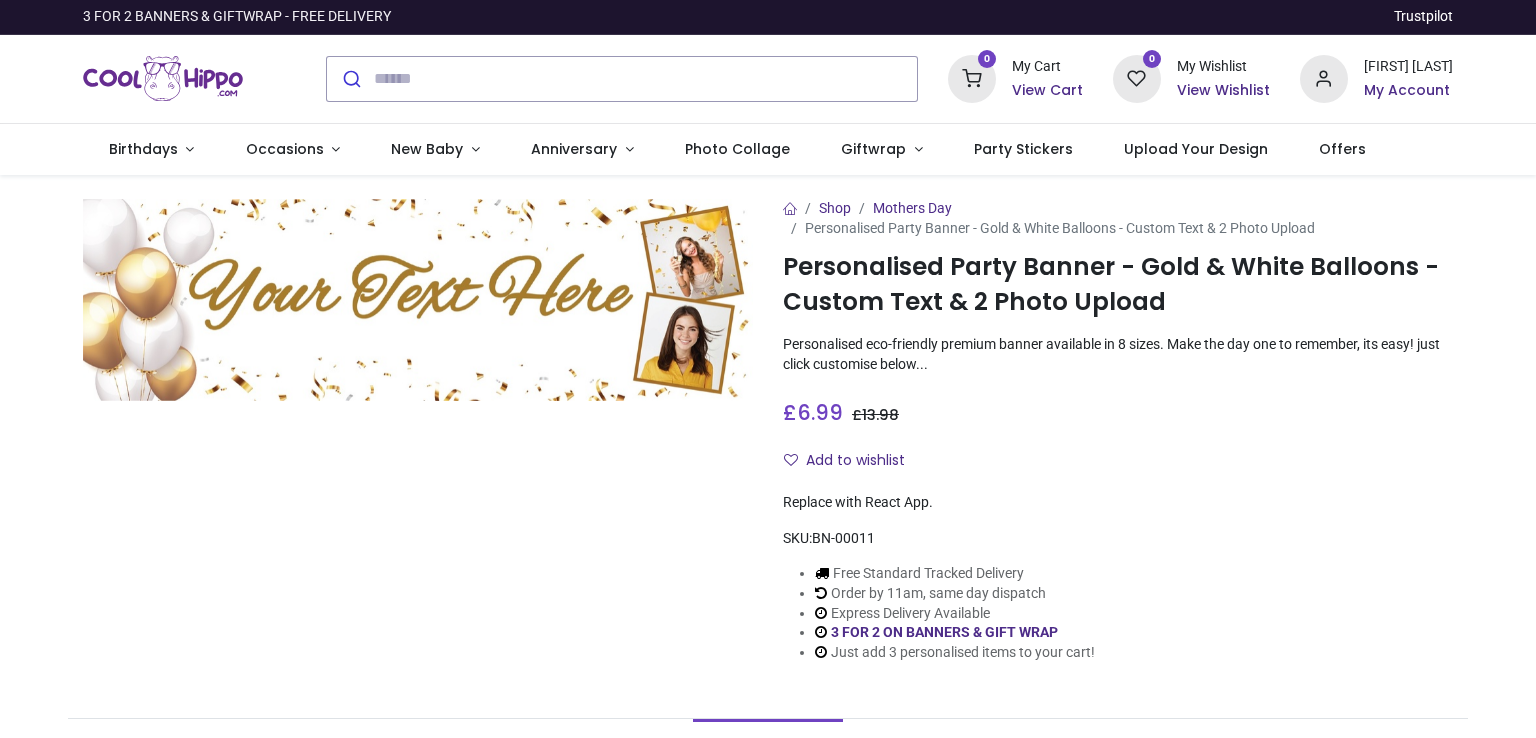 scroll, scrollTop: 0, scrollLeft: 0, axis: both 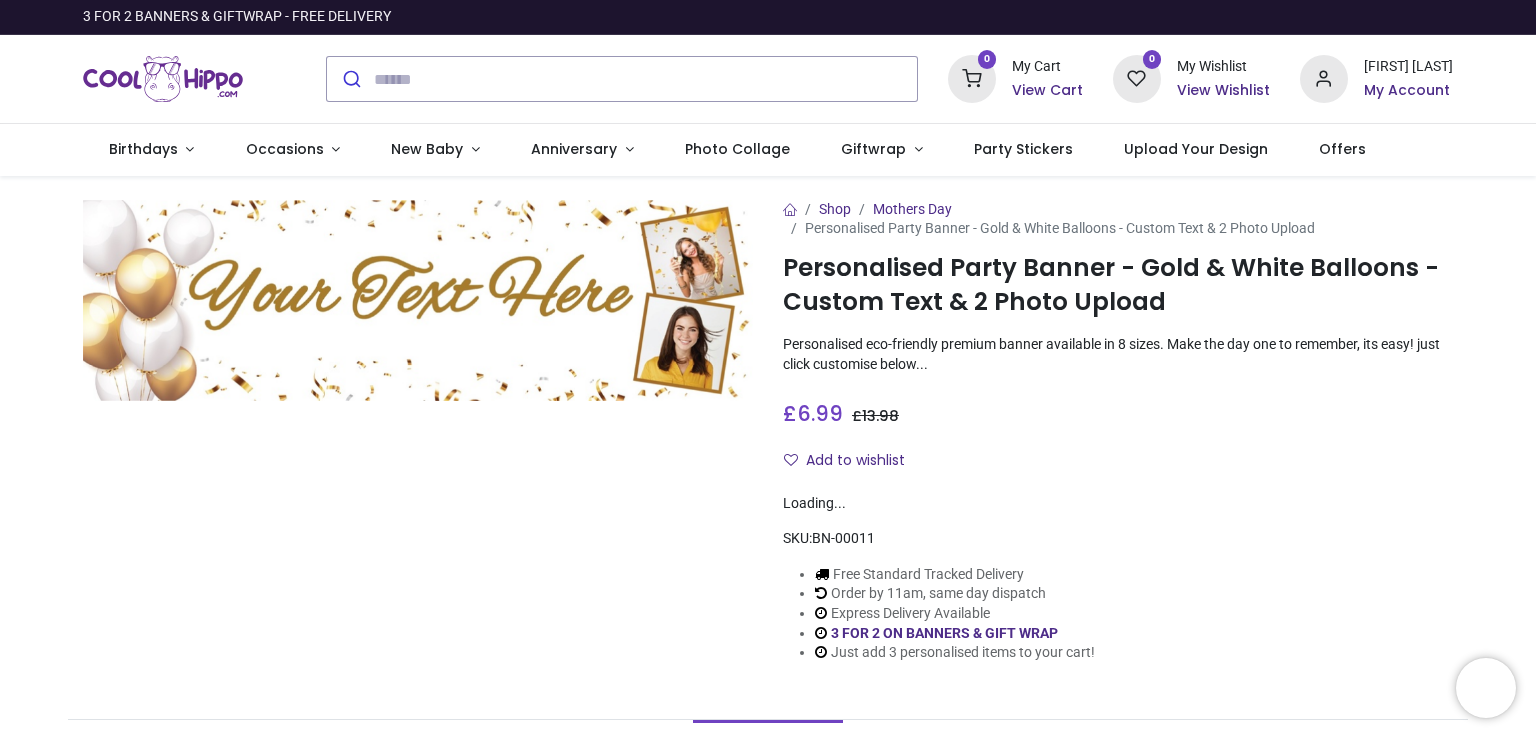 type on "**********" 